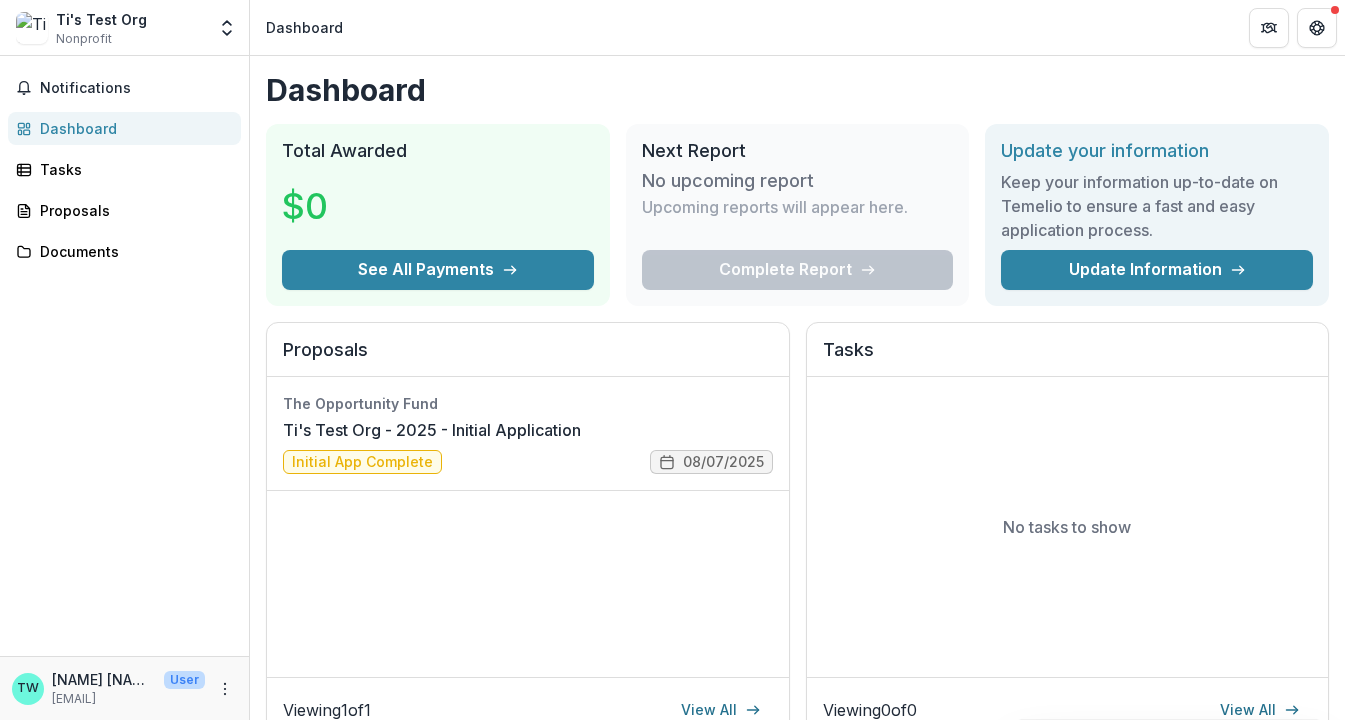 scroll, scrollTop: 0, scrollLeft: 0, axis: both 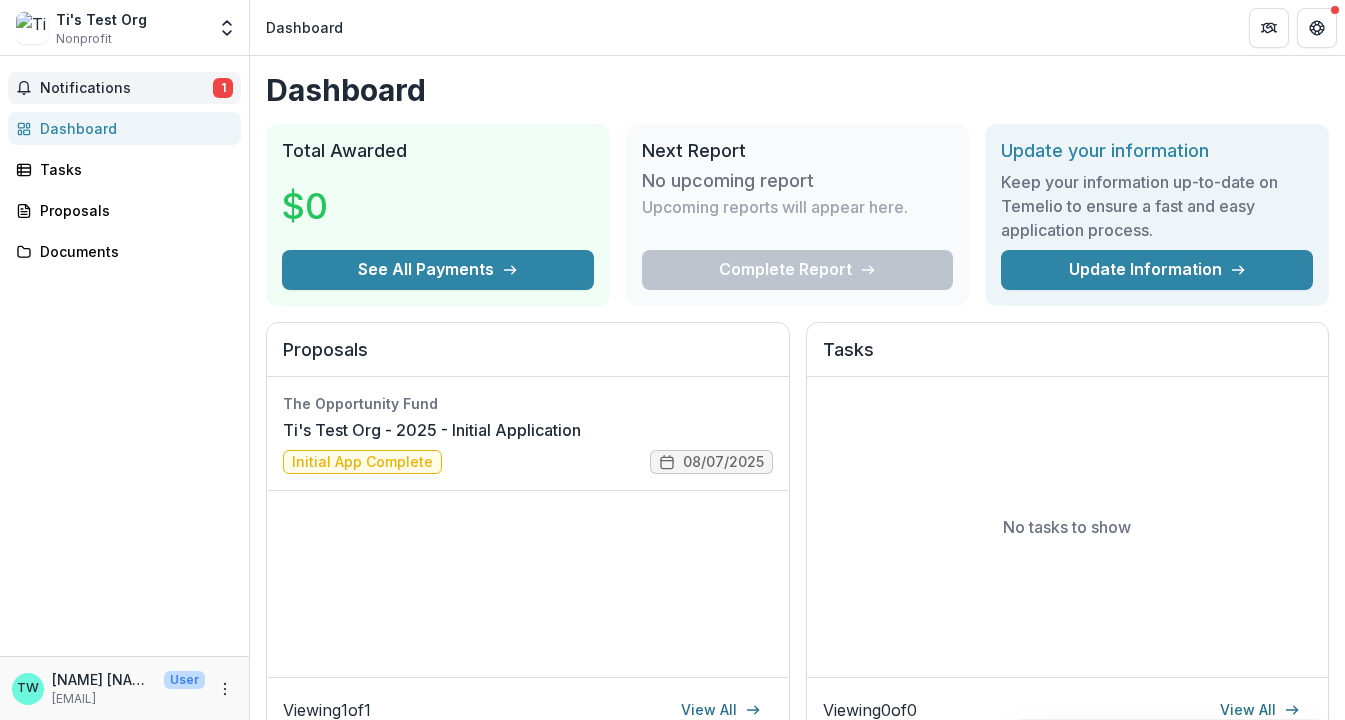 click on "Notifications" at bounding box center [126, 88] 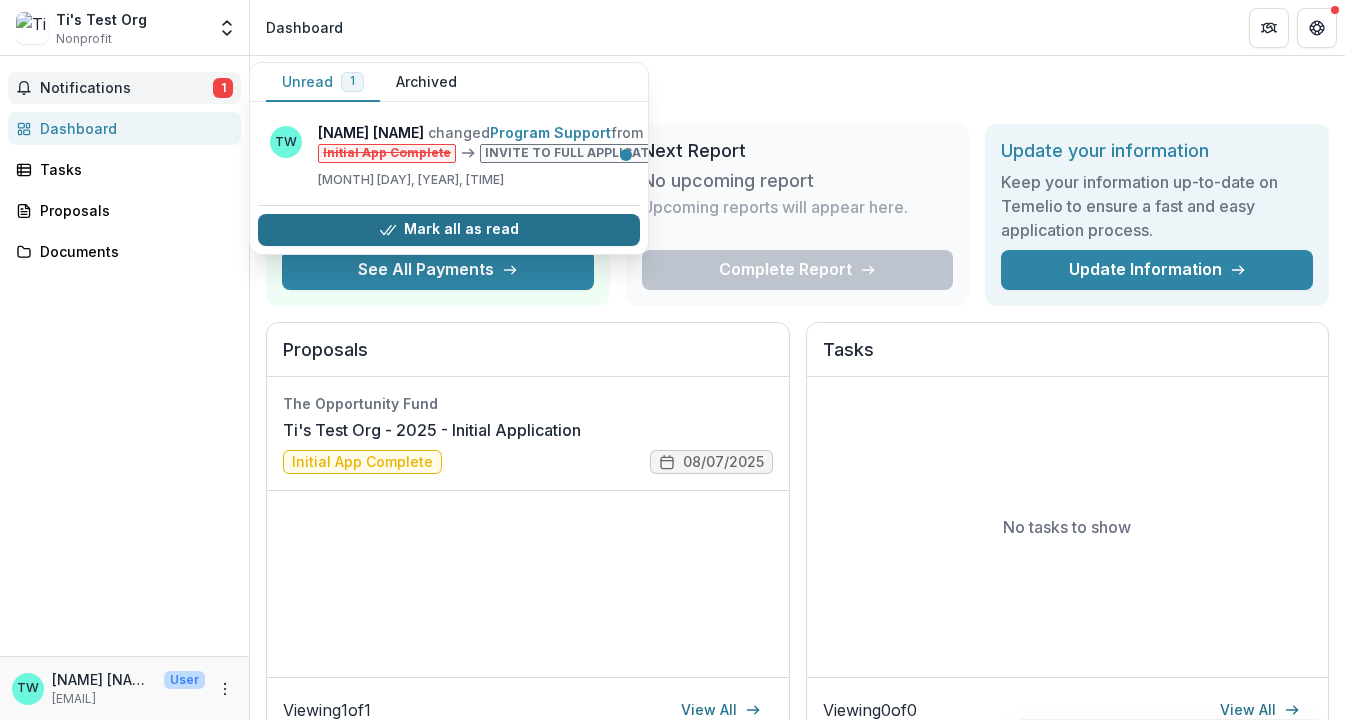 click 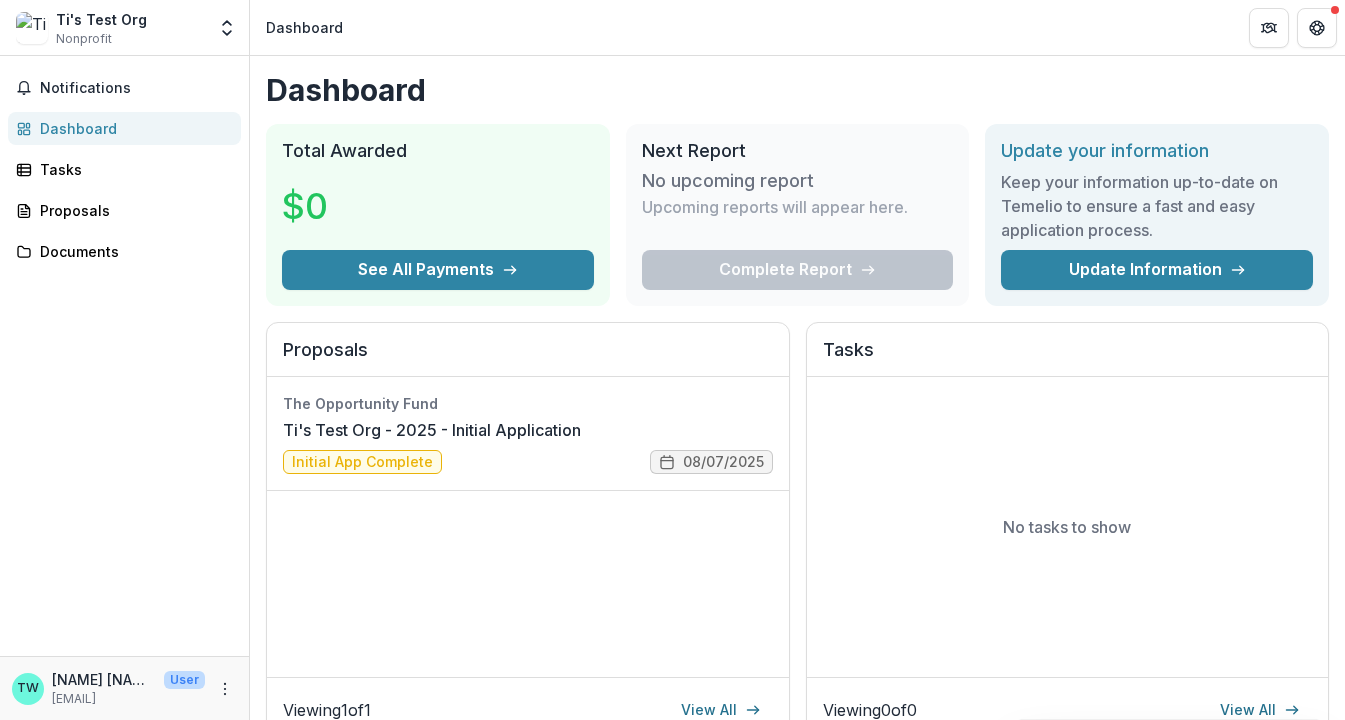 click on "Notifications Unread   0 Archived You don't have any unread notifications We'll notify you about important updates and any time you're mentioned on Temelio. [NAME] [NAME] changed  Program Support  from   Initial App Complete Invite to Full Application Draft [MONTH] [DAY], [YEAR], [TIME] [NAME] [NAME] changed  Program Support  from   Initial App Complete Invite to Full Application Draft [MONTH] [DAY], [YEAR], [TIME] Dashboard Tasks Proposals Documents" at bounding box center [124, 356] 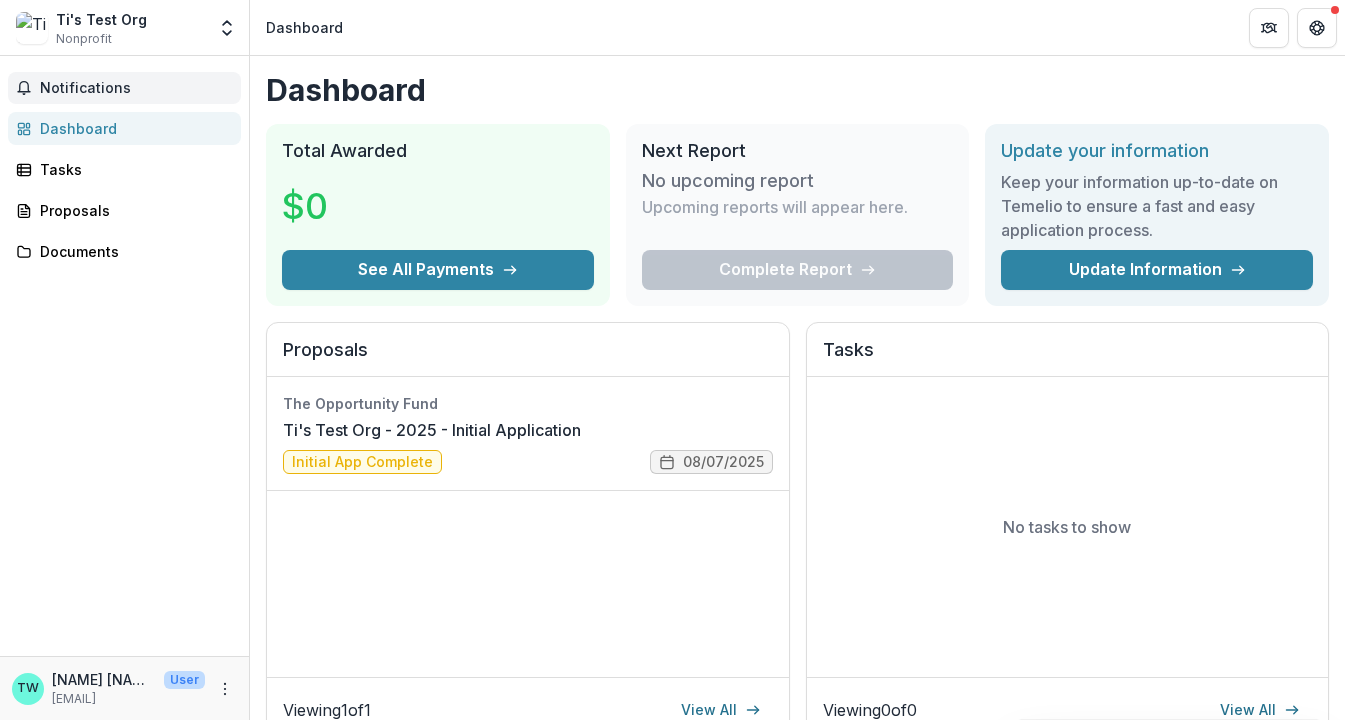 click on "Notifications" at bounding box center (136, 88) 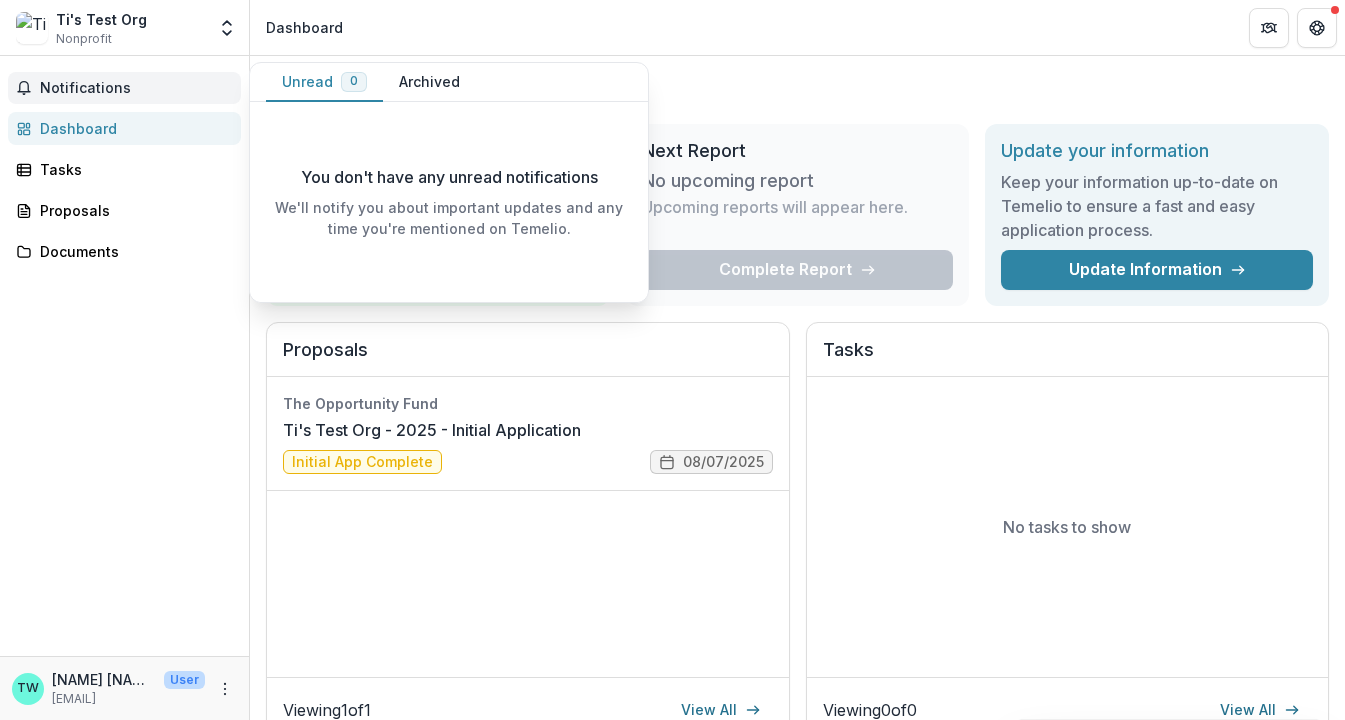 click on "Unread   0" at bounding box center (324, 82) 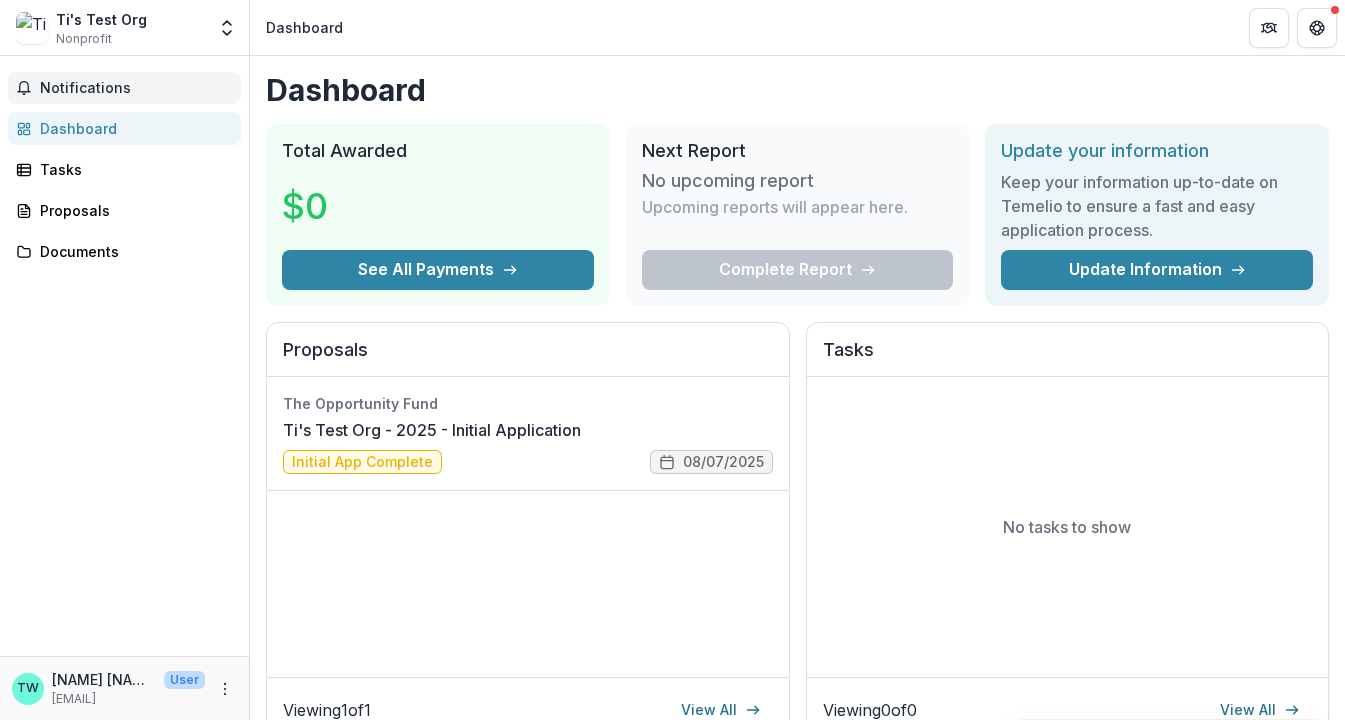 click on "Notifications Unread   0 Archived You don't have any unread notifications We'll notify you about important updates and any time you're mentioned on Temelio. TW Ti Wilhelm changed  Program Support  from   Initial App Complete Invite to Full Application Draft Aug 08, 2025, 5:55 PM TW Ti Wilhelm changed  Program Support  from   Initial App Complete Invite to Full Application Draft Aug 08, 2025, 5:18 PM Dashboard Tasks Proposals Documents" at bounding box center (124, 356) 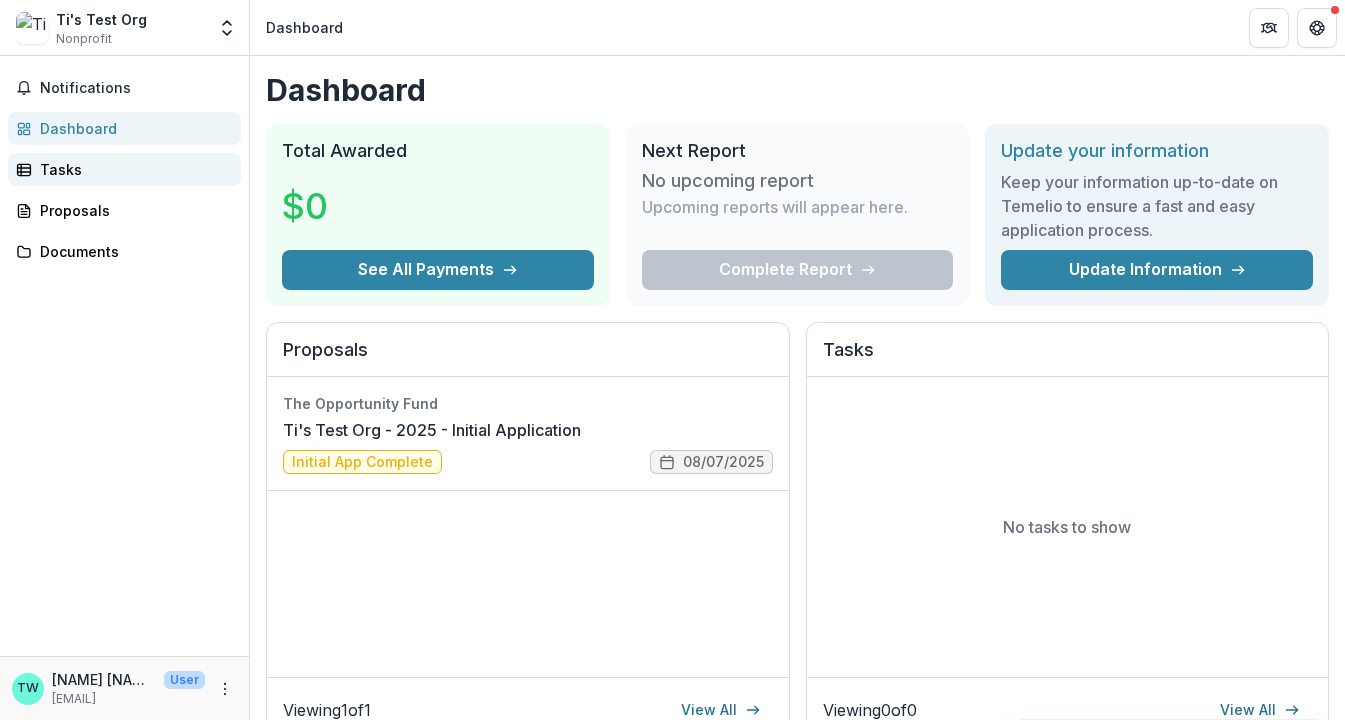 click on "Tasks" at bounding box center [132, 169] 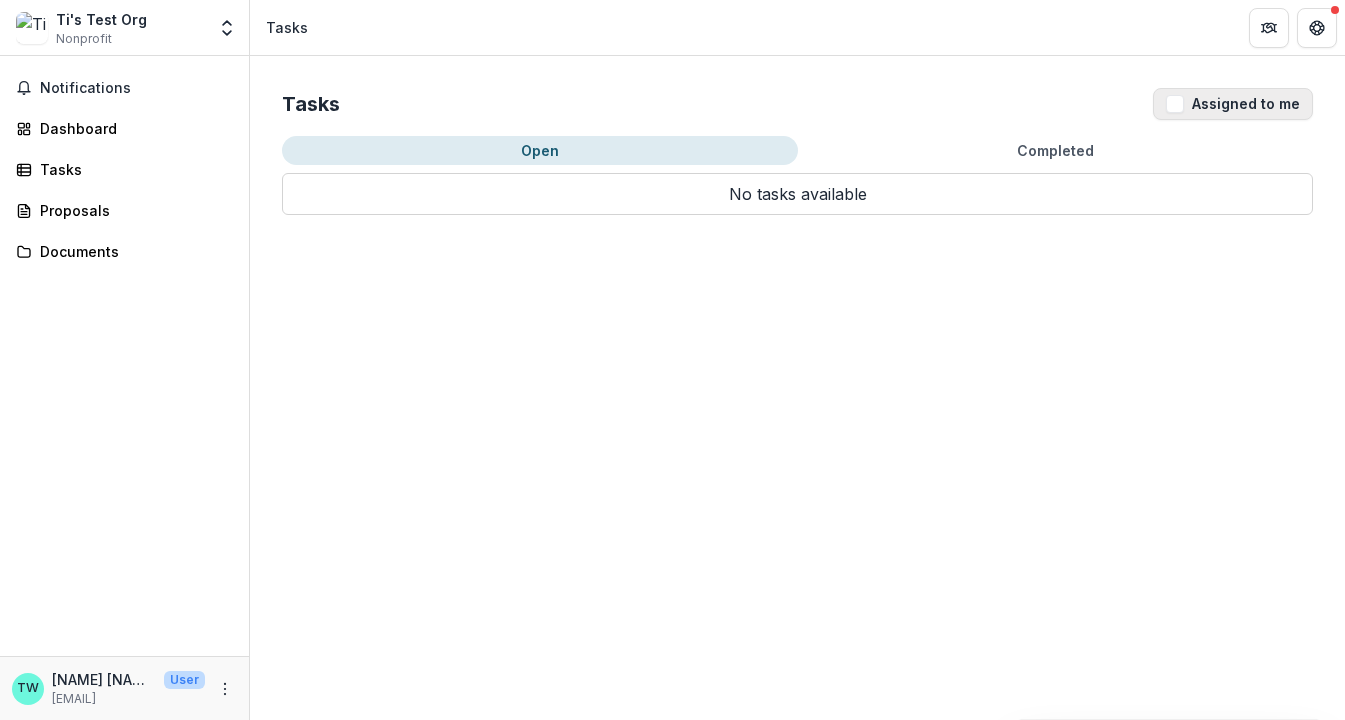 click at bounding box center (1175, 104) 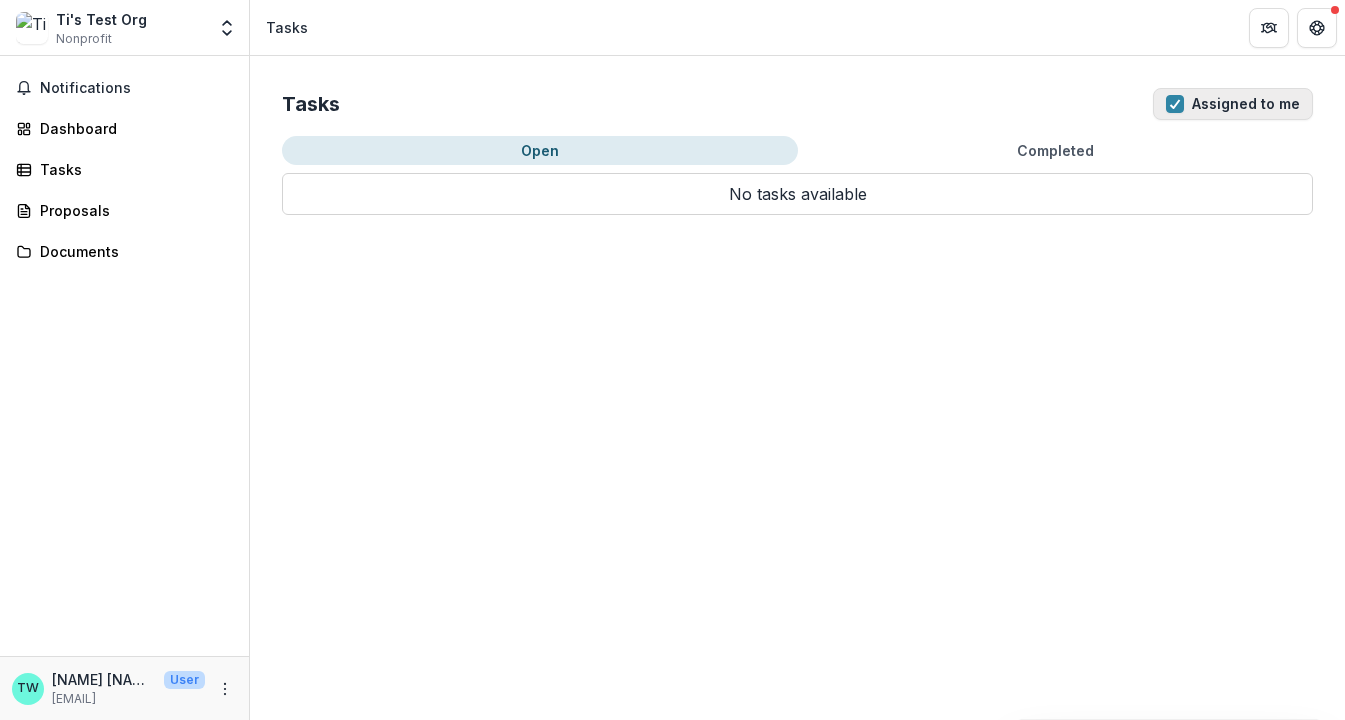 click at bounding box center [1175, 104] 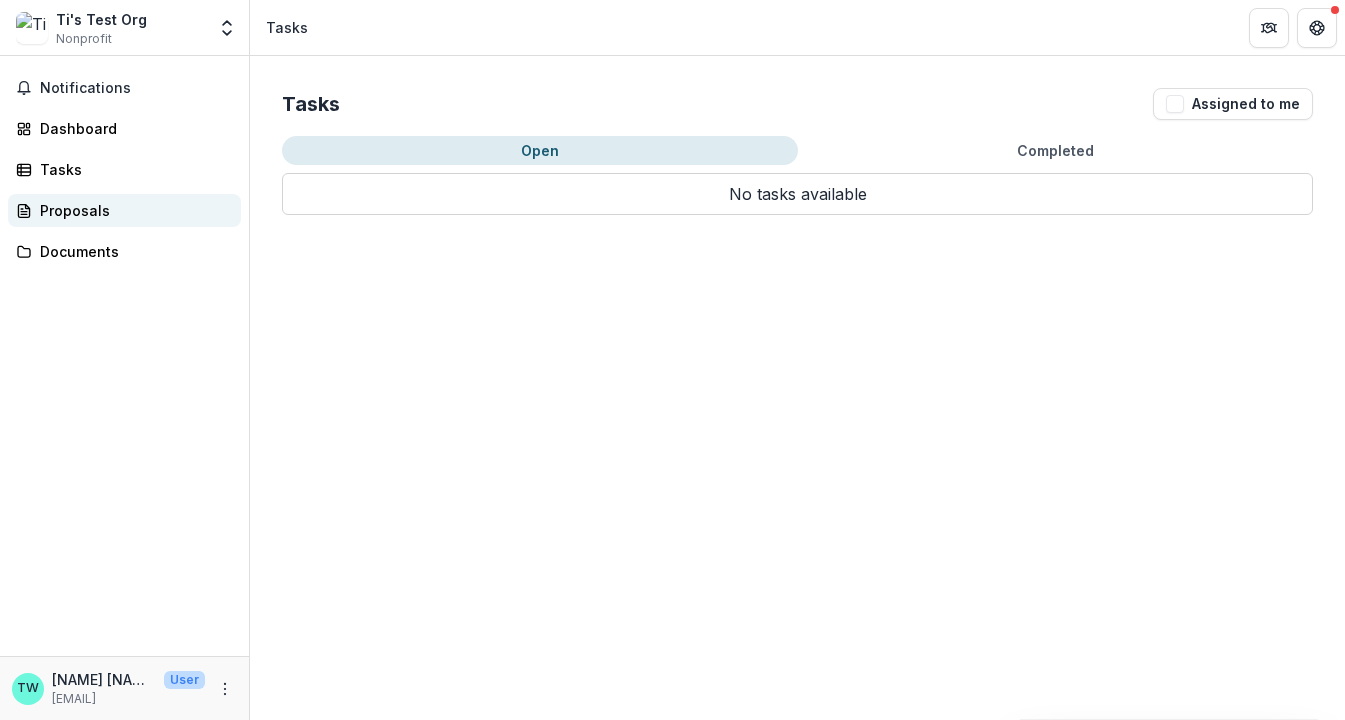 click on "Proposals" at bounding box center (132, 210) 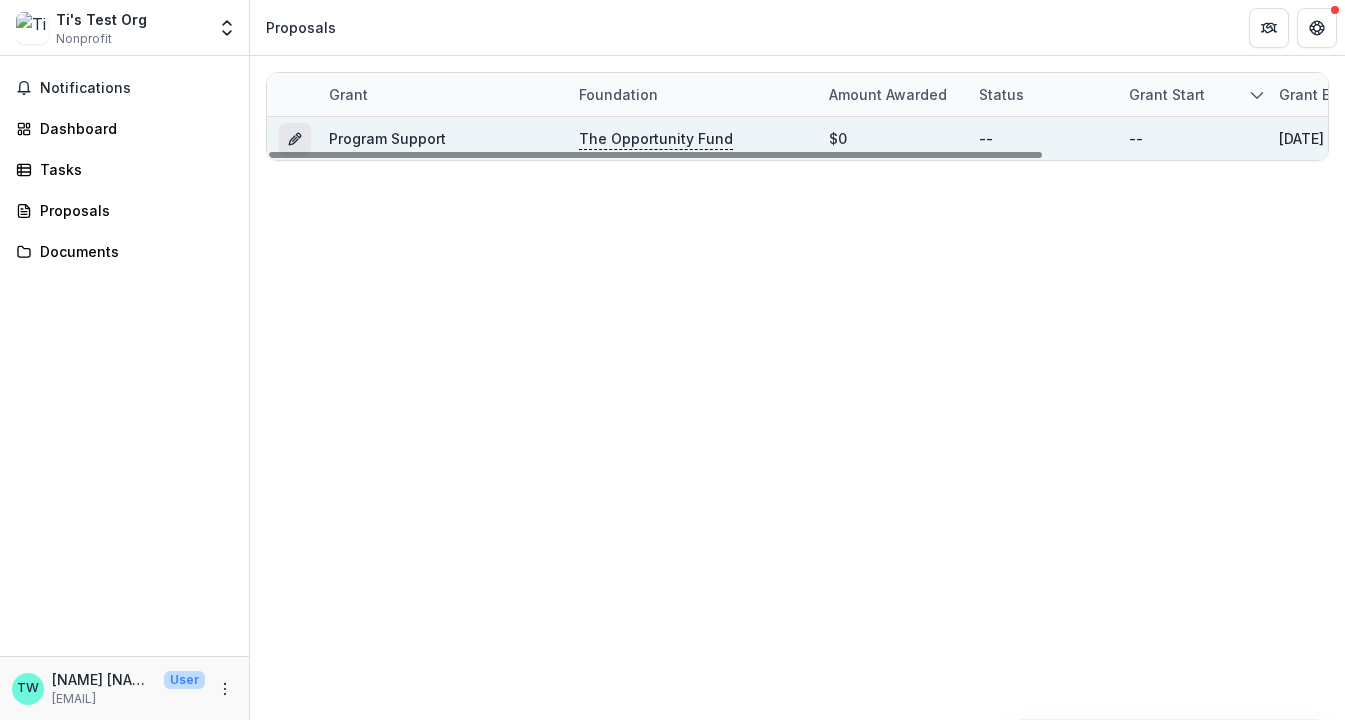 click 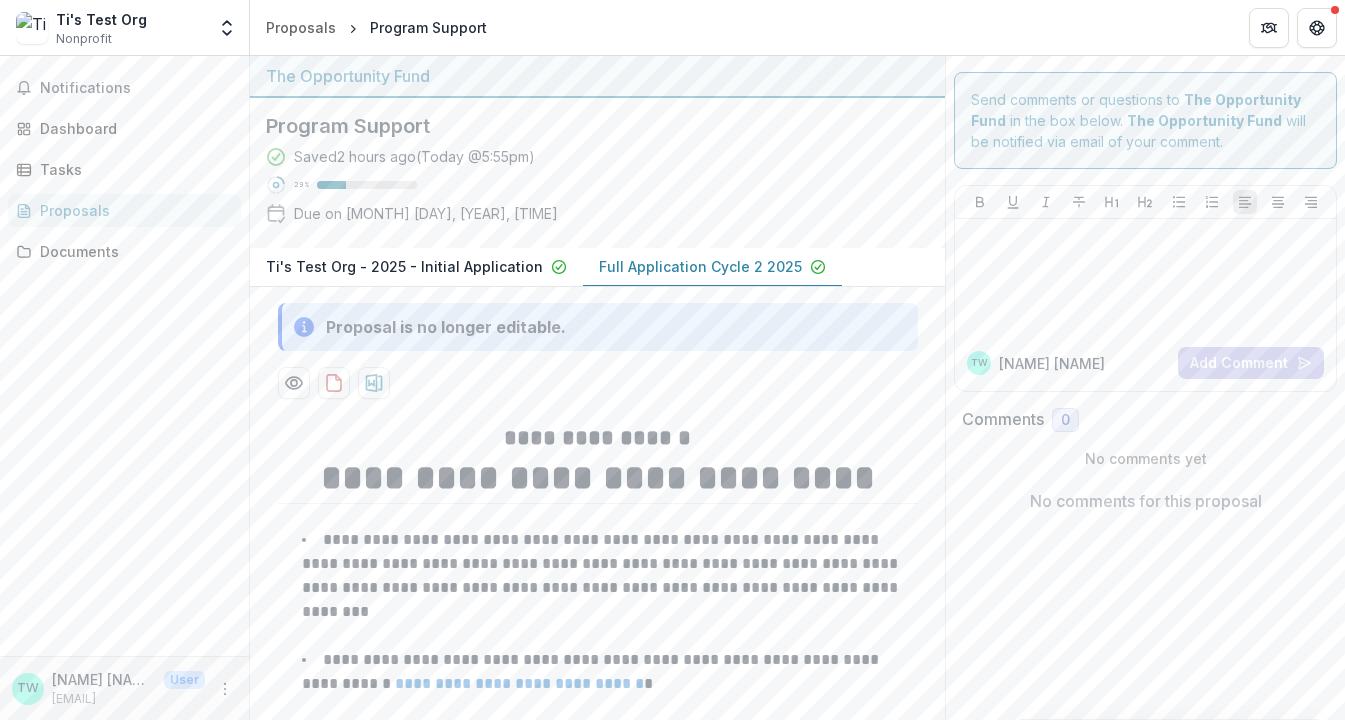 scroll, scrollTop: 0, scrollLeft: 0, axis: both 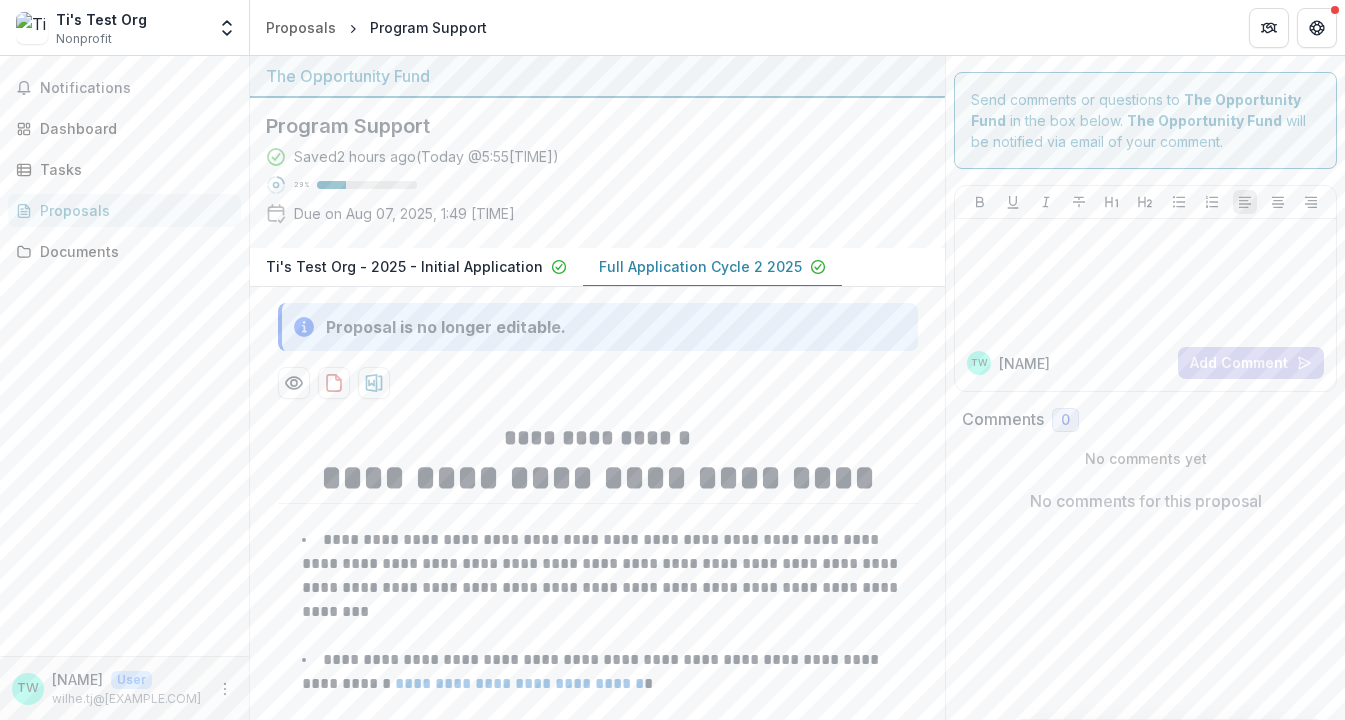 click on "Full Application Cycle 2 2025" at bounding box center [700, 266] 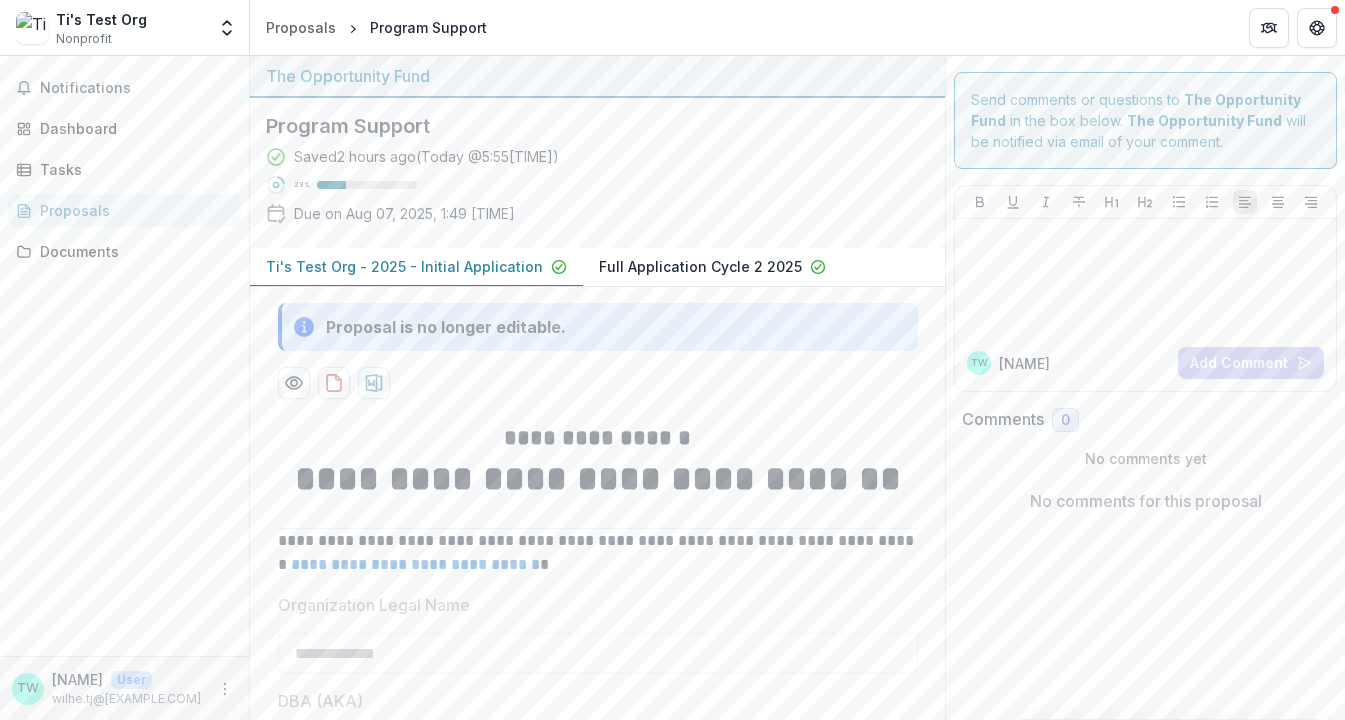 click on "Ti's Test Org - 2025 - Initial Application" at bounding box center [404, 266] 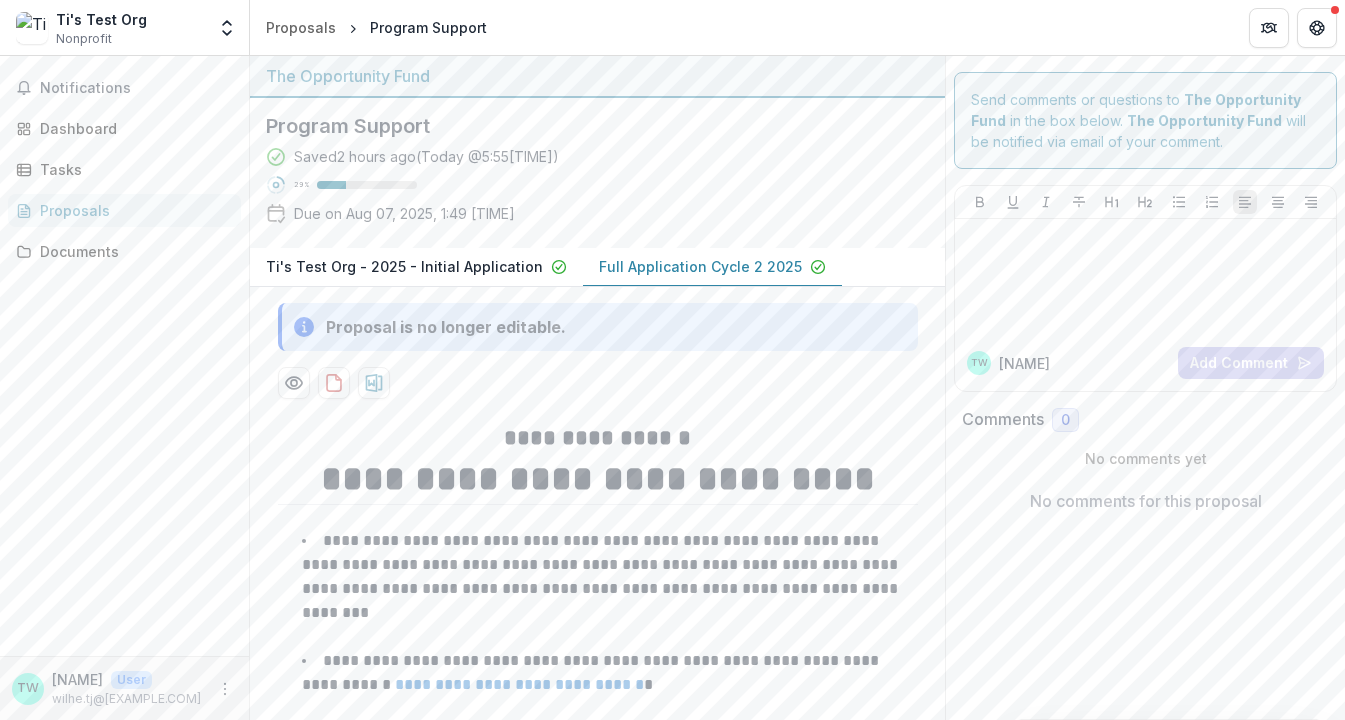 click on "Full Application Cycle 2 2025" at bounding box center (700, 266) 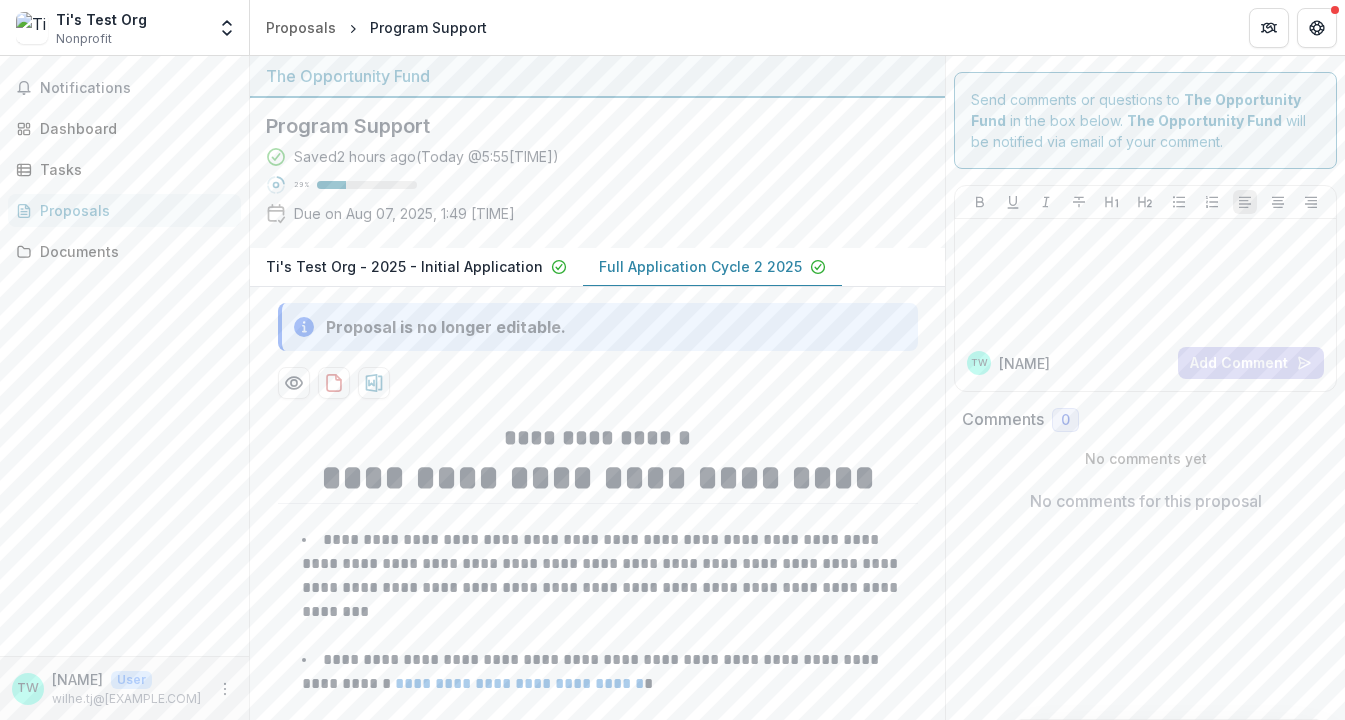 scroll, scrollTop: 0, scrollLeft: 0, axis: both 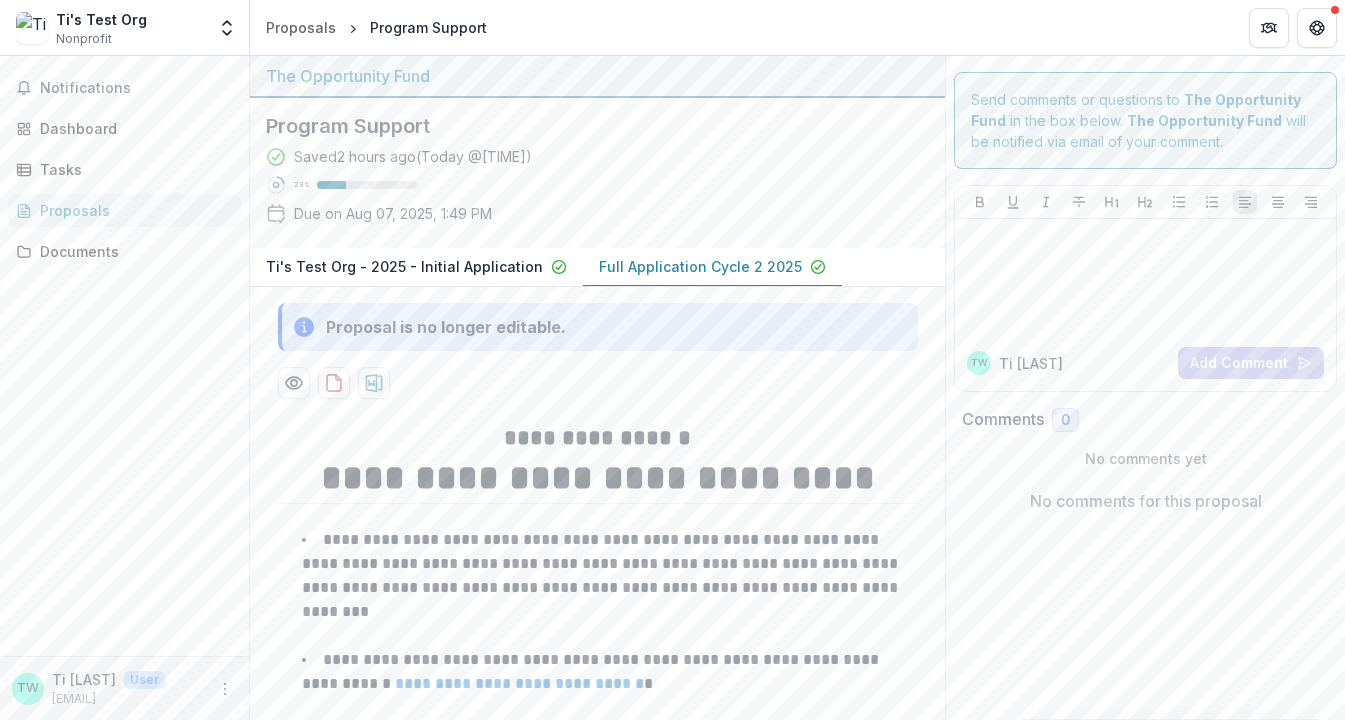 click on "Proposal is no longer editable." at bounding box center [446, 327] 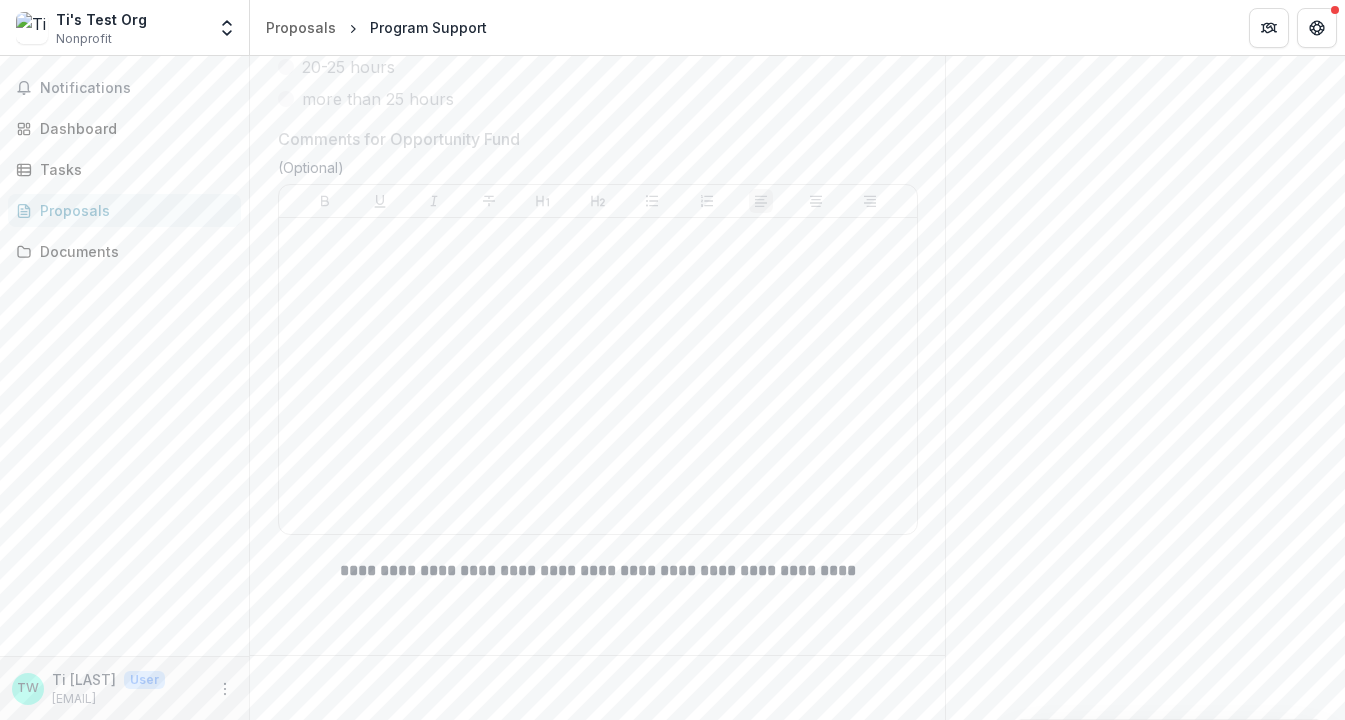 scroll, scrollTop: 10061, scrollLeft: 0, axis: vertical 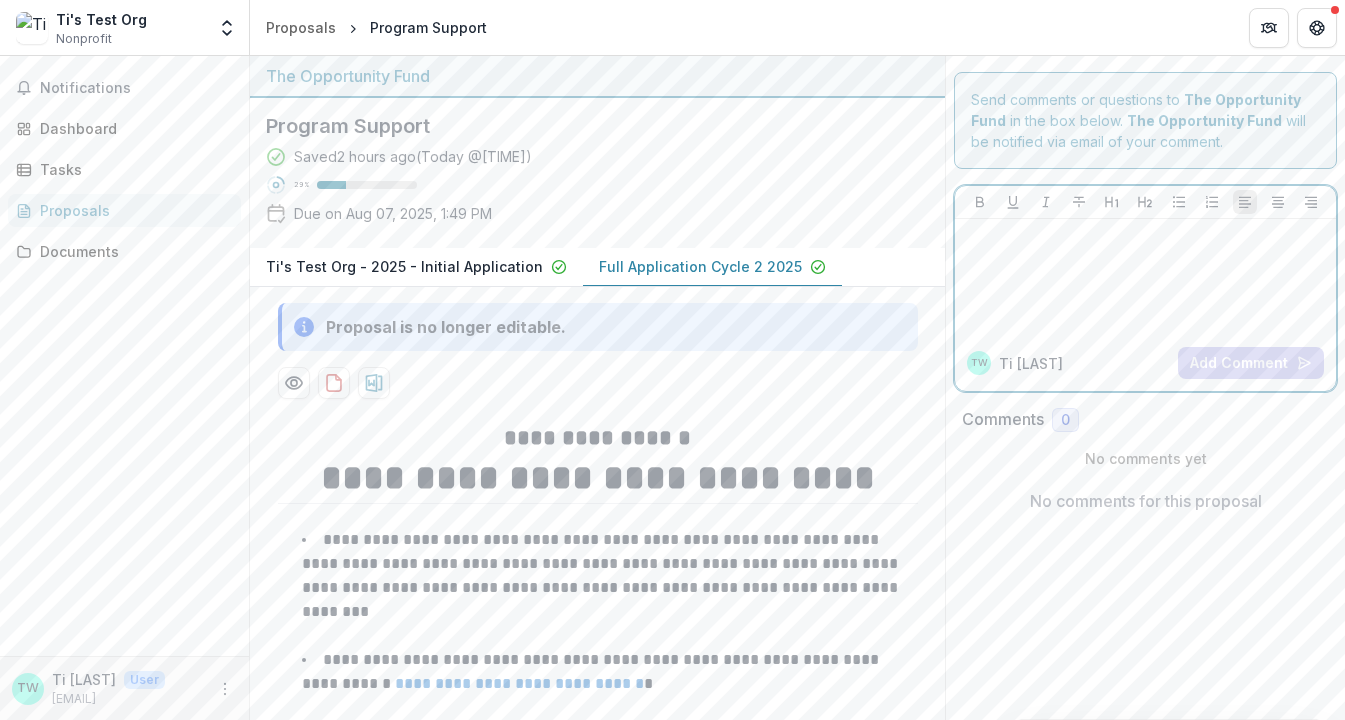 click at bounding box center [1145, 277] 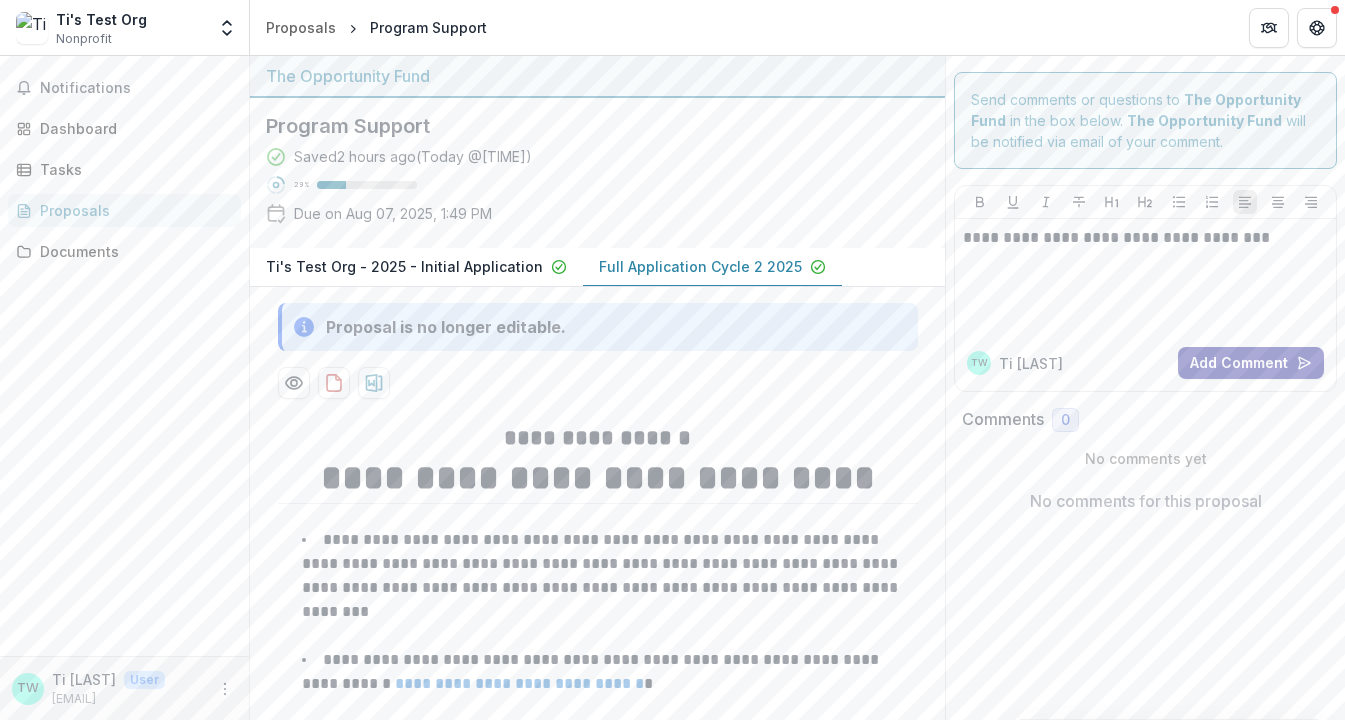 click on "Add Comment" at bounding box center [1251, 363] 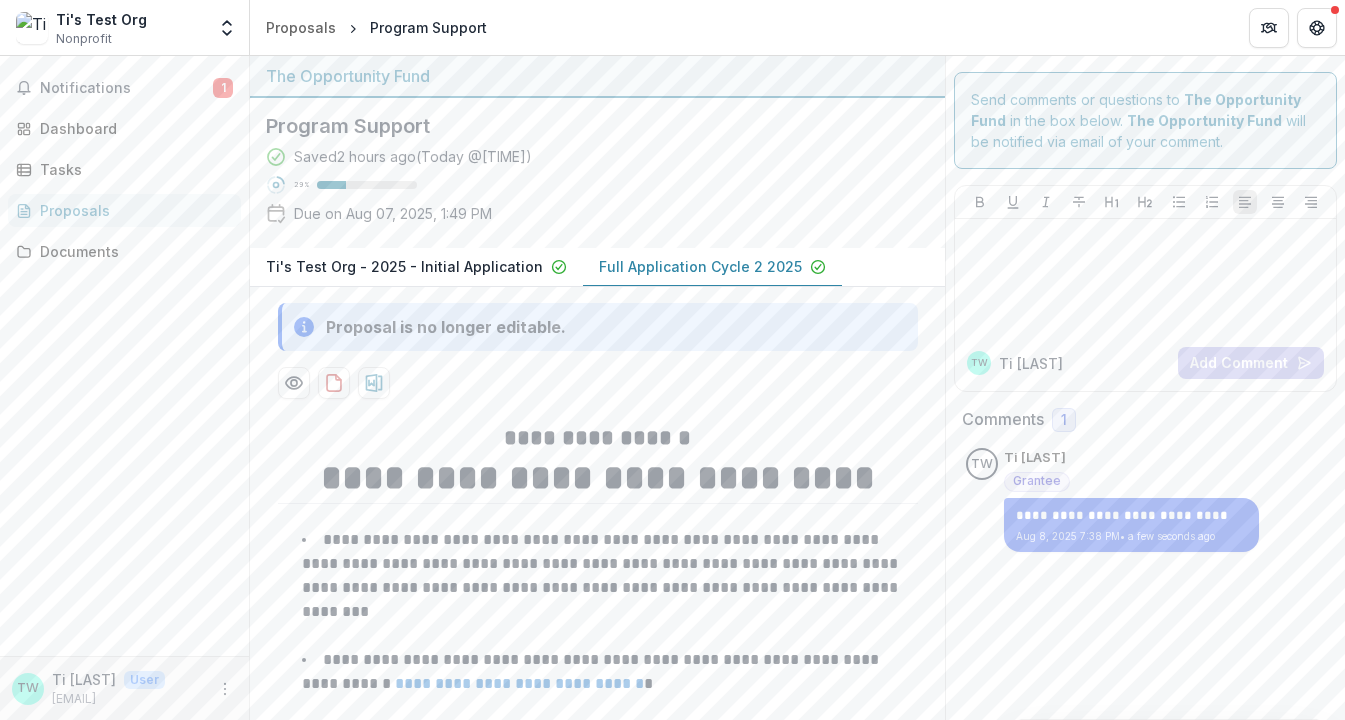 scroll, scrollTop: 0, scrollLeft: 0, axis: both 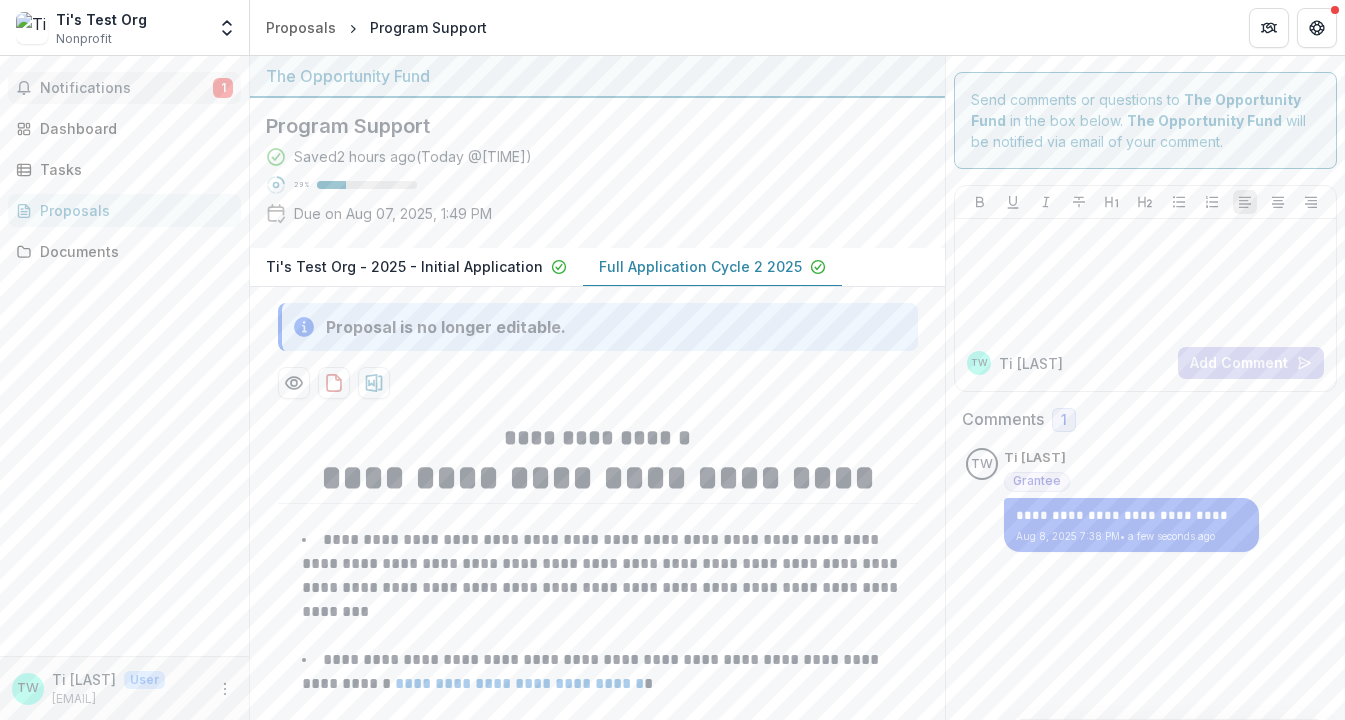 click on "Notifications" at bounding box center (126, 88) 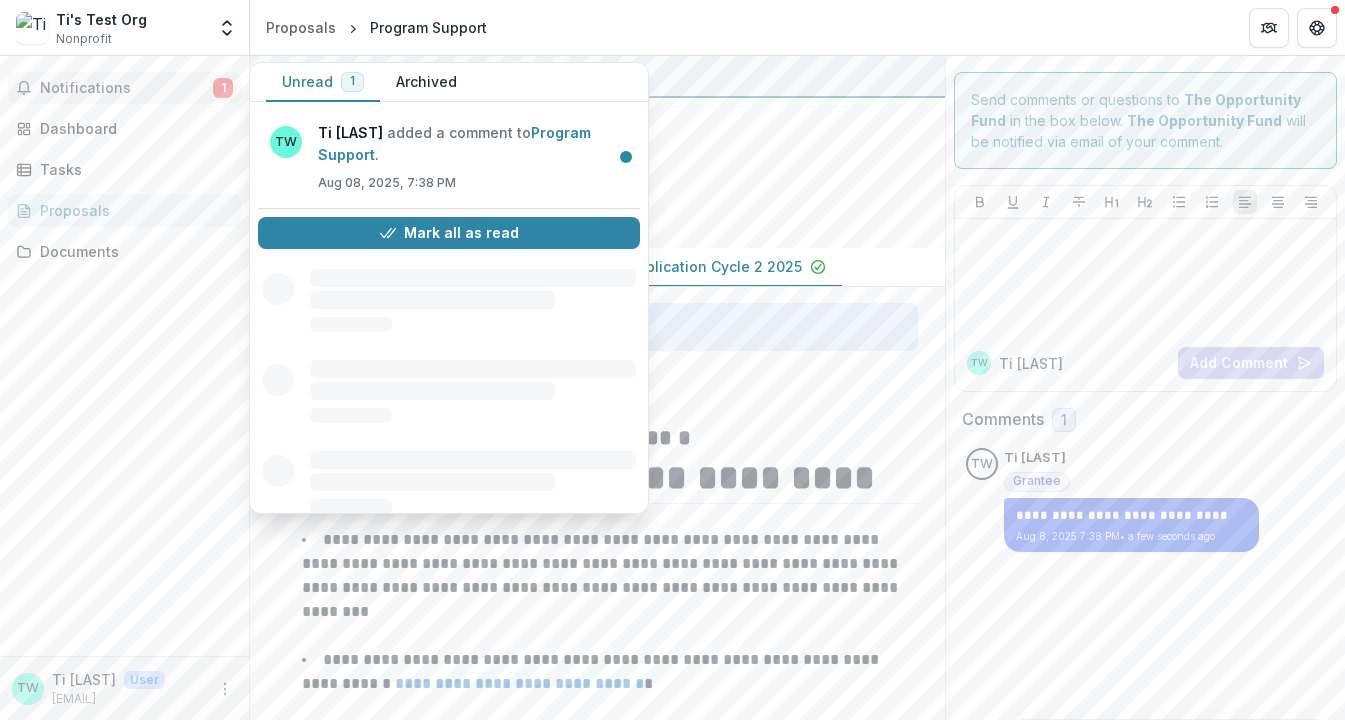 click on "Unread   1" at bounding box center (323, 82) 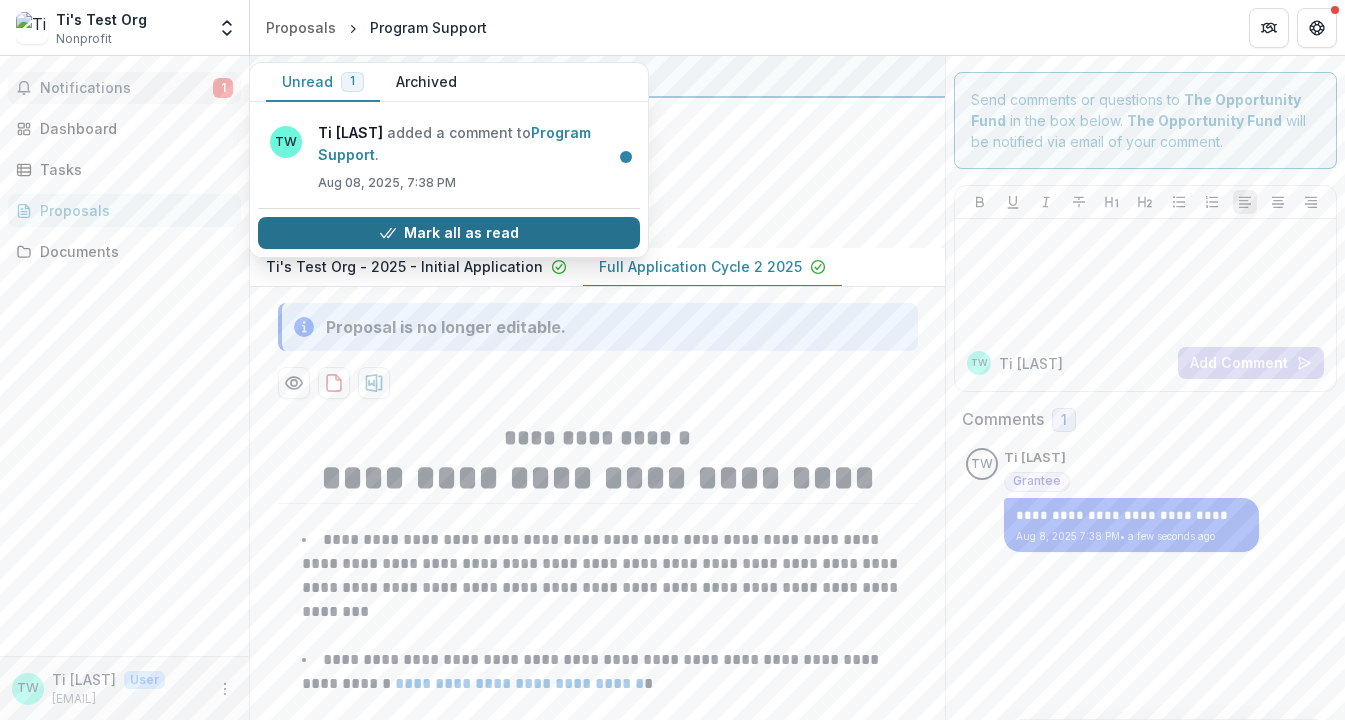 click on "Mark all as read" at bounding box center (449, 233) 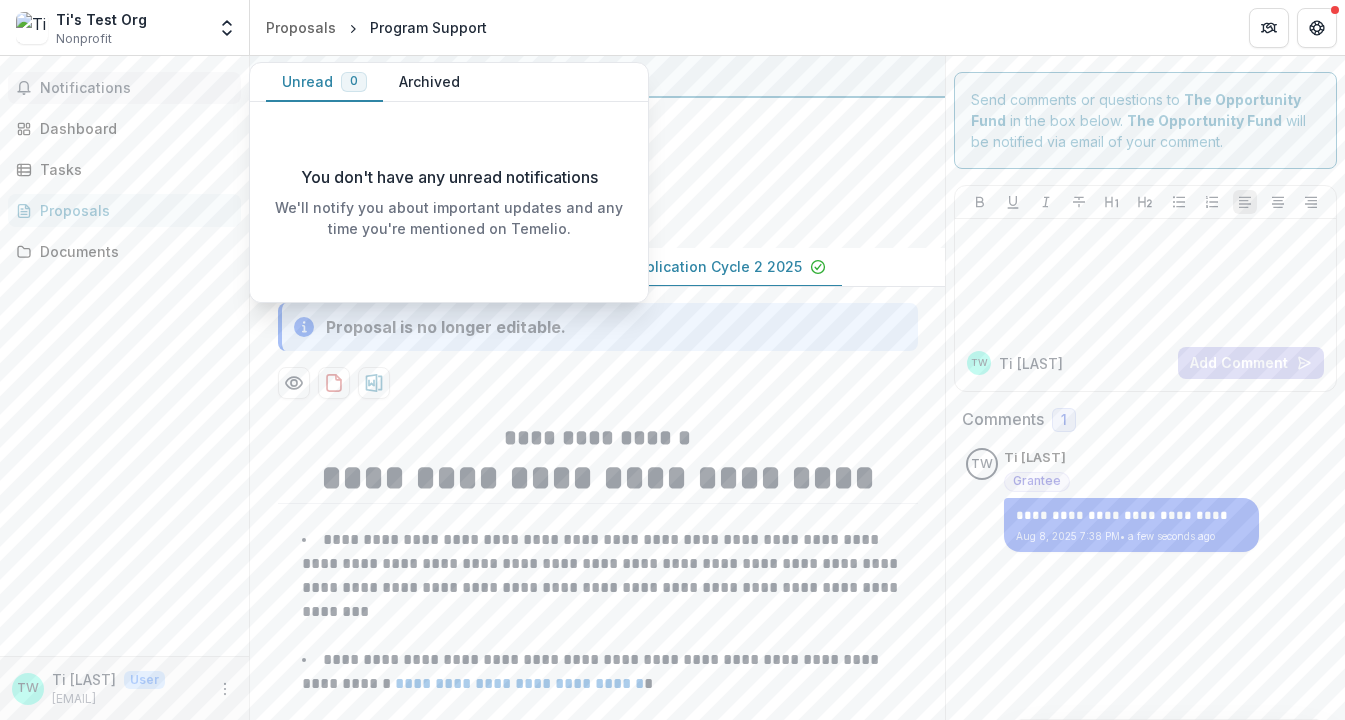 click on "Notifications" at bounding box center (136, 88) 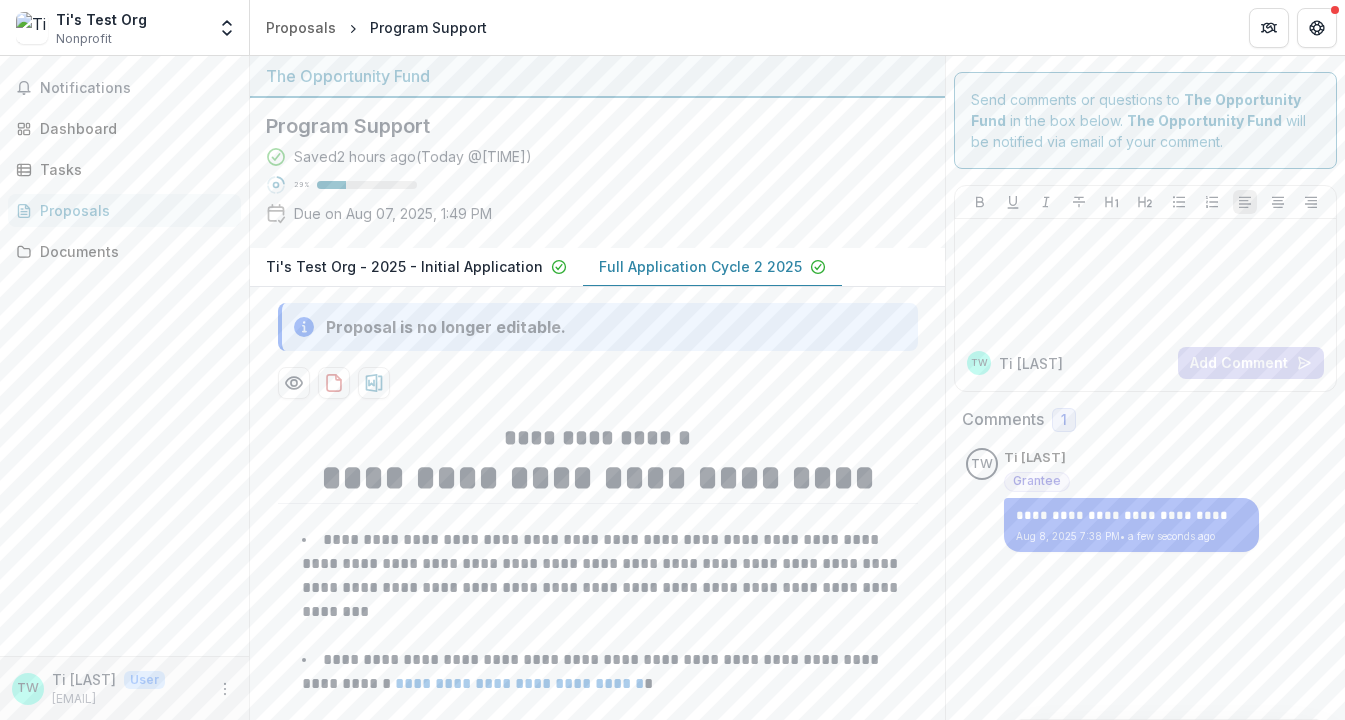 click on "Notifications Dashboard Tasks Proposals Documents" at bounding box center [124, 356] 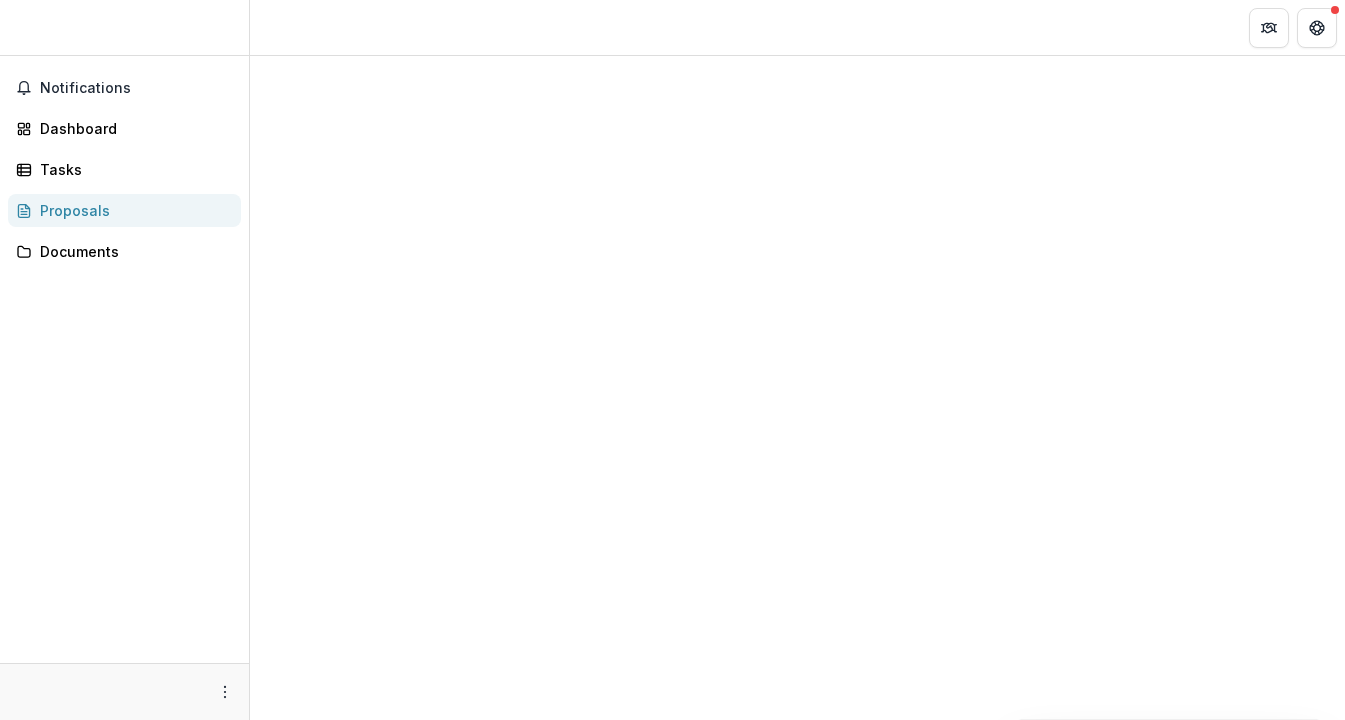 scroll, scrollTop: 0, scrollLeft: 0, axis: both 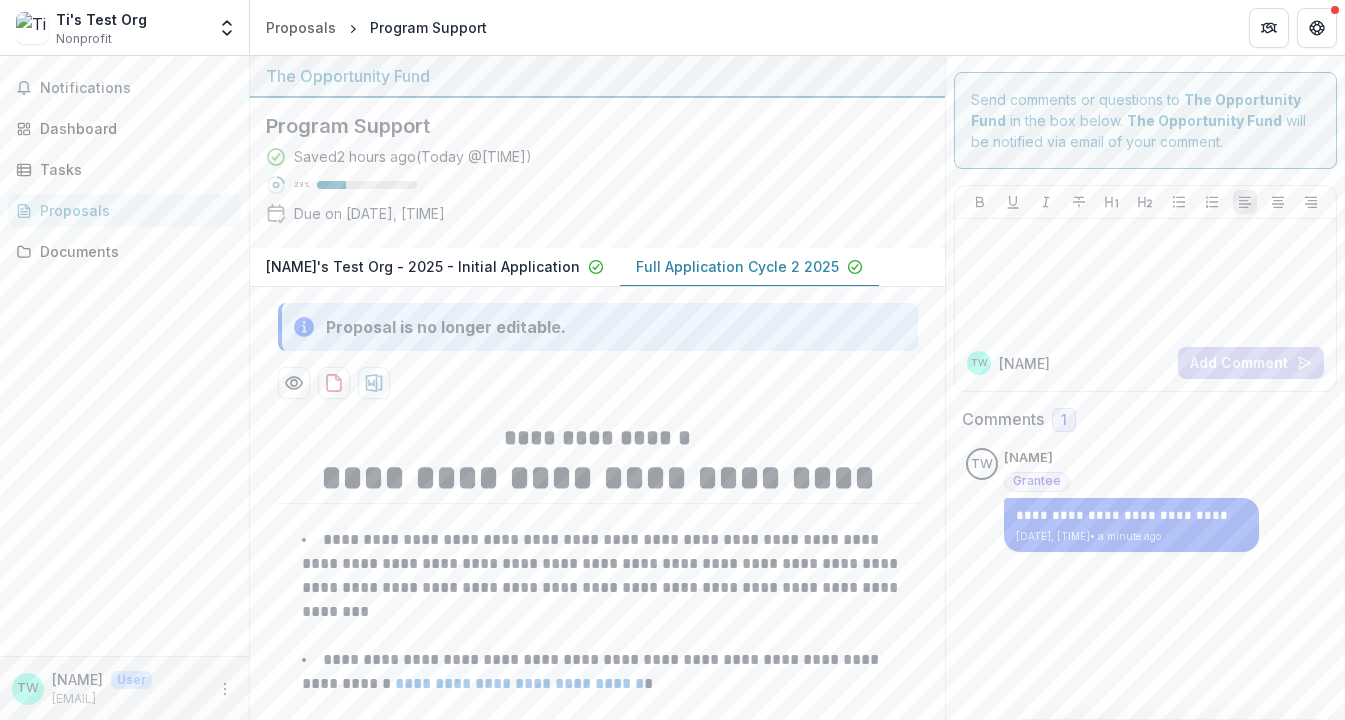 click on "**********" at bounding box center [1145, 500] 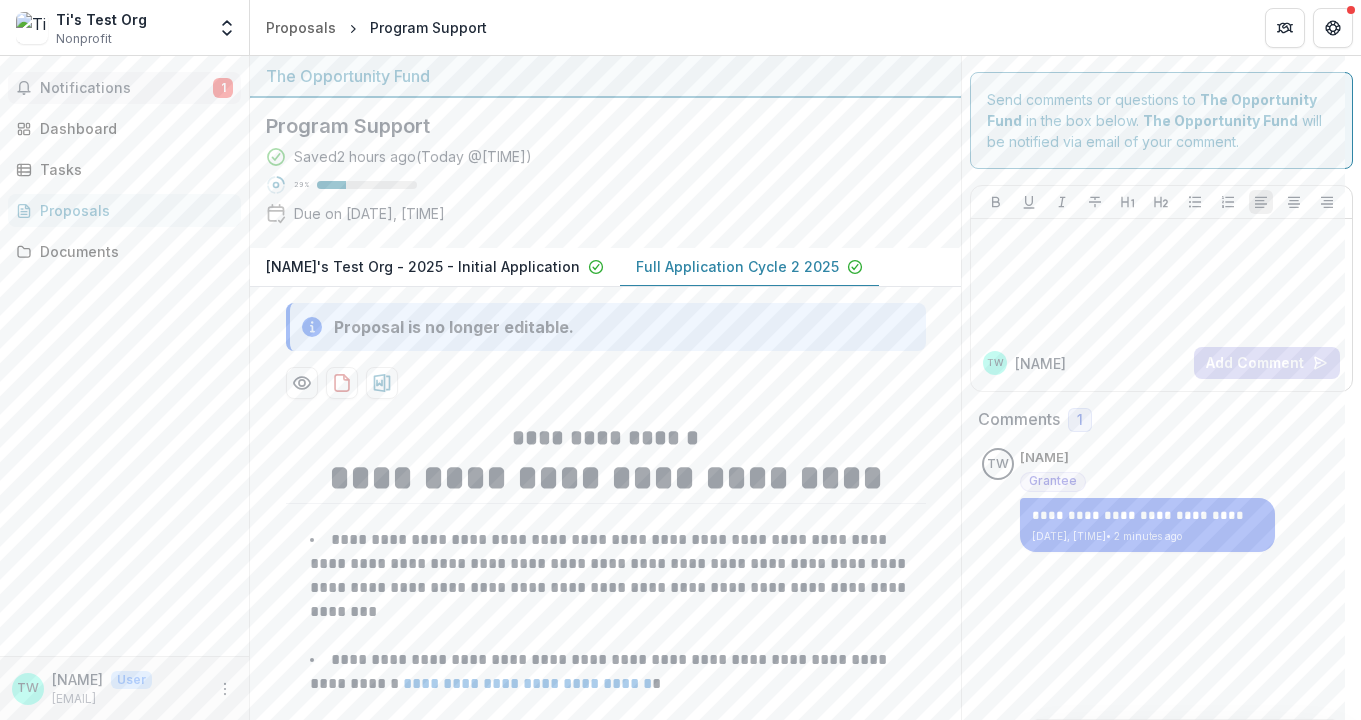 click on "Notifications" at bounding box center (126, 88) 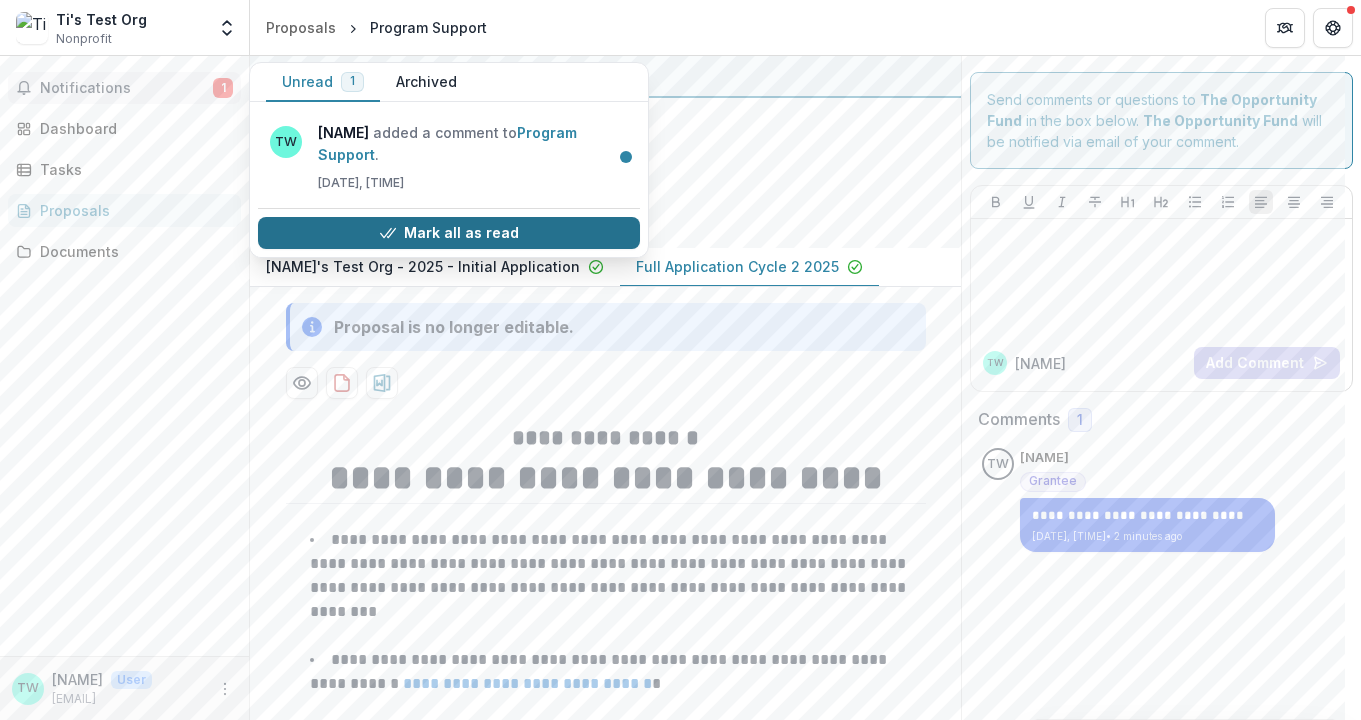 click on "Mark all as read" at bounding box center [449, 233] 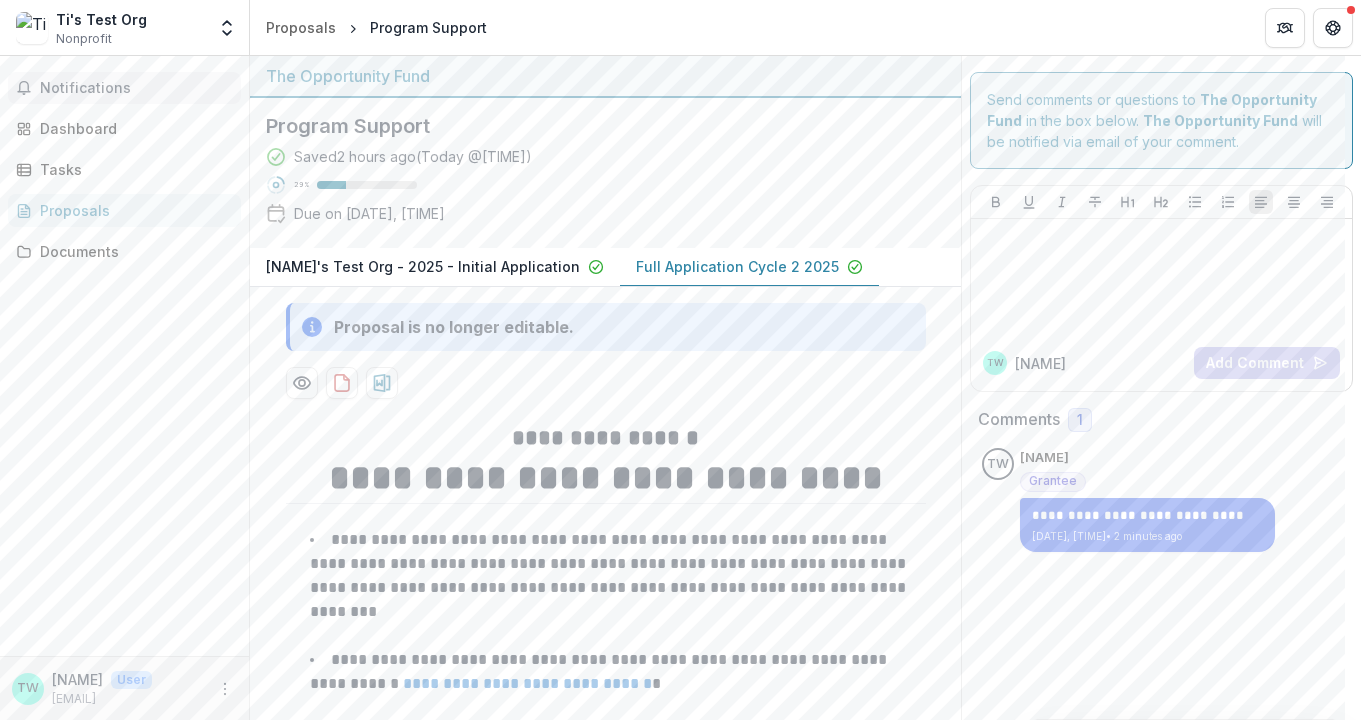 click on "Program Support" at bounding box center [589, 126] 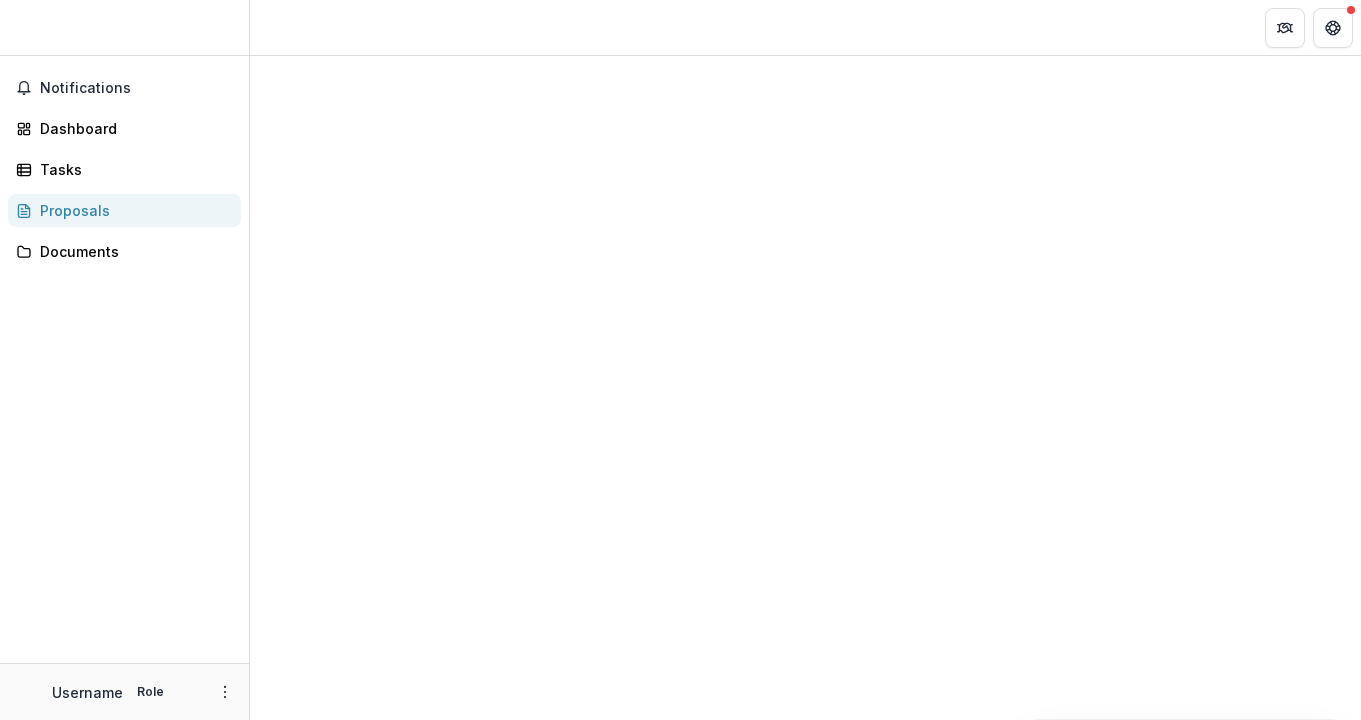 scroll, scrollTop: 0, scrollLeft: 0, axis: both 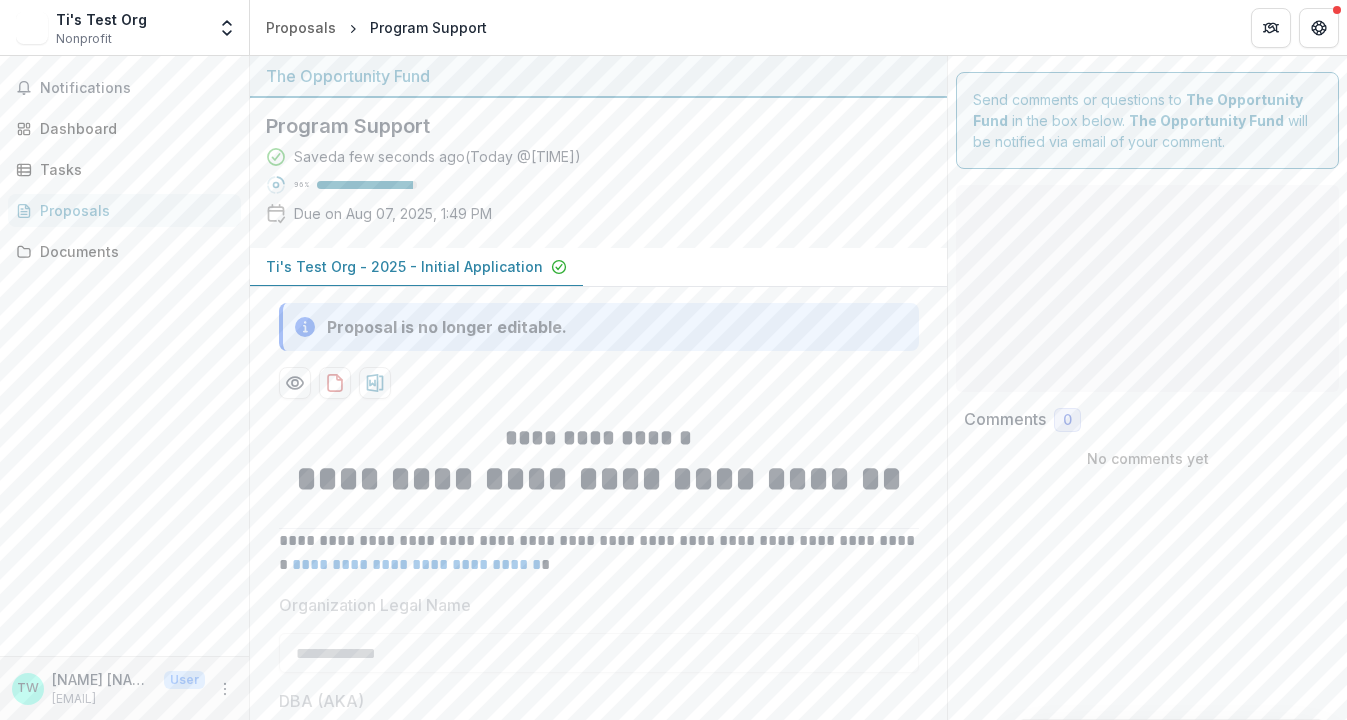 type on "**" 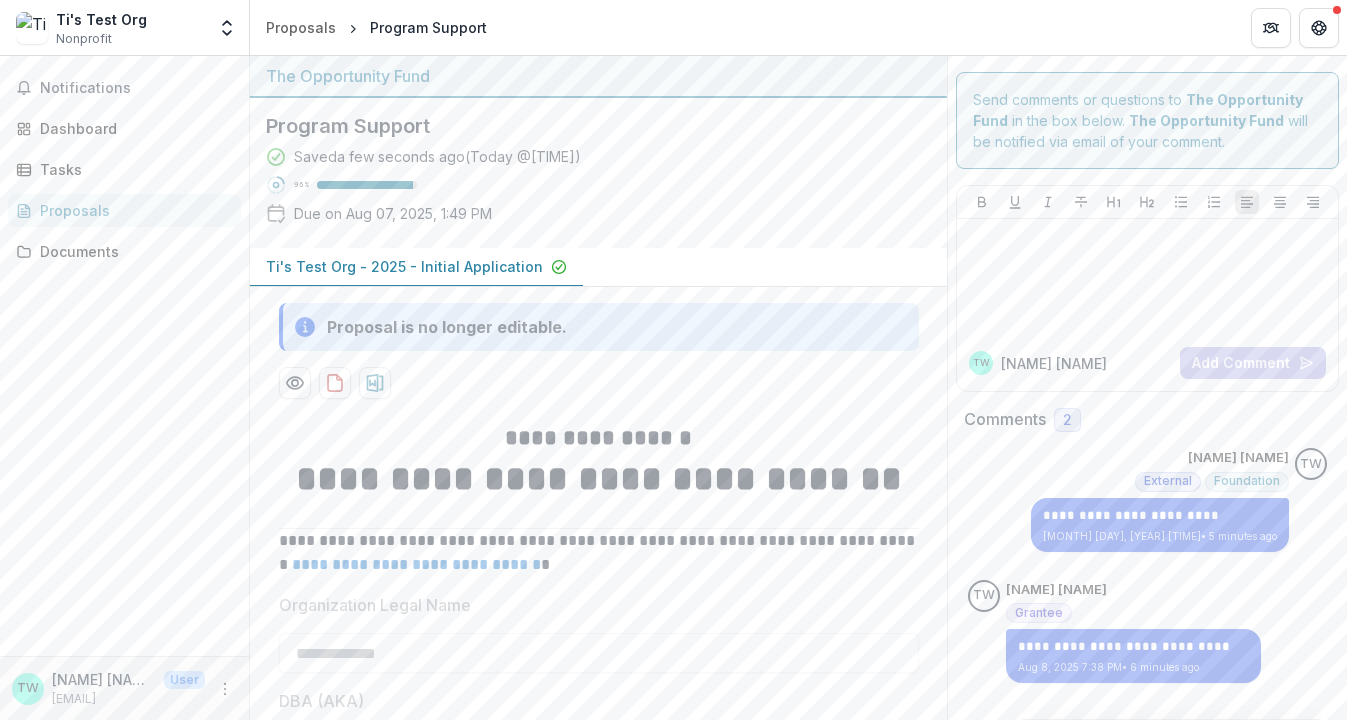 click on "Proposals" at bounding box center (132, 210) 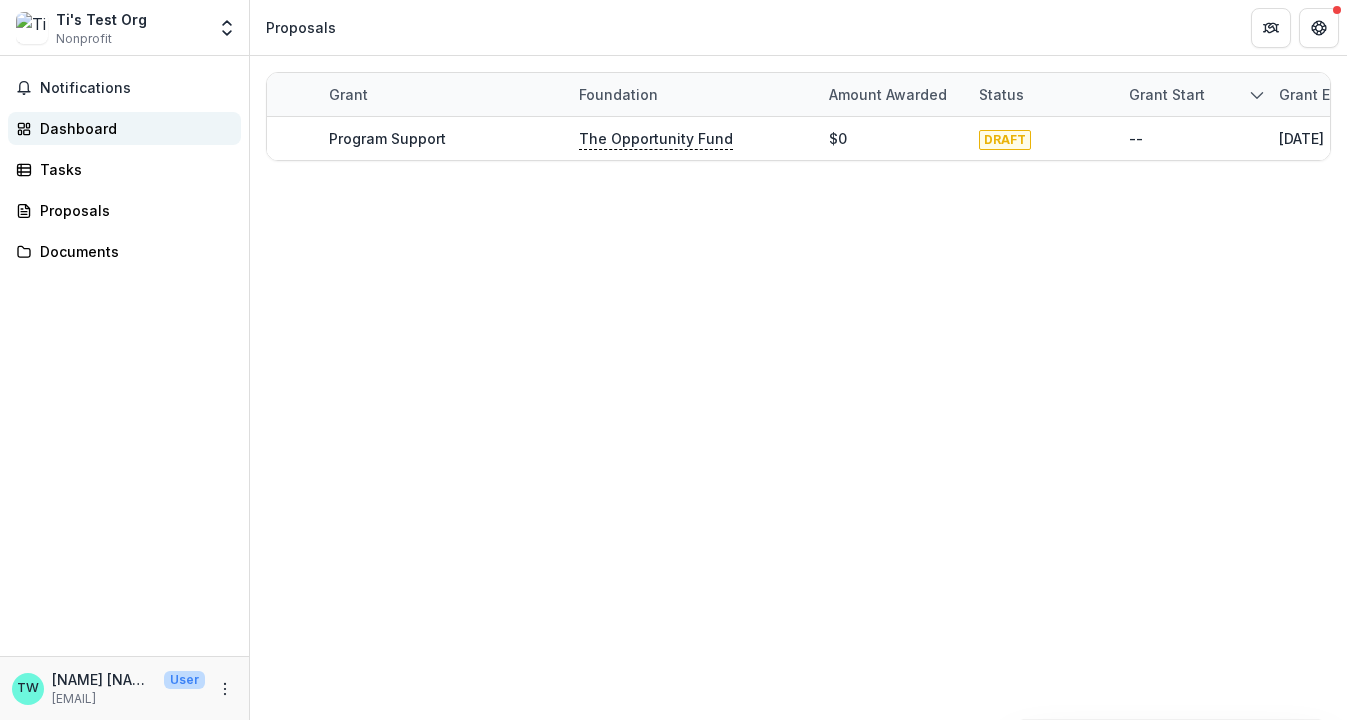 click on "Dashboard" at bounding box center (132, 128) 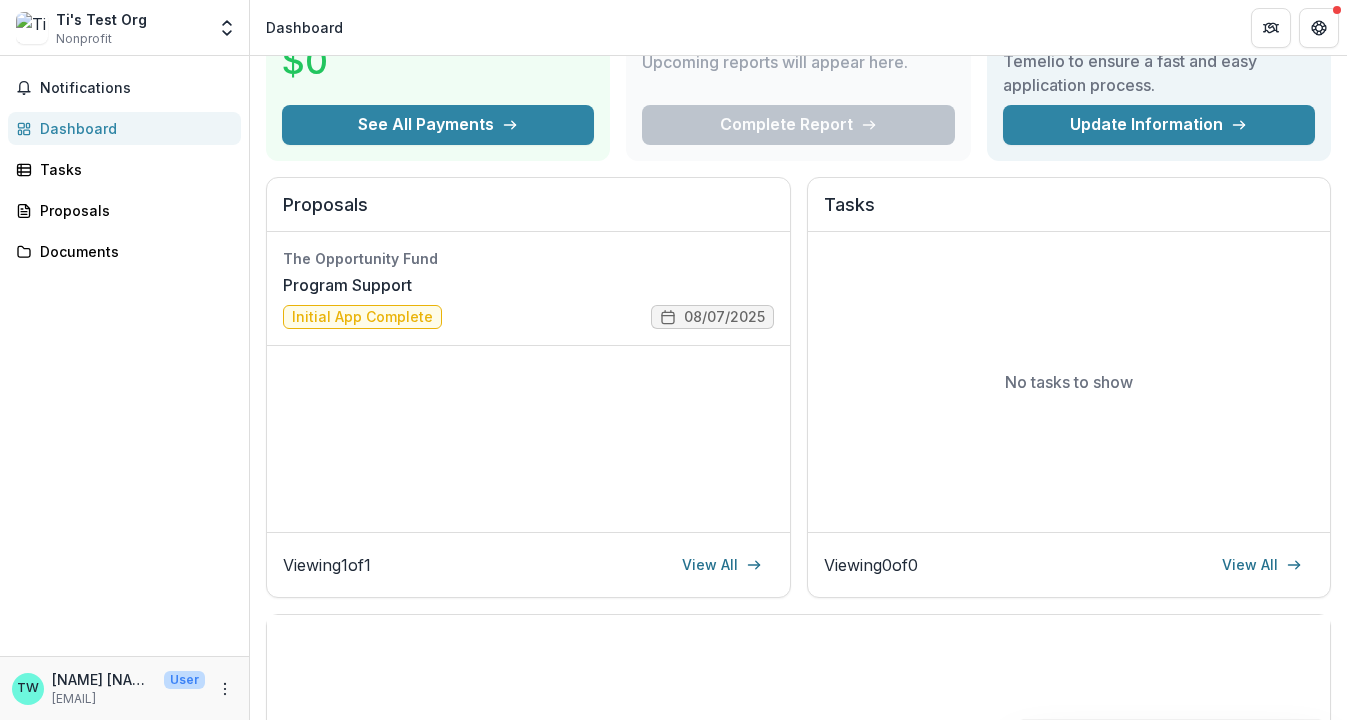 scroll, scrollTop: 156, scrollLeft: 0, axis: vertical 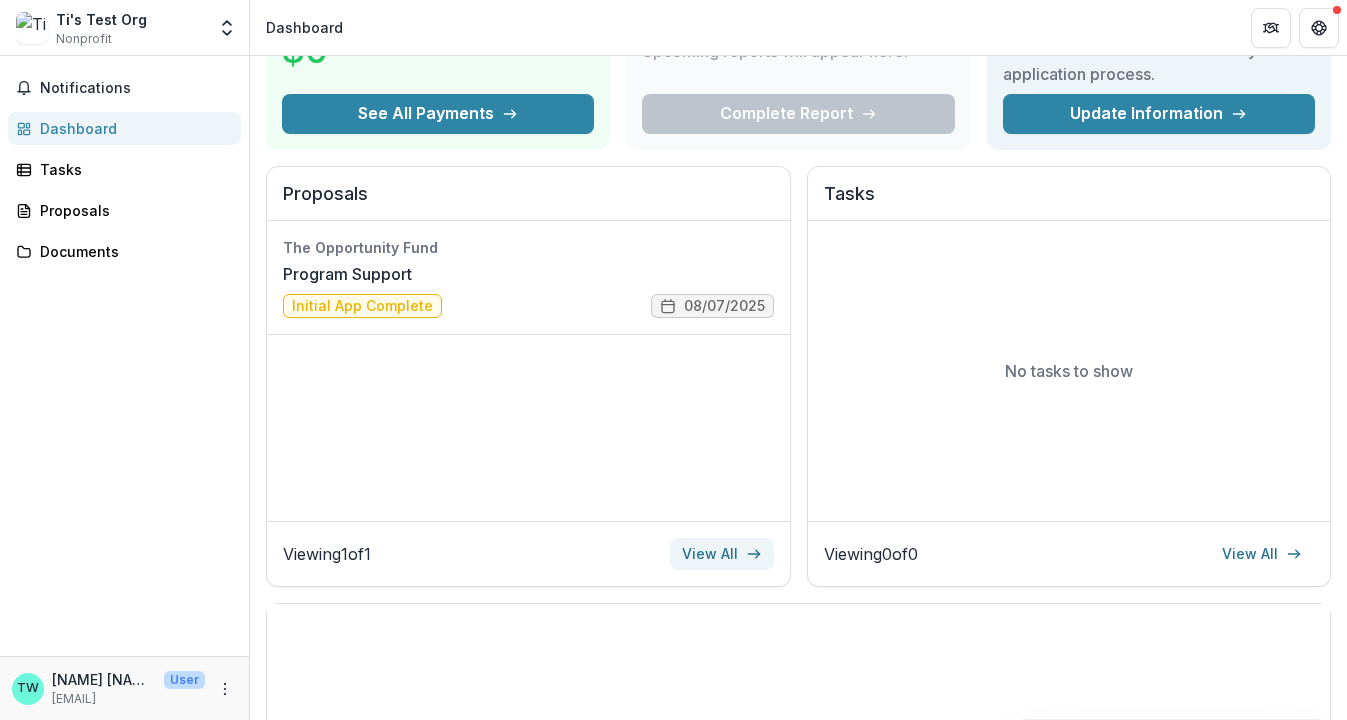 click on "View All" at bounding box center [722, 554] 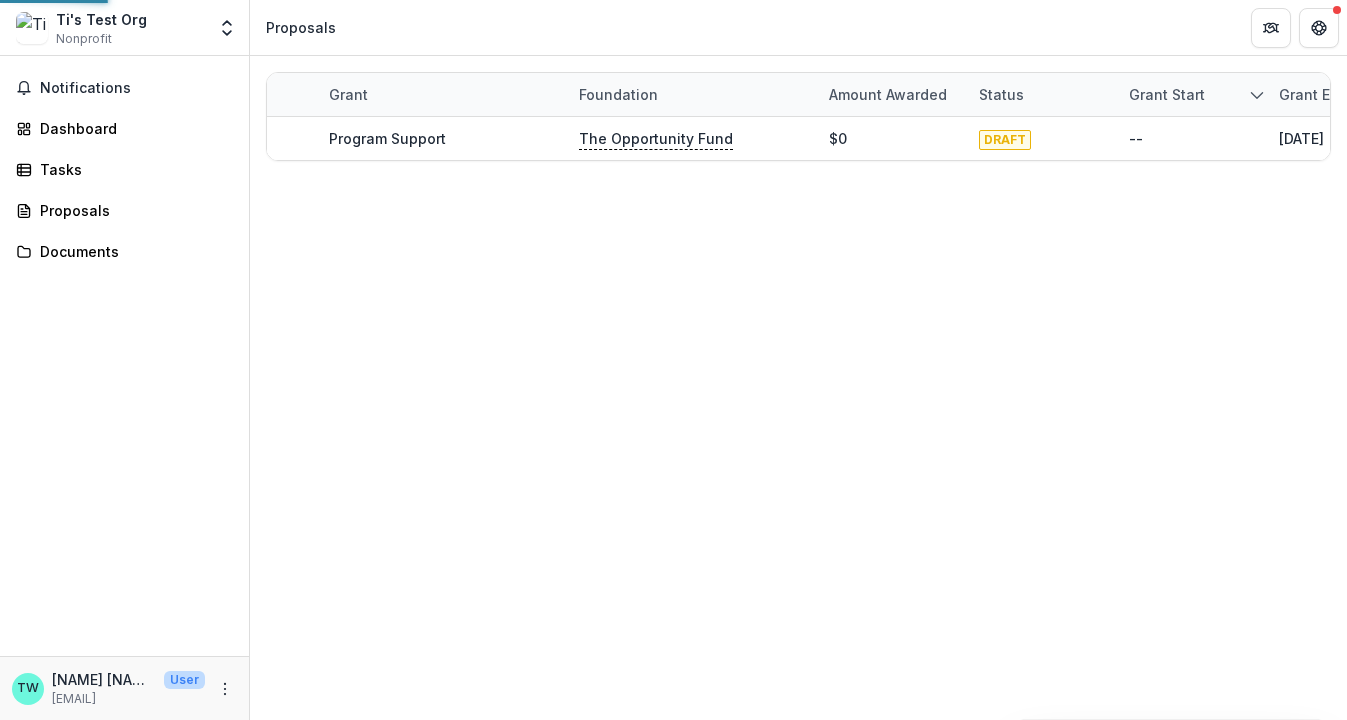 scroll, scrollTop: 0, scrollLeft: 0, axis: both 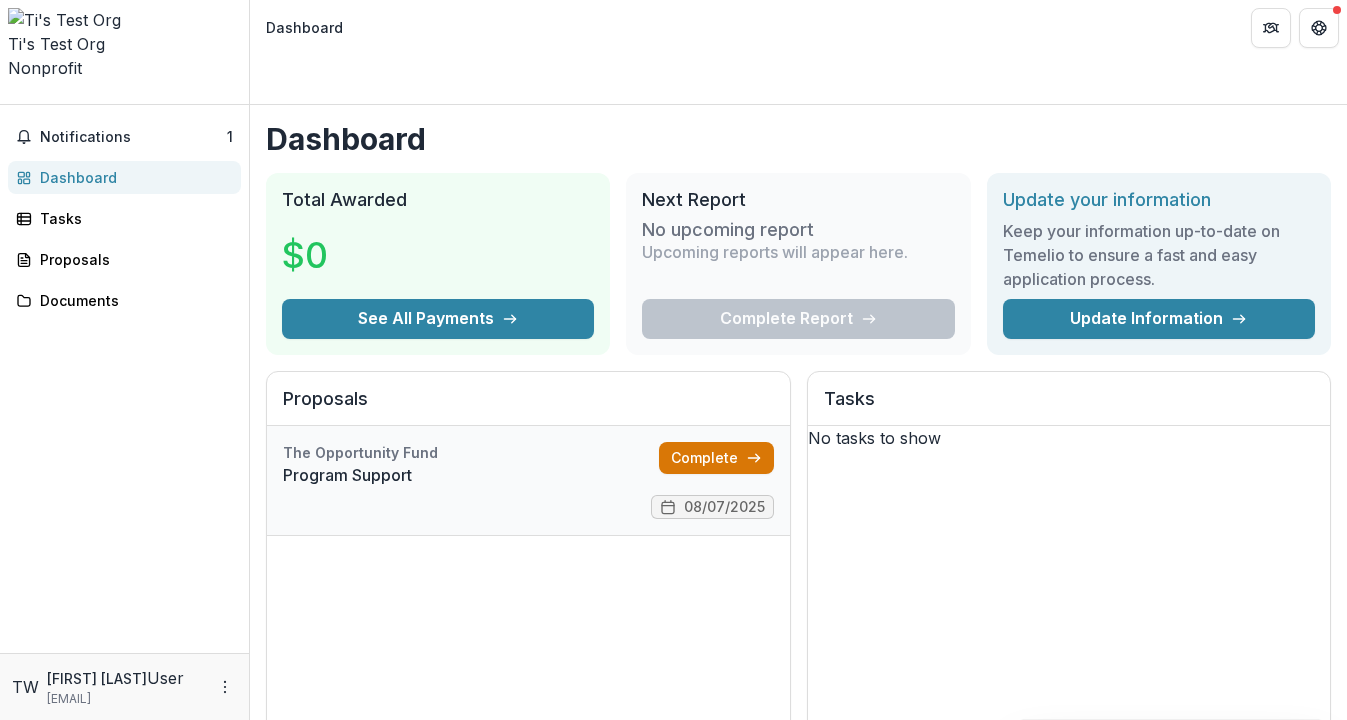 click on "Complete" at bounding box center [716, 458] 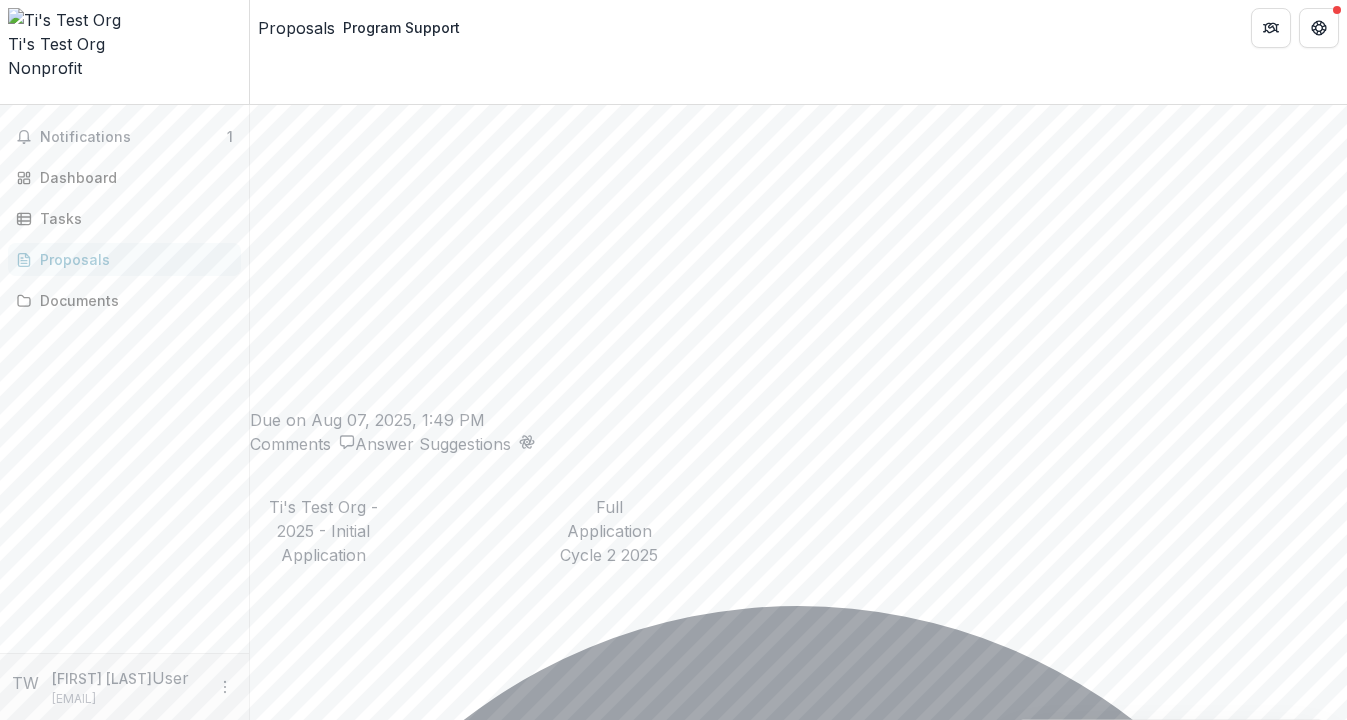 scroll, scrollTop: 2730, scrollLeft: 0, axis: vertical 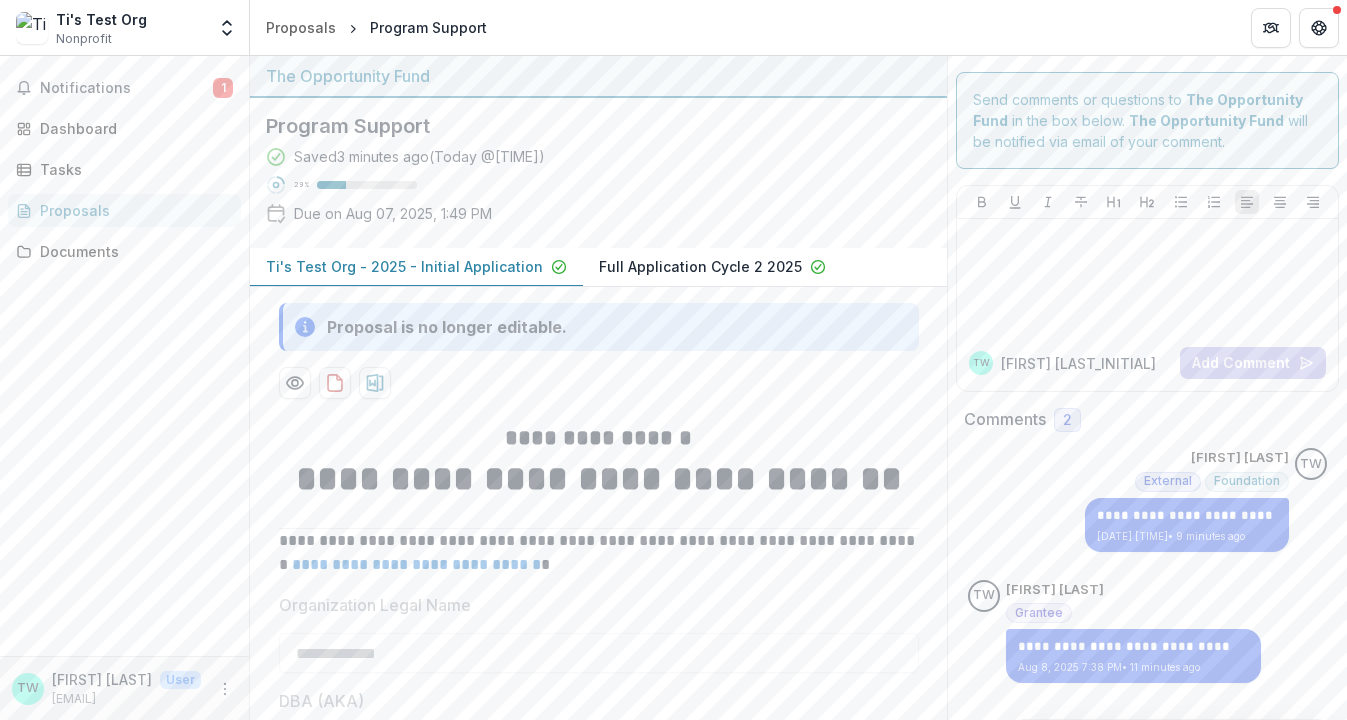 click on "Ti's Test Org - 2025 - Initial Application" at bounding box center [416, 267] 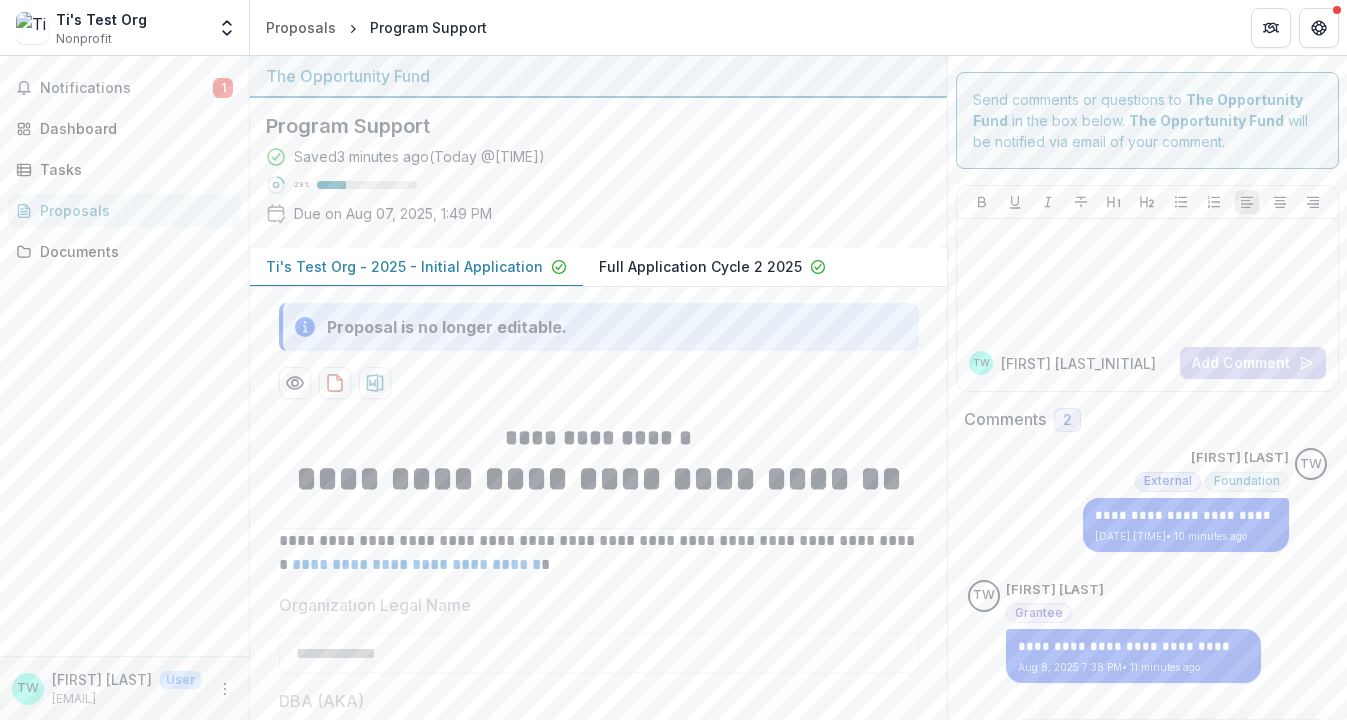 click on "Program Support Saved  3 minutes ago  ( Today   @  7:46pm ) 29 % Due on   Aug 07, 2025, 1:49 PM" at bounding box center [582, 173] 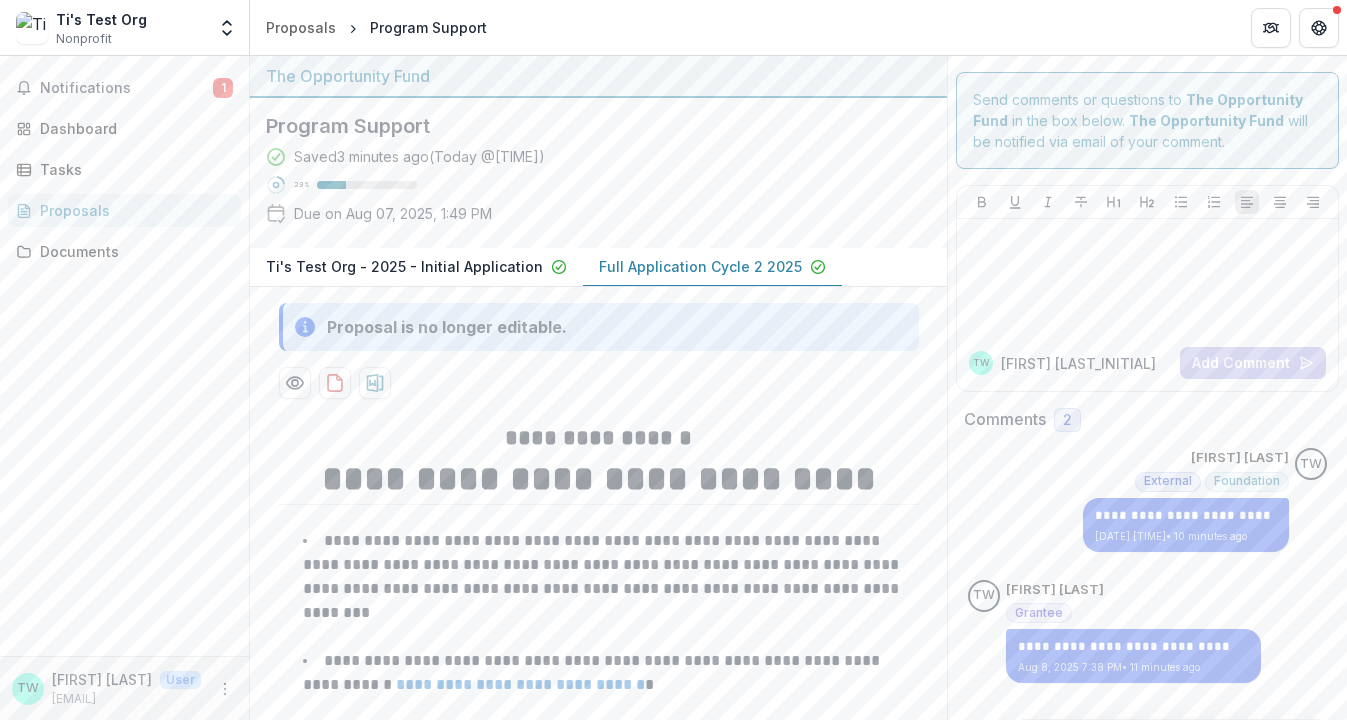 click on "Full Application Cycle 2 2025" at bounding box center [700, 266] 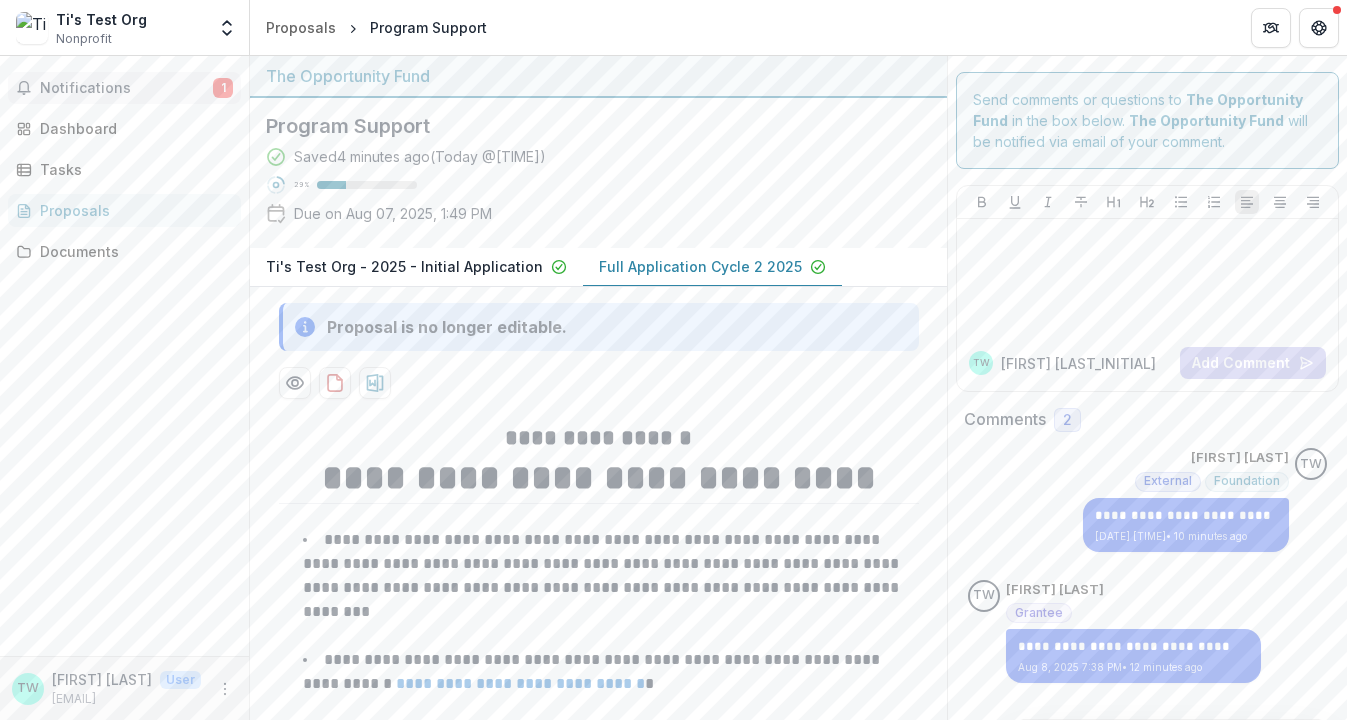 click on "Notifications" at bounding box center [126, 88] 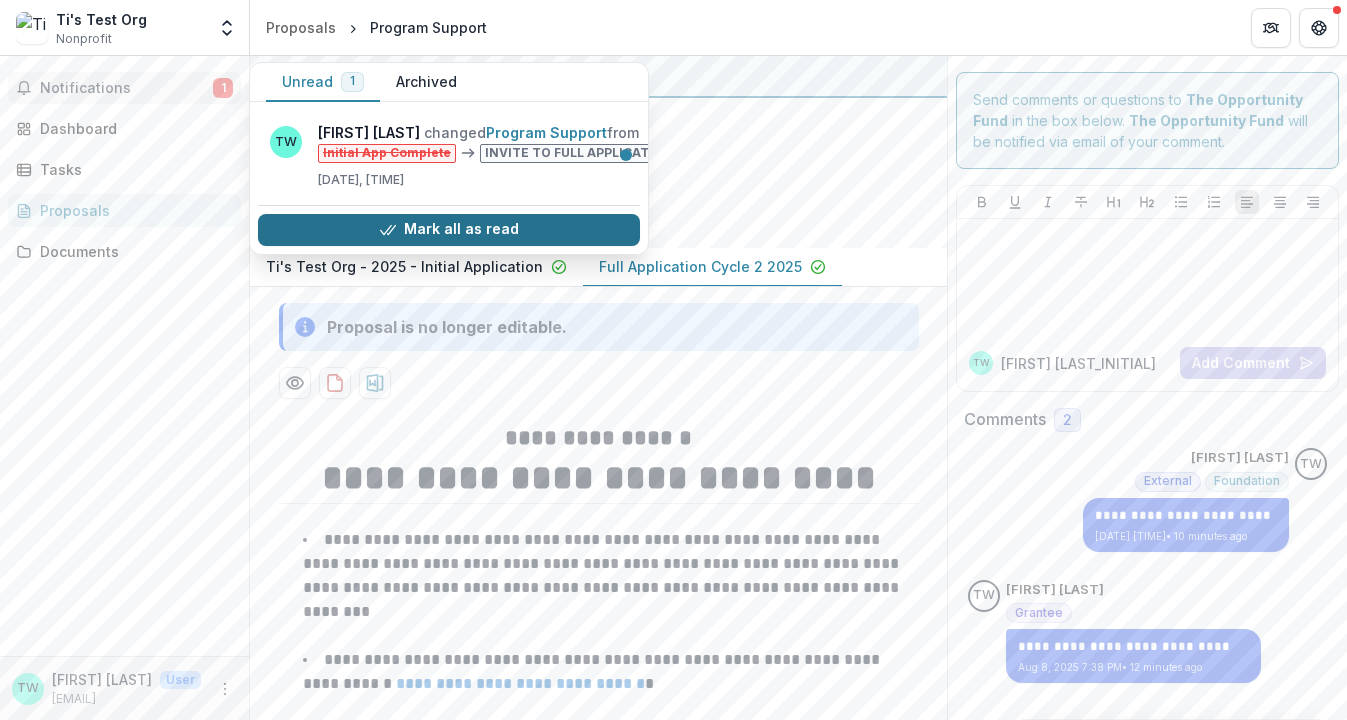 click on "Mark all as read" at bounding box center [449, 230] 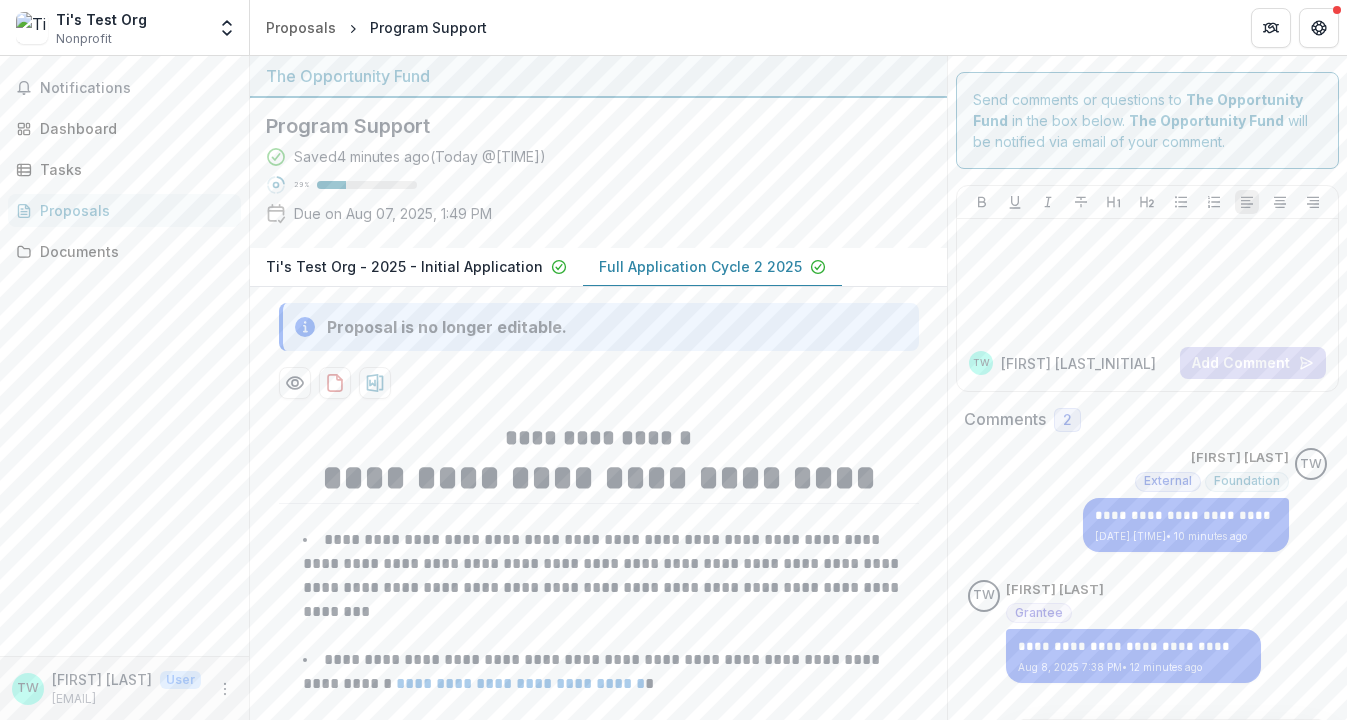 click on "Notifications Unread   0 Archived You don't have any unread notifications We'll notify you about important updates and any time you're mentioned on Temelio. TW Ti Wilhelm changed  Program Support  from   Initial App Complete Invite to Full Application Draft Aug 08, 2025, 7:46 PM TW Ti Wilhelm added a comment to  Program Support . Aug 08, 2025, 7:40 PM TW Ti Wilhelm added a comment to  Program Support . Aug 08, 2025, 7:38 PM TW Ti Wilhelm changed  Program Support  from   Initial App Complete Invite to Full Application Draft Aug 08, 2025, 5:55 PM TW Ti Wilhelm changed  Program Support  from   Initial App Complete Invite to Full Application Draft Aug 08, 2025, 5:18 PM Dashboard Tasks Proposals Documents" at bounding box center [124, 356] 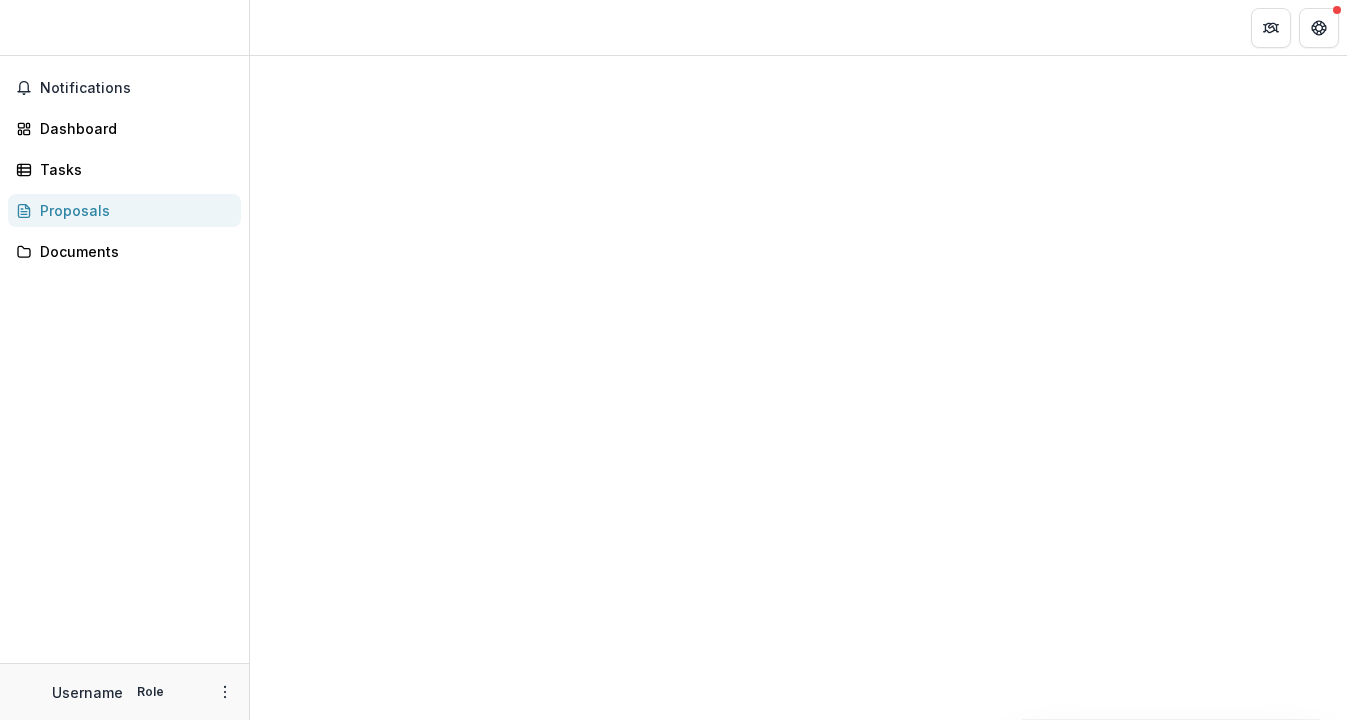 scroll, scrollTop: 0, scrollLeft: 0, axis: both 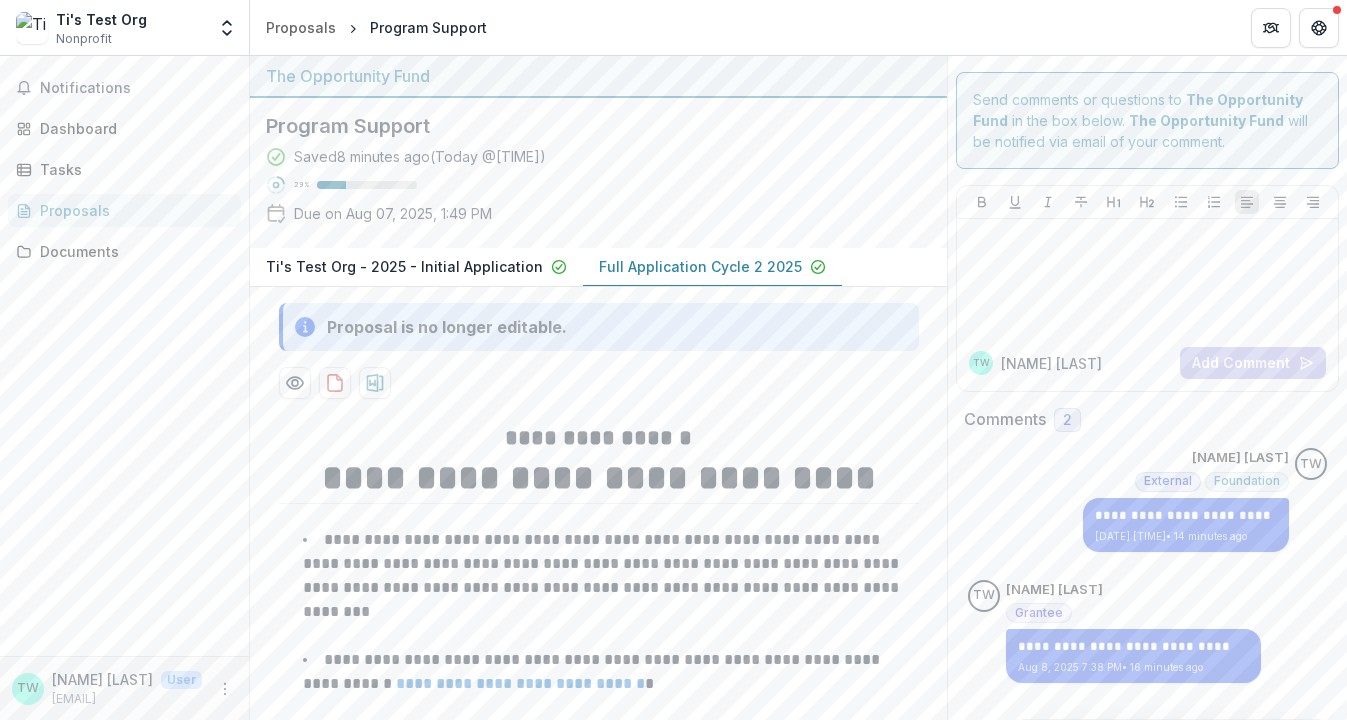 click on "Due on   [DATE], [TIME]" at bounding box center [393, 213] 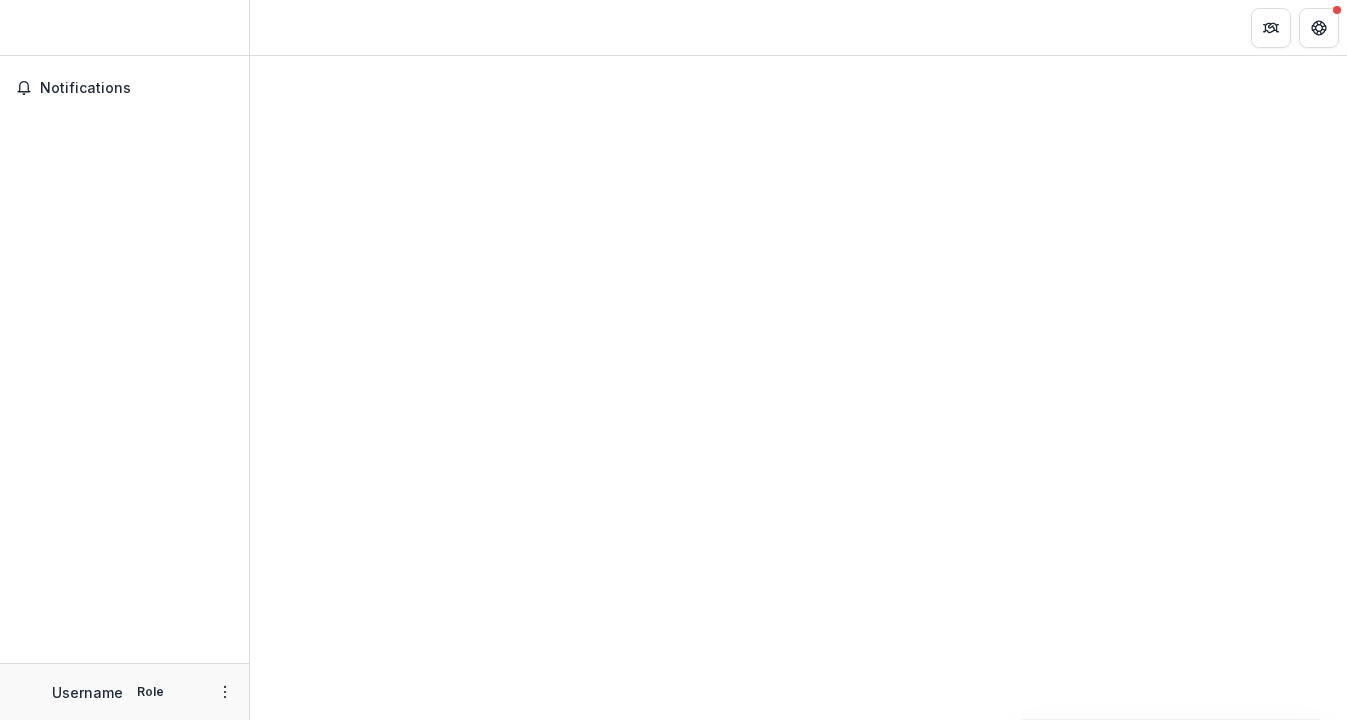 scroll, scrollTop: 0, scrollLeft: 0, axis: both 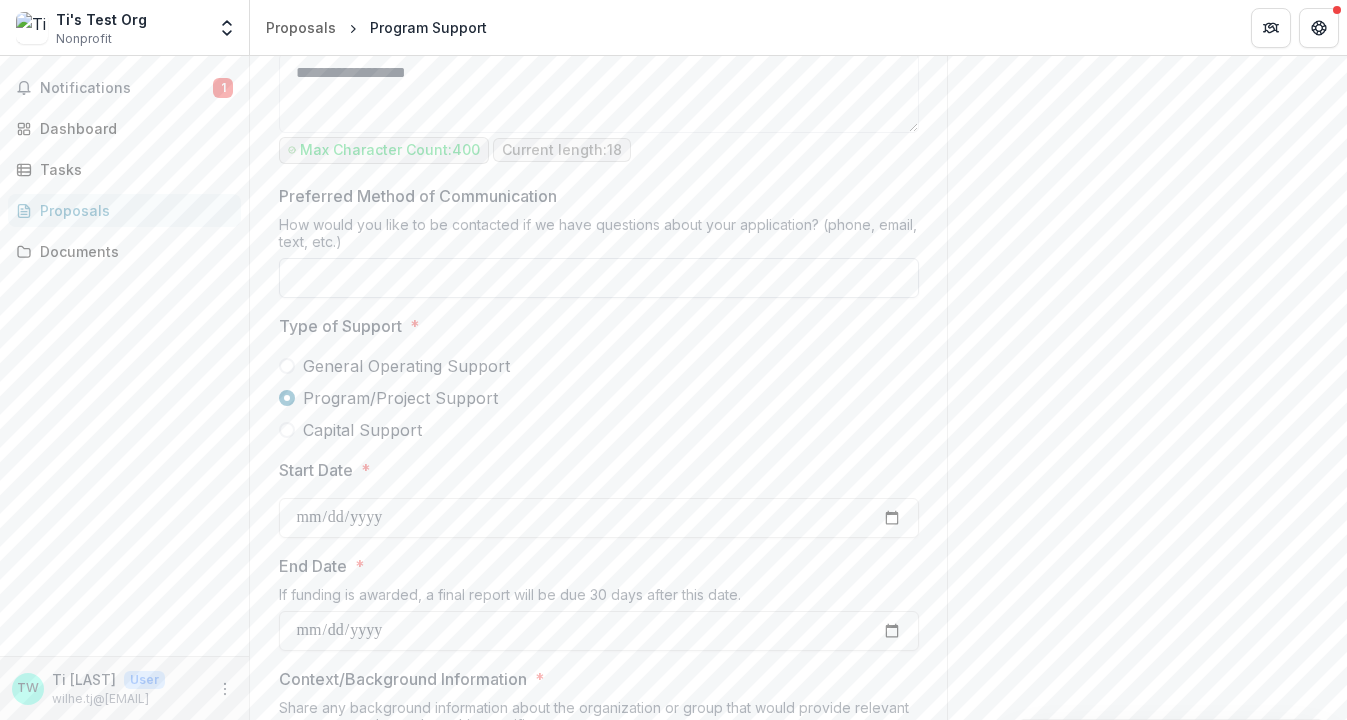click on "Preferred Method of Communication" at bounding box center [599, 278] 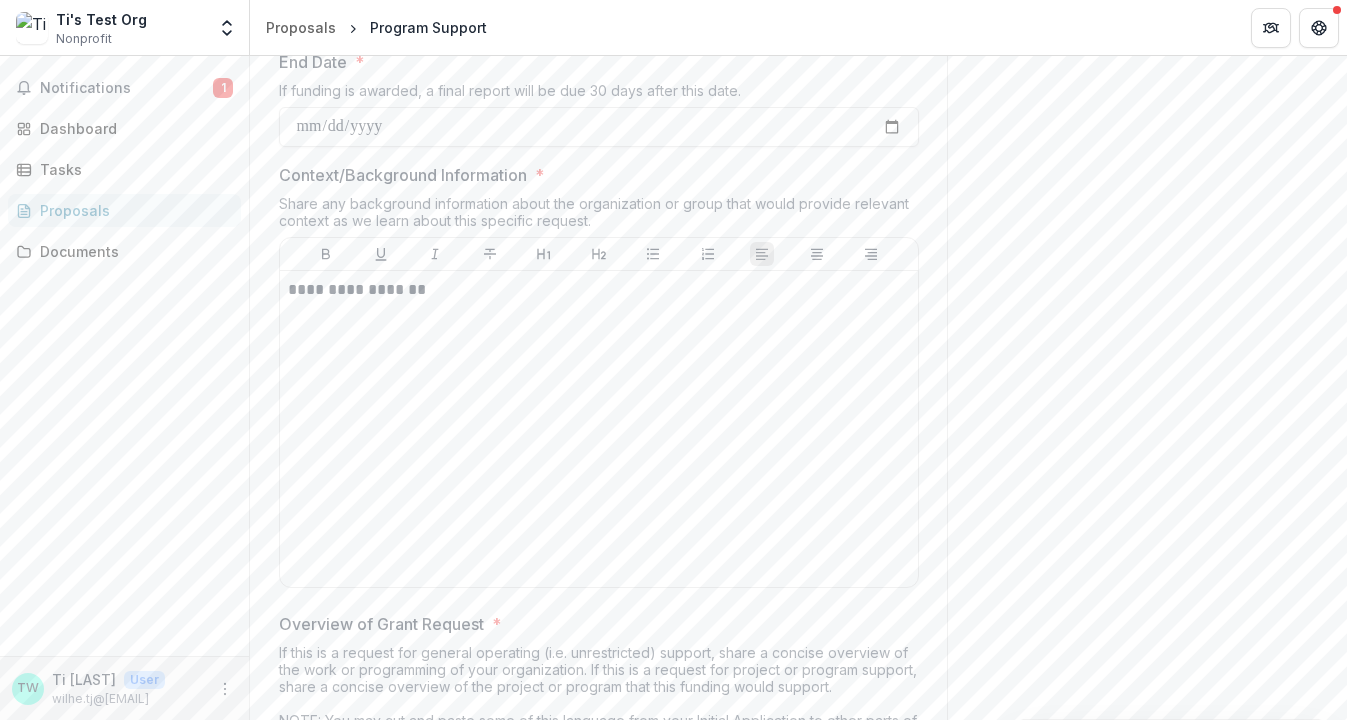 scroll, scrollTop: 1717, scrollLeft: 0, axis: vertical 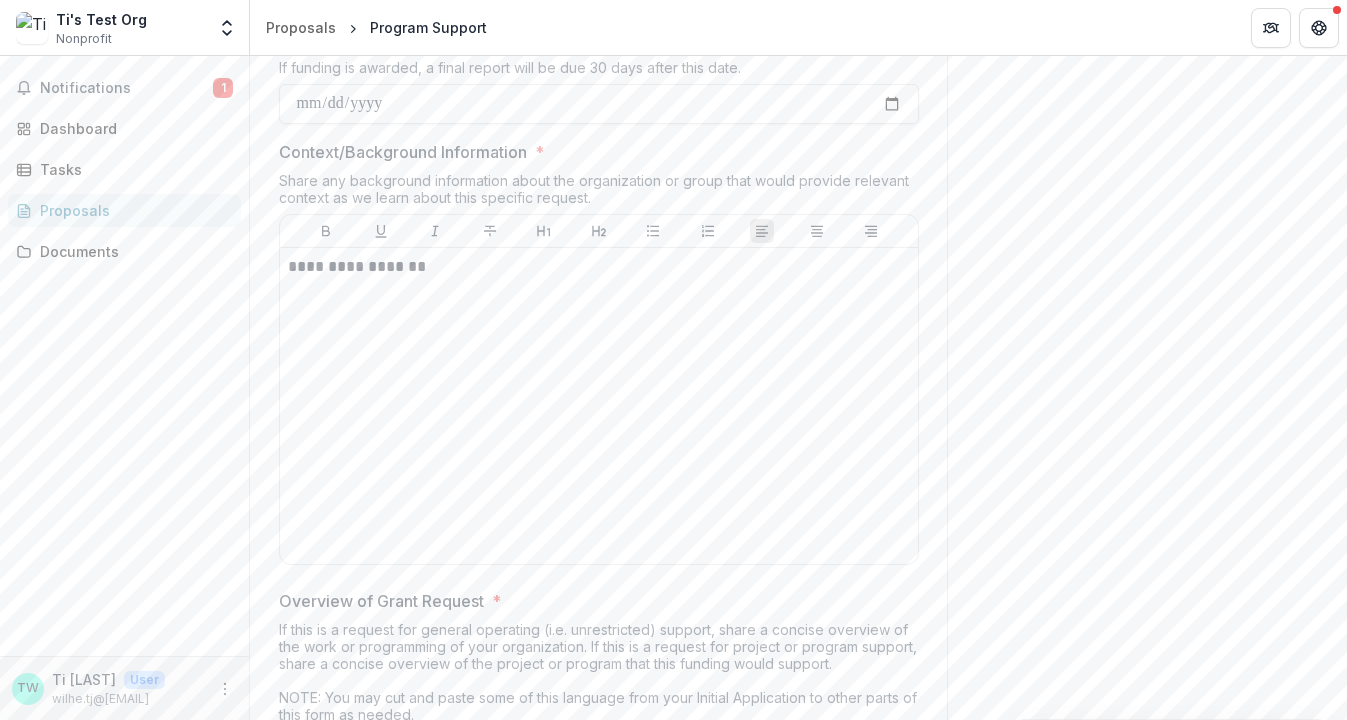 type on "****" 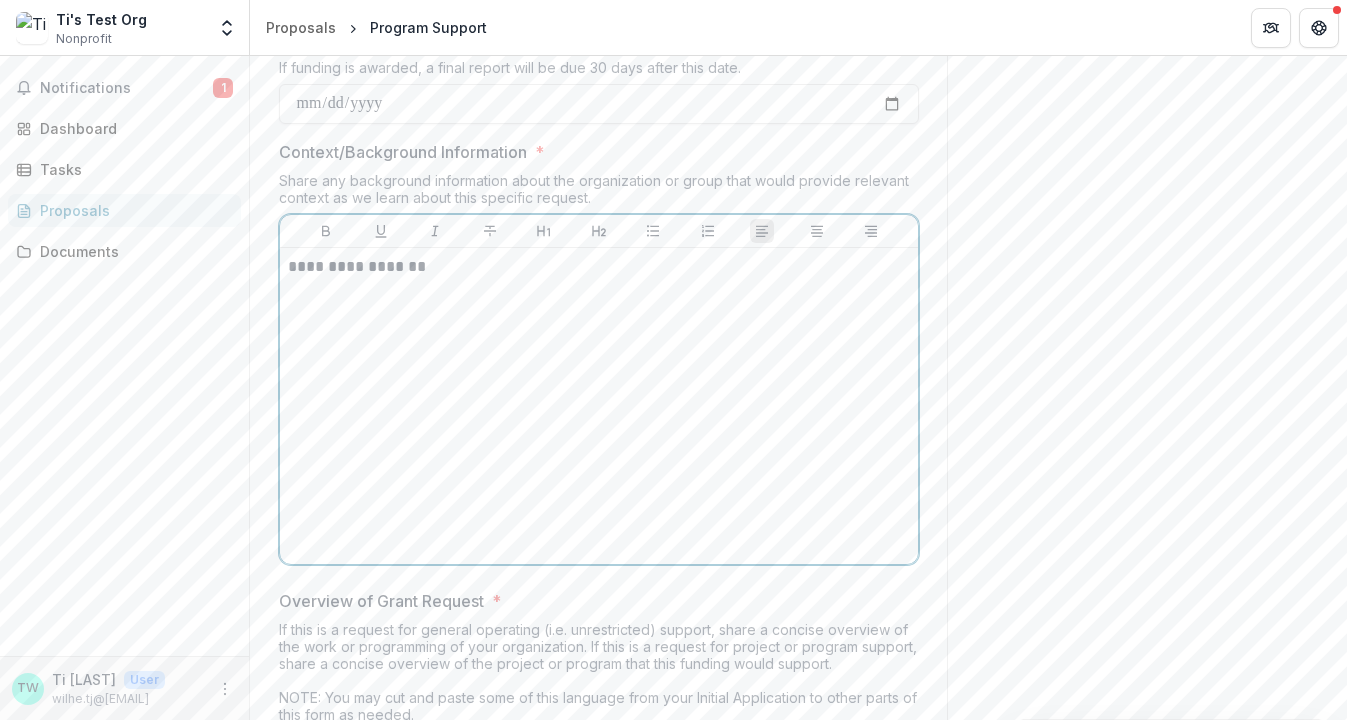 click on "**********" at bounding box center [599, 406] 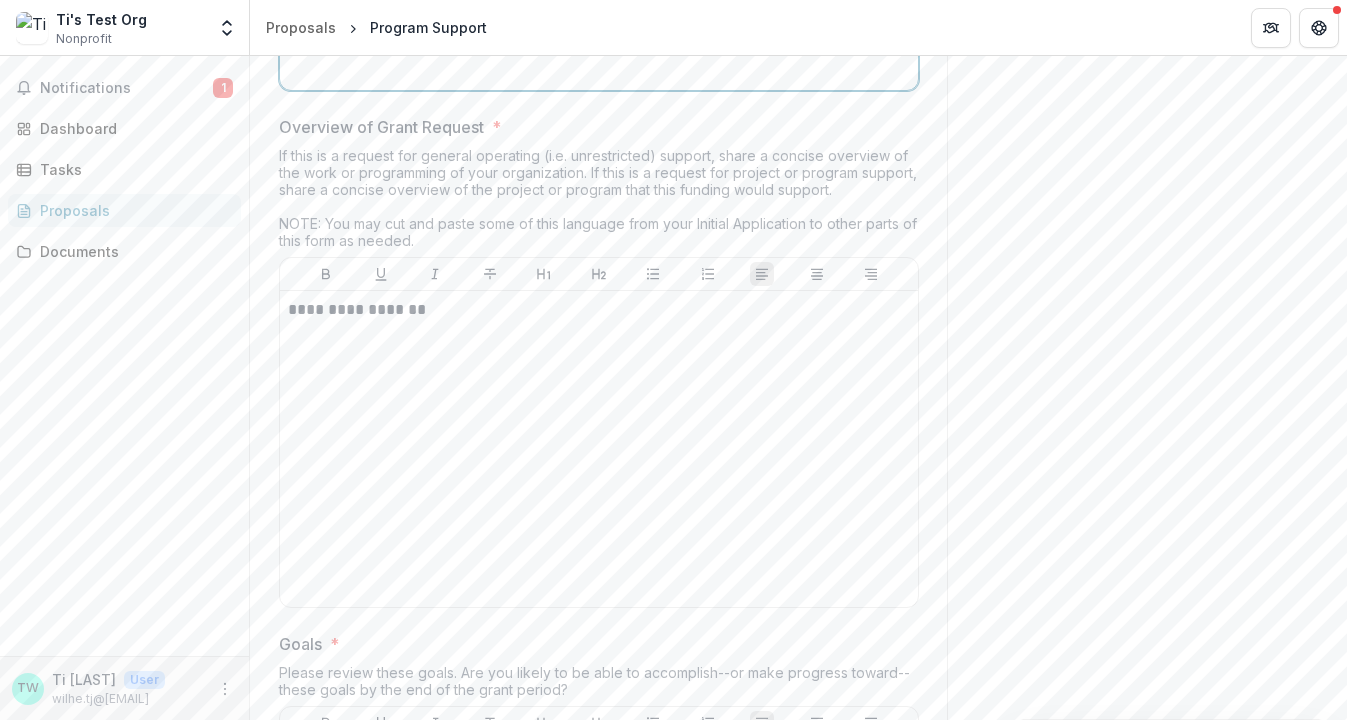 scroll, scrollTop: 2196, scrollLeft: 0, axis: vertical 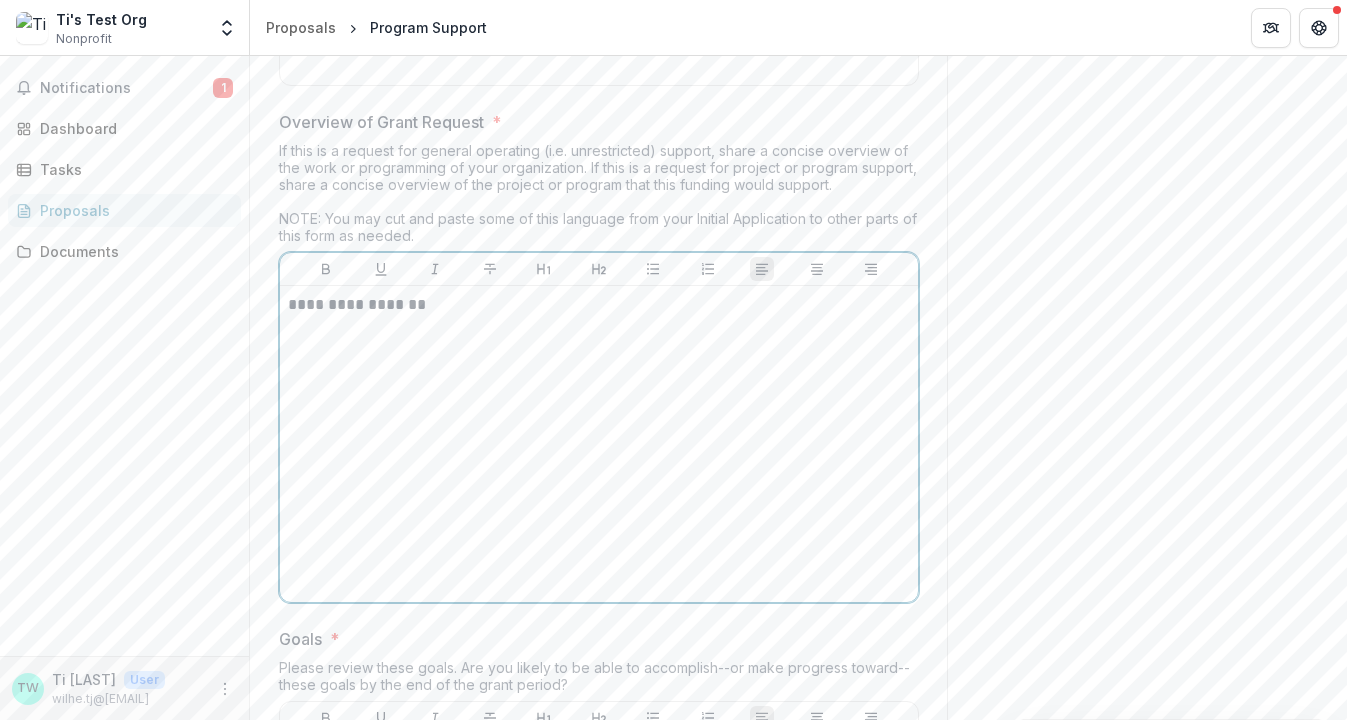 click on "**********" at bounding box center (599, 444) 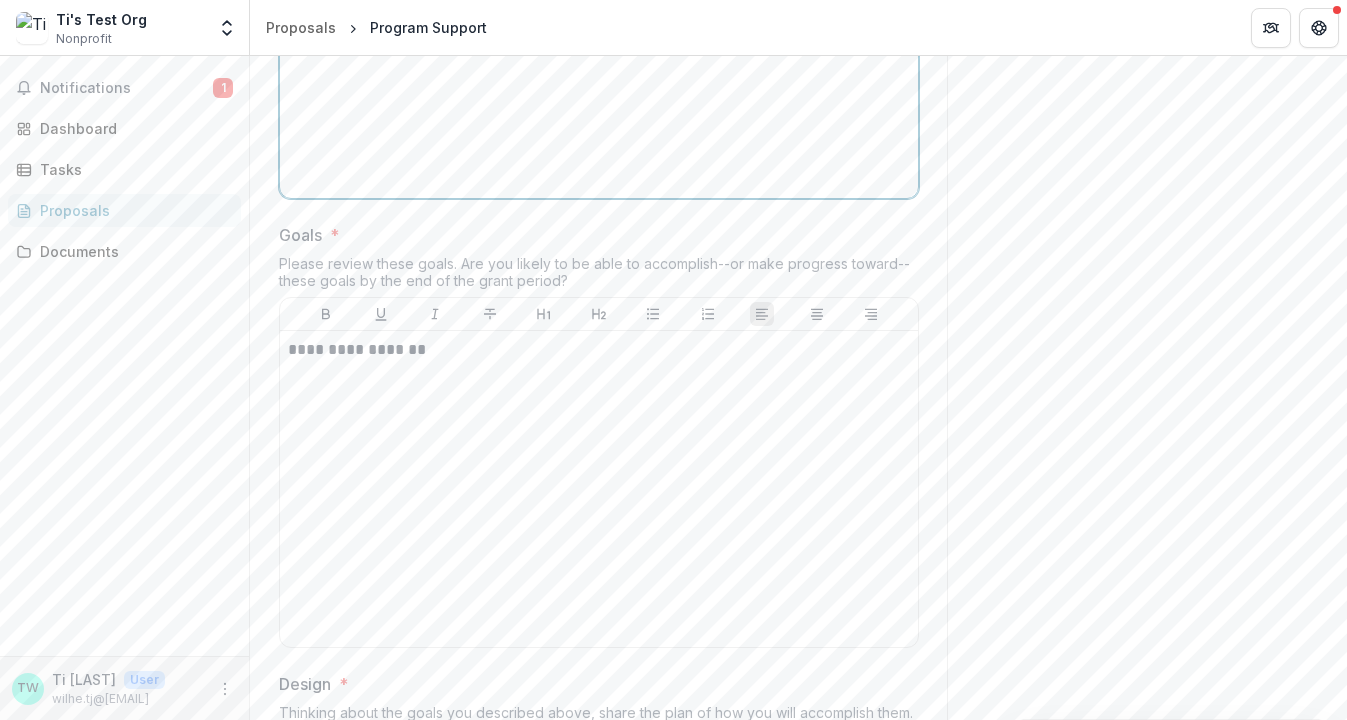 scroll, scrollTop: 2664, scrollLeft: 0, axis: vertical 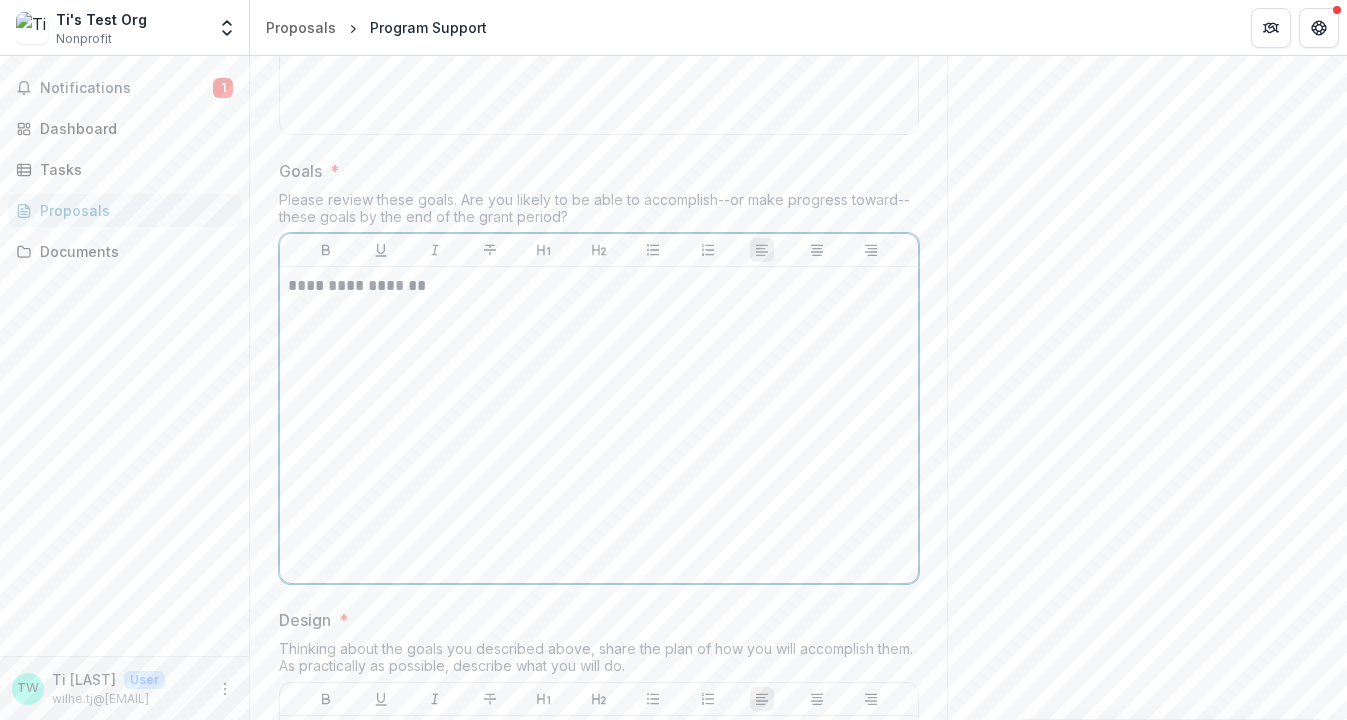 click on "**********" at bounding box center [599, 286] 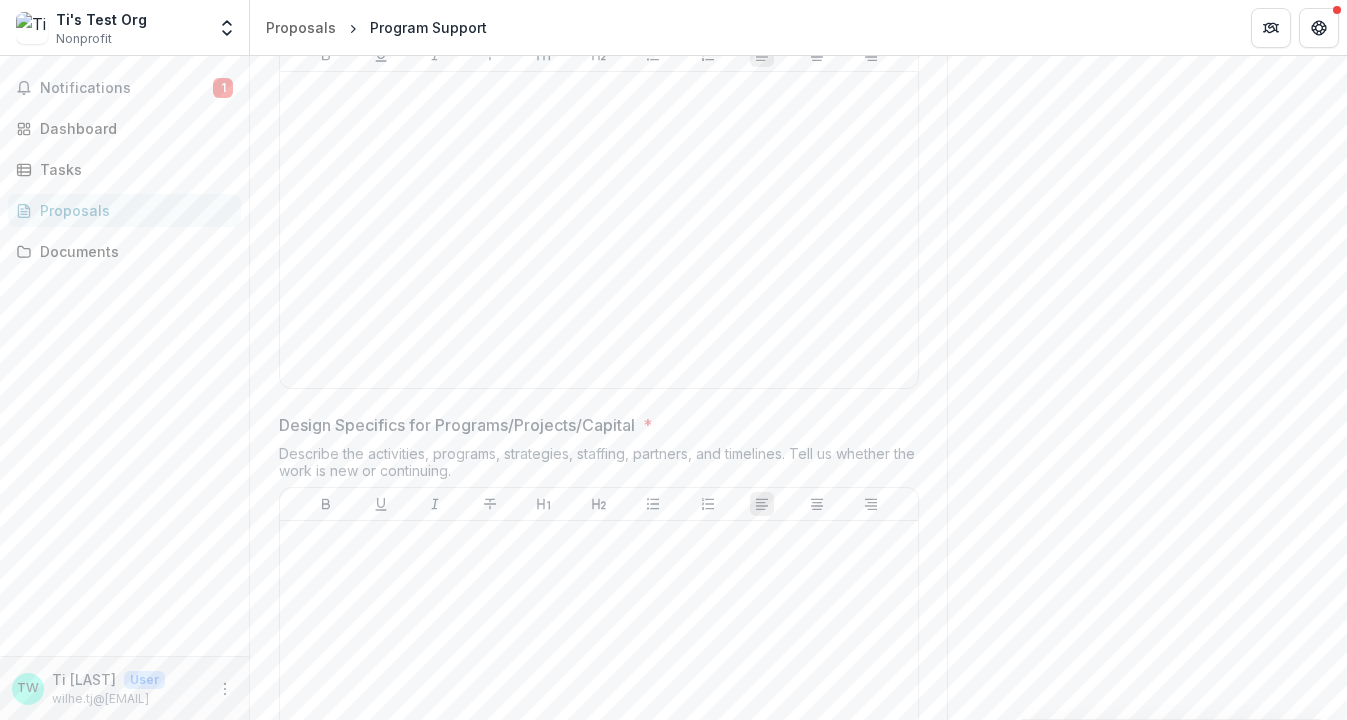 scroll, scrollTop: 3190, scrollLeft: 0, axis: vertical 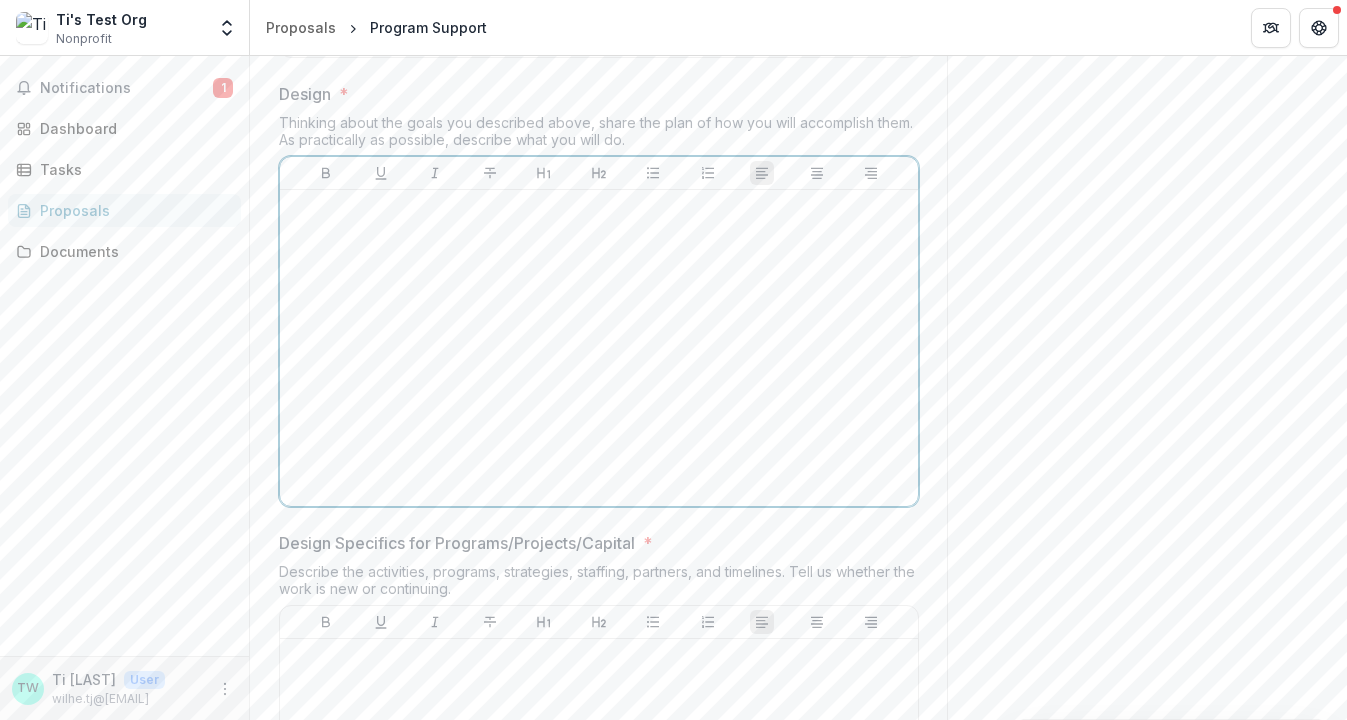 click at bounding box center [599, 209] 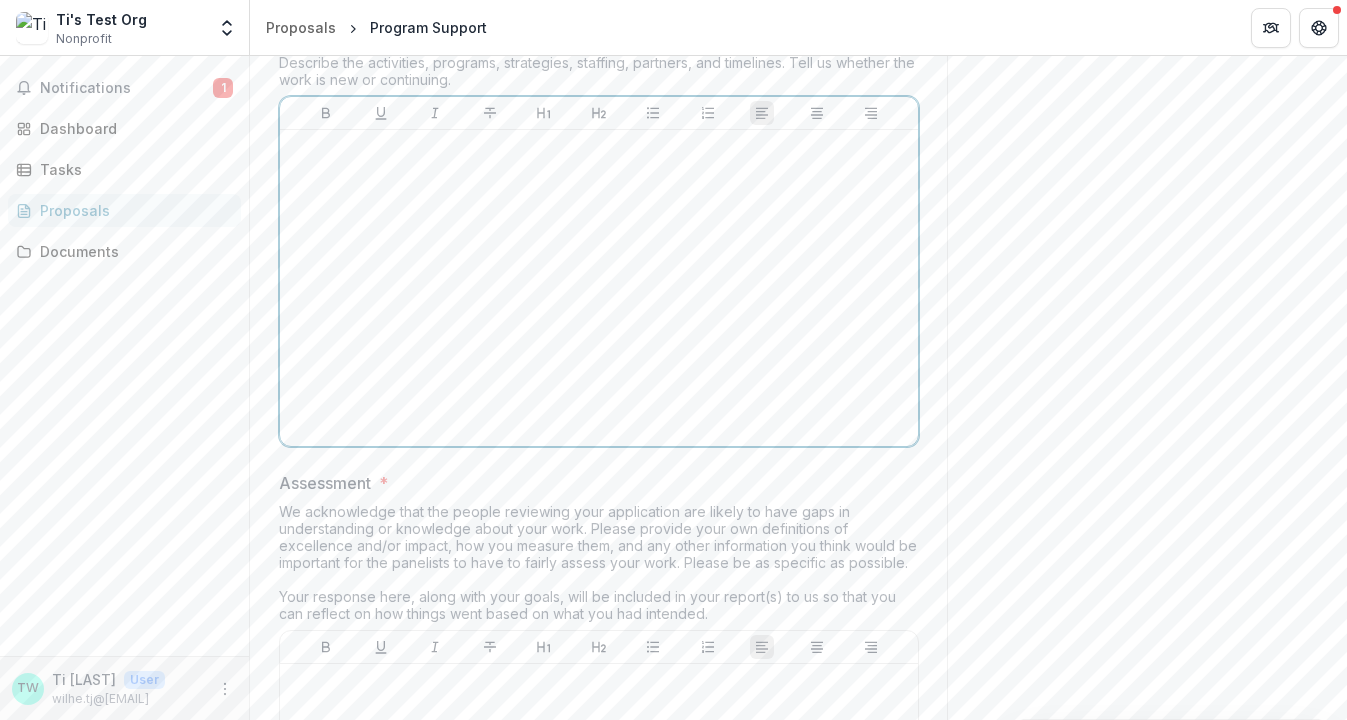 click at bounding box center [599, 288] 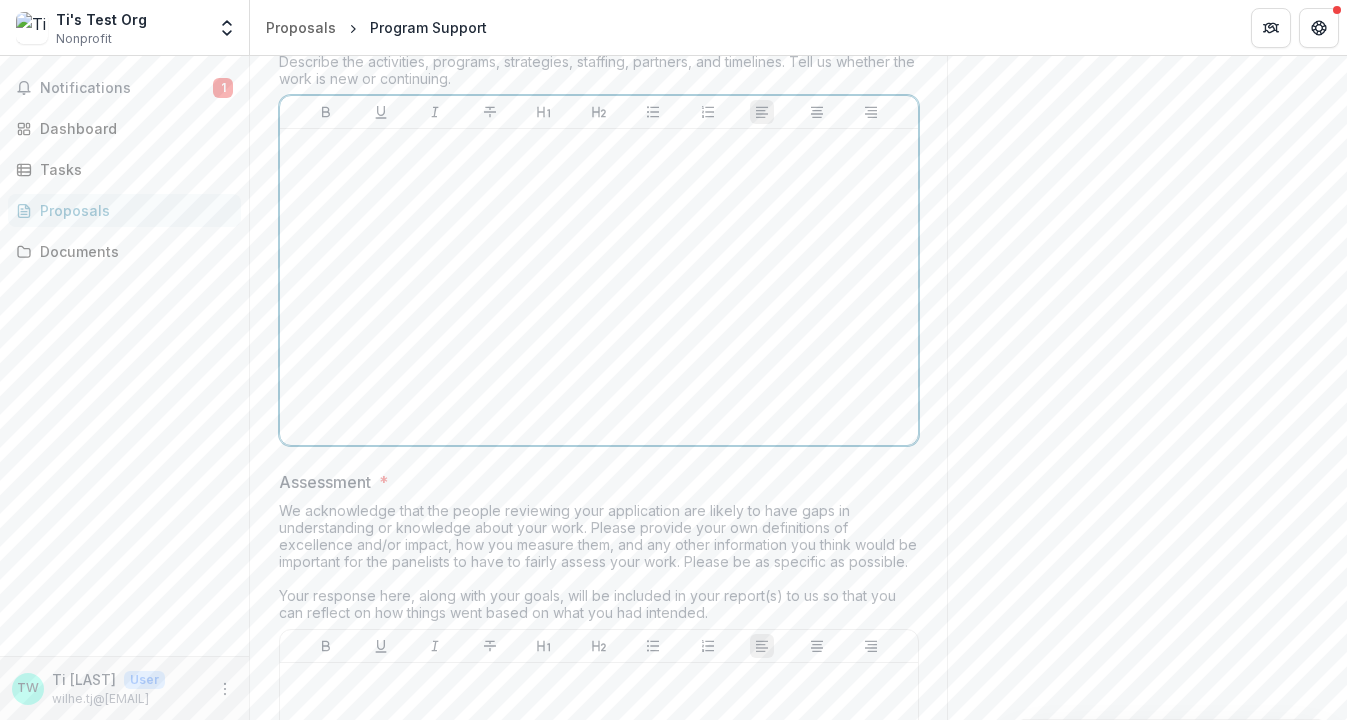 type 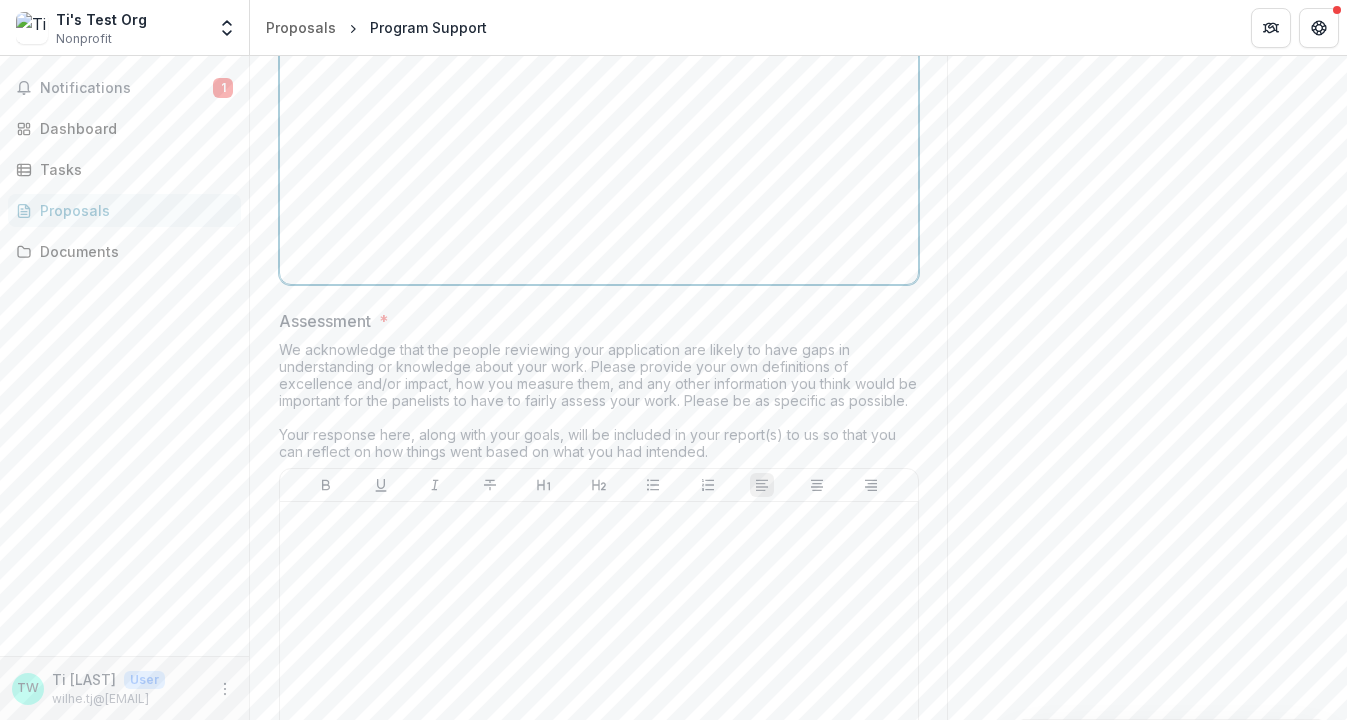 scroll, scrollTop: 3920, scrollLeft: 0, axis: vertical 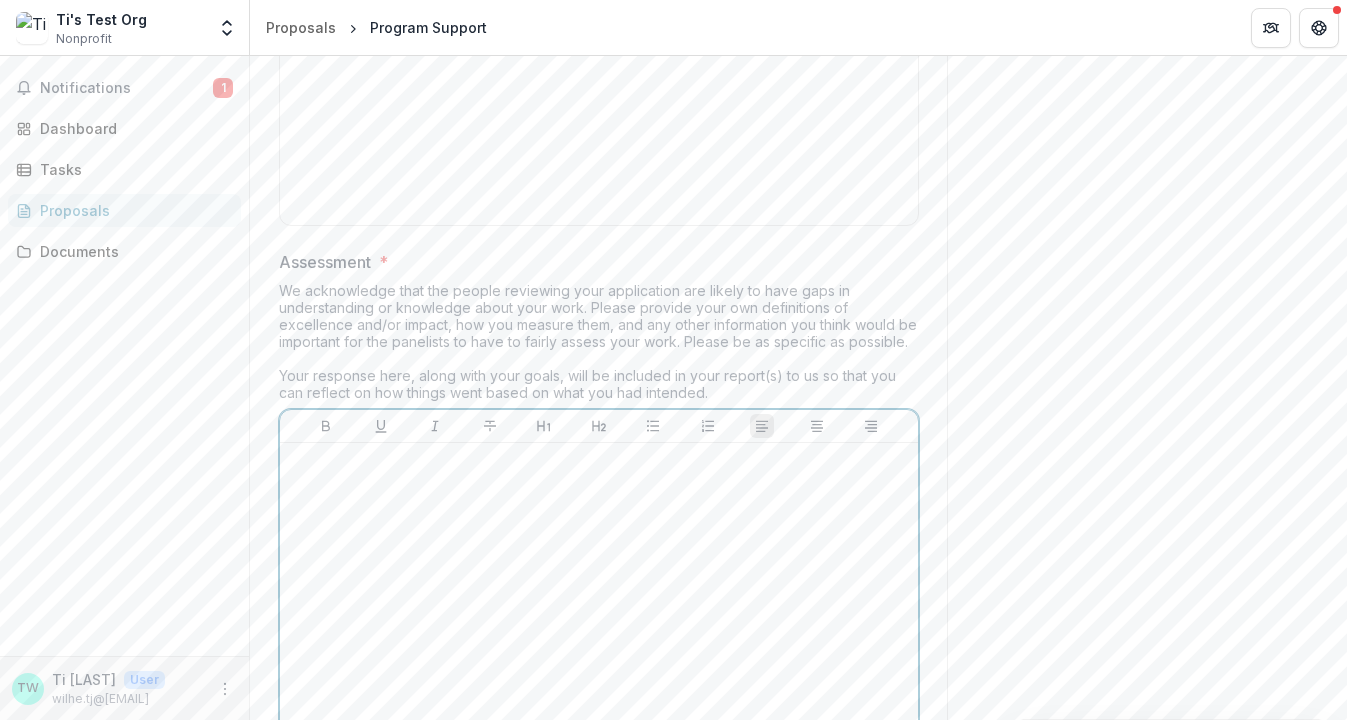 click at bounding box center (599, 601) 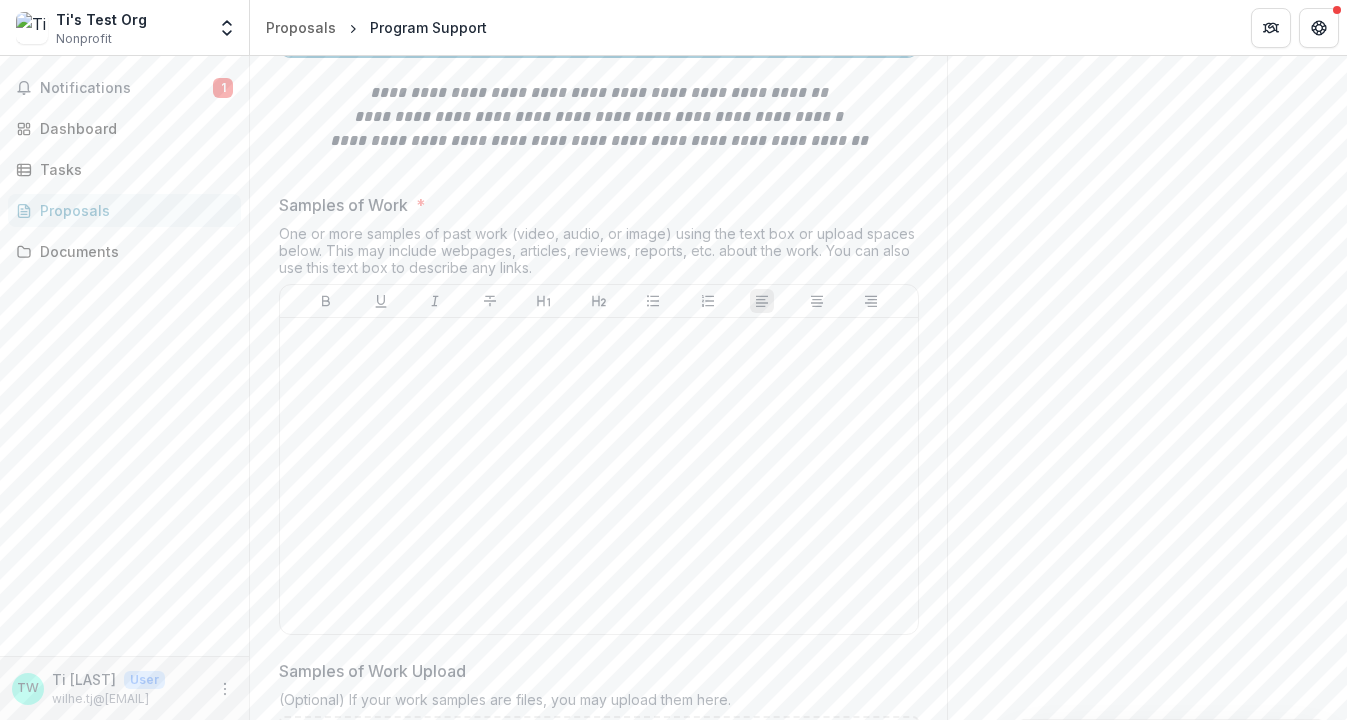 scroll, scrollTop: 4626, scrollLeft: 0, axis: vertical 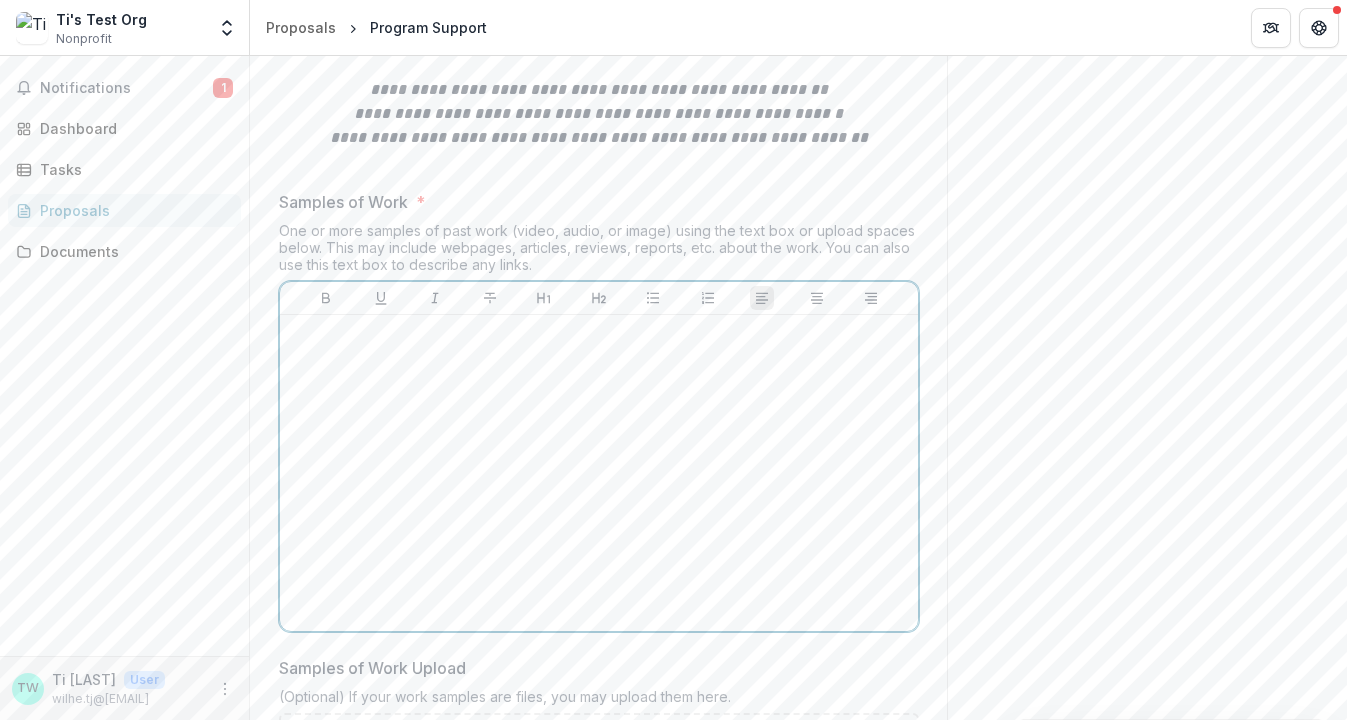 click at bounding box center (599, 473) 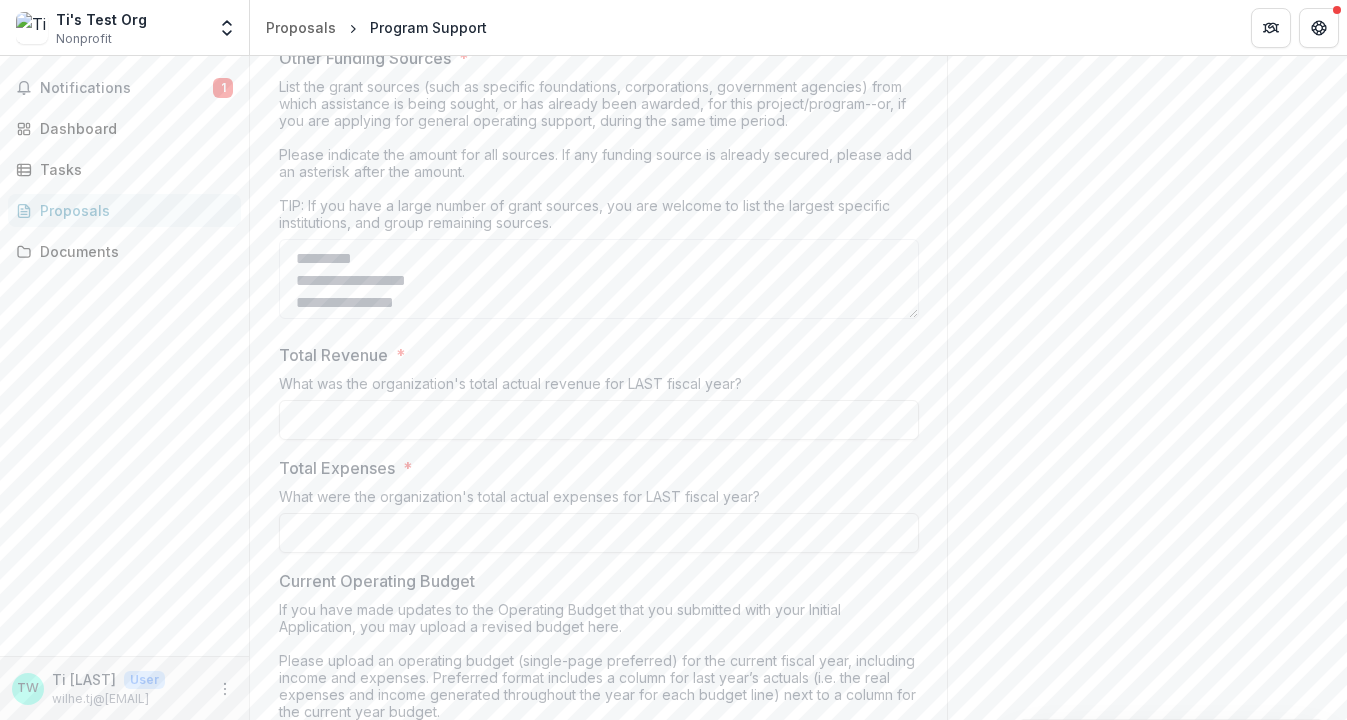 scroll, scrollTop: 5607, scrollLeft: 0, axis: vertical 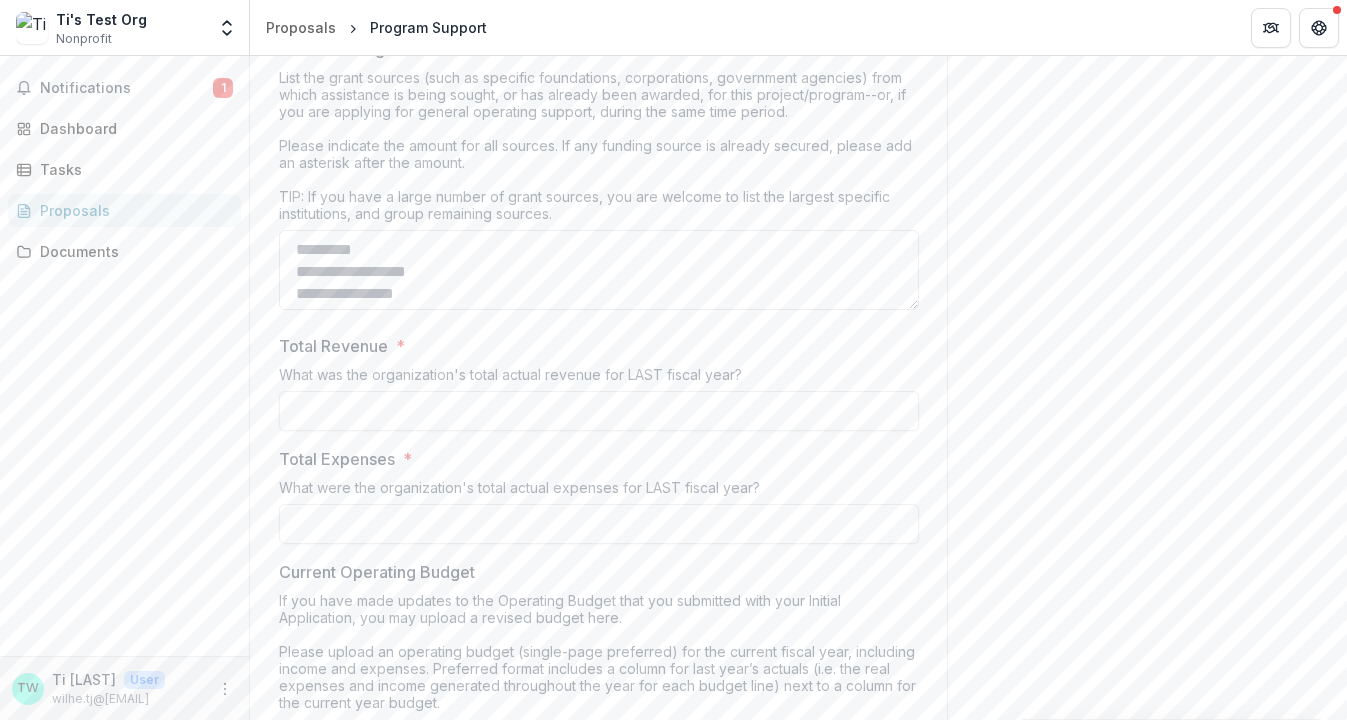 click on "Other Funding Sources *" at bounding box center (599, 270) 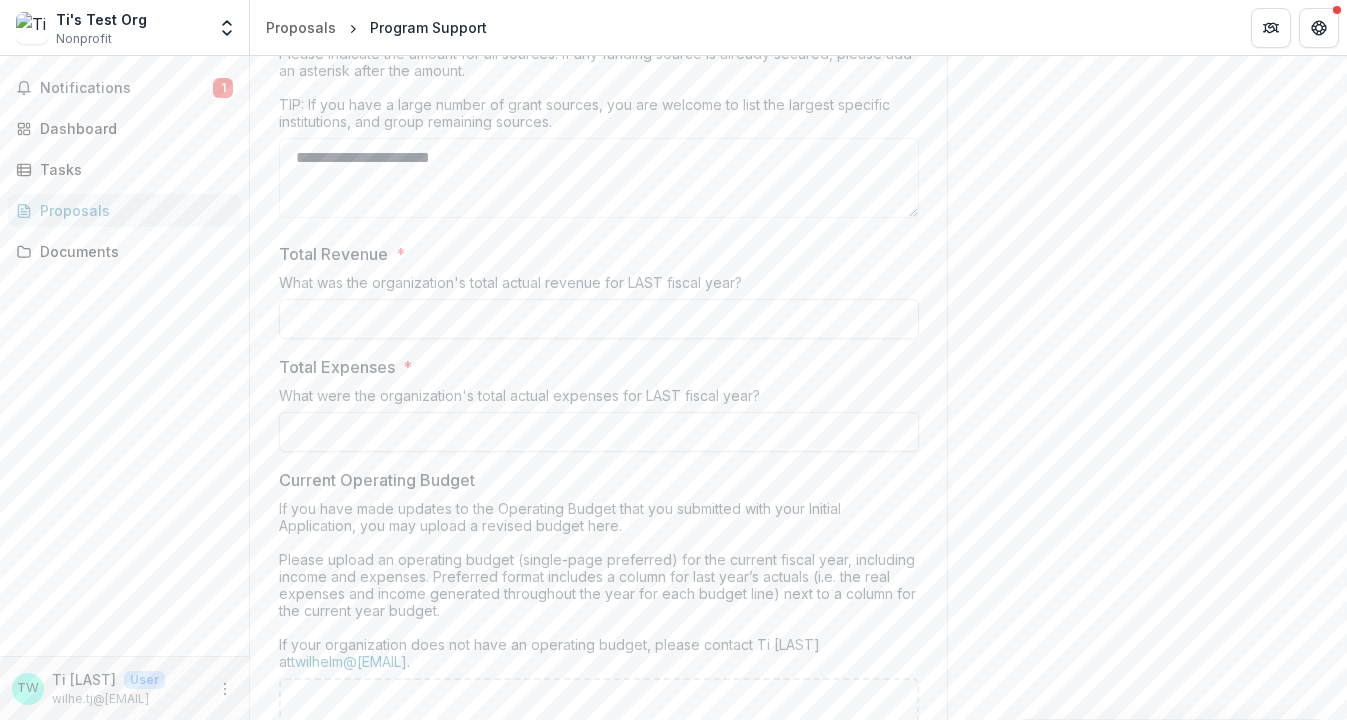 scroll, scrollTop: 5703, scrollLeft: 0, axis: vertical 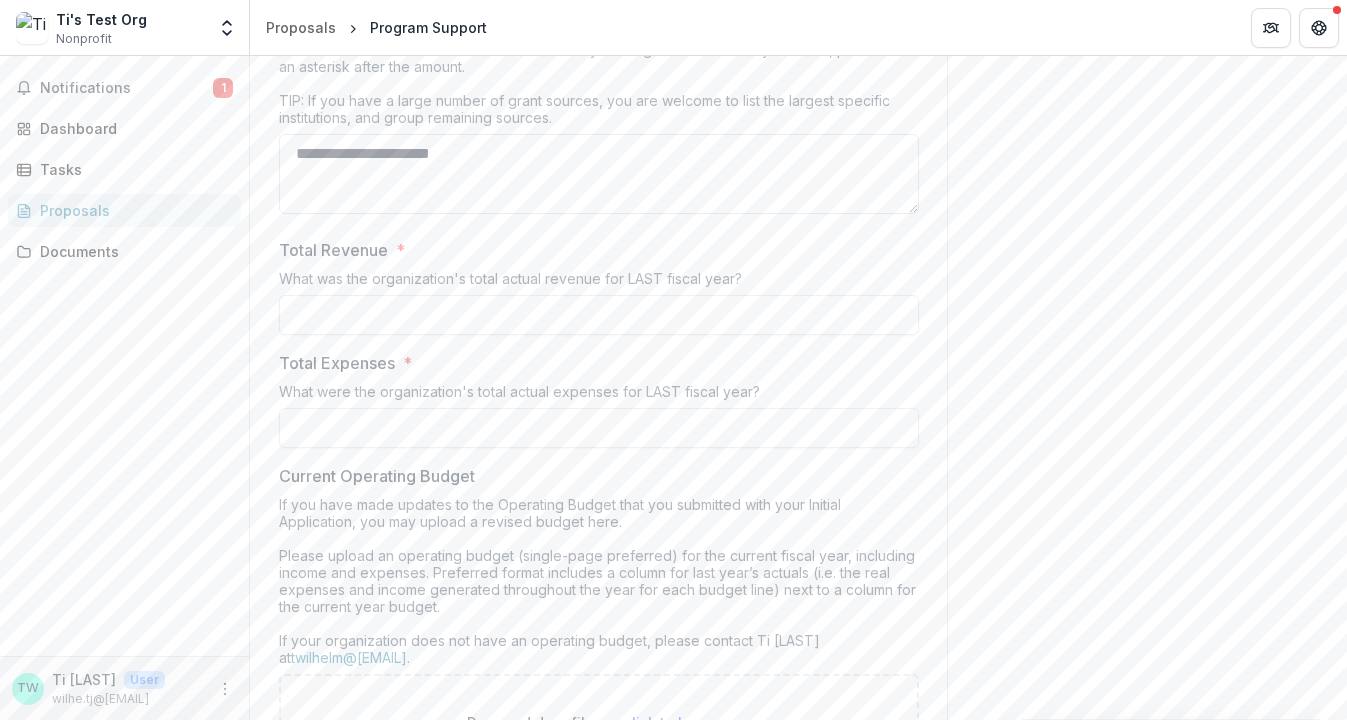 click on "**********" at bounding box center (599, 174) 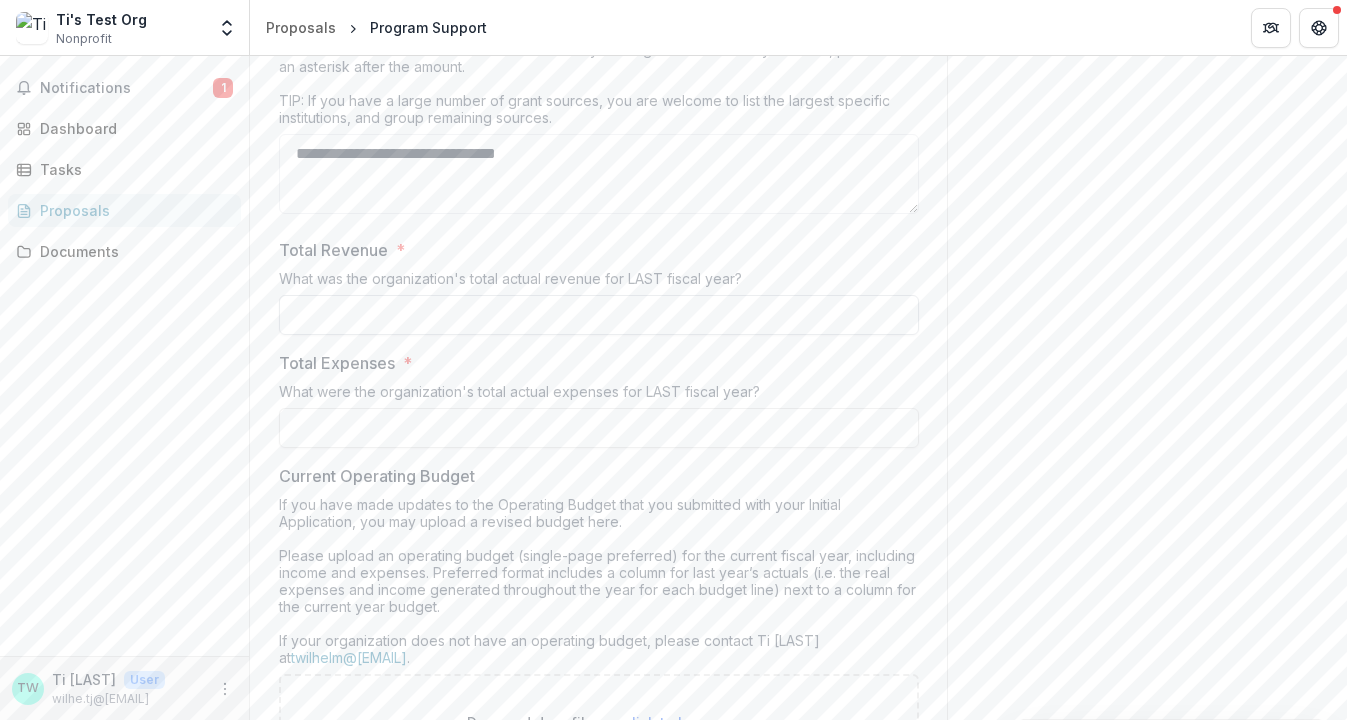 type on "**********" 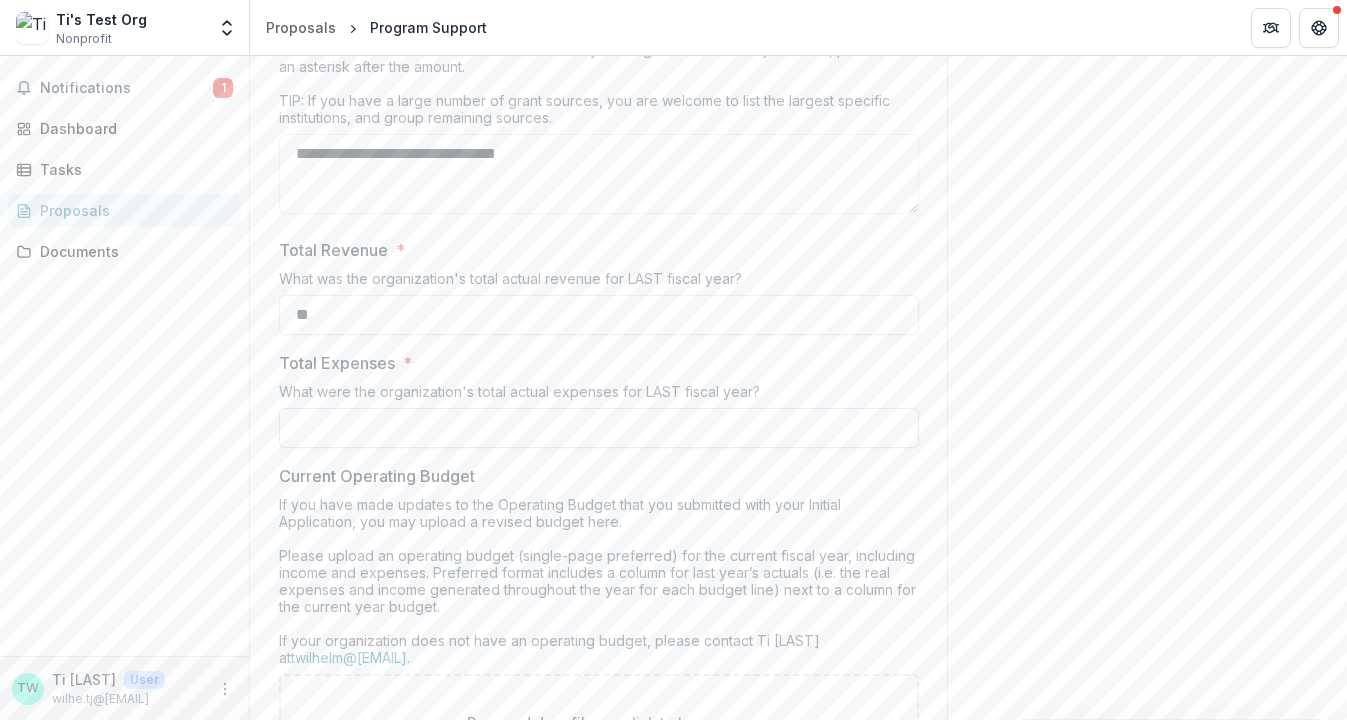 click on "Total Expenses *" at bounding box center (599, 428) 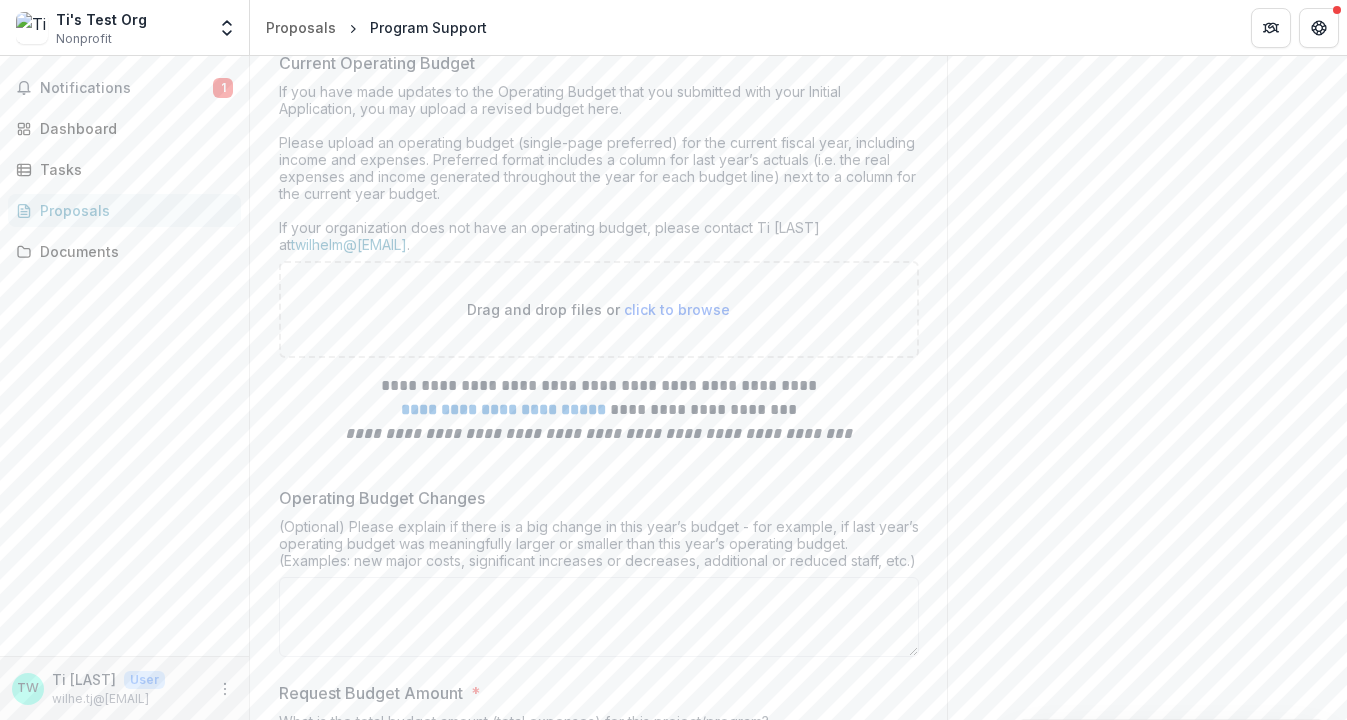 scroll, scrollTop: 6048, scrollLeft: 0, axis: vertical 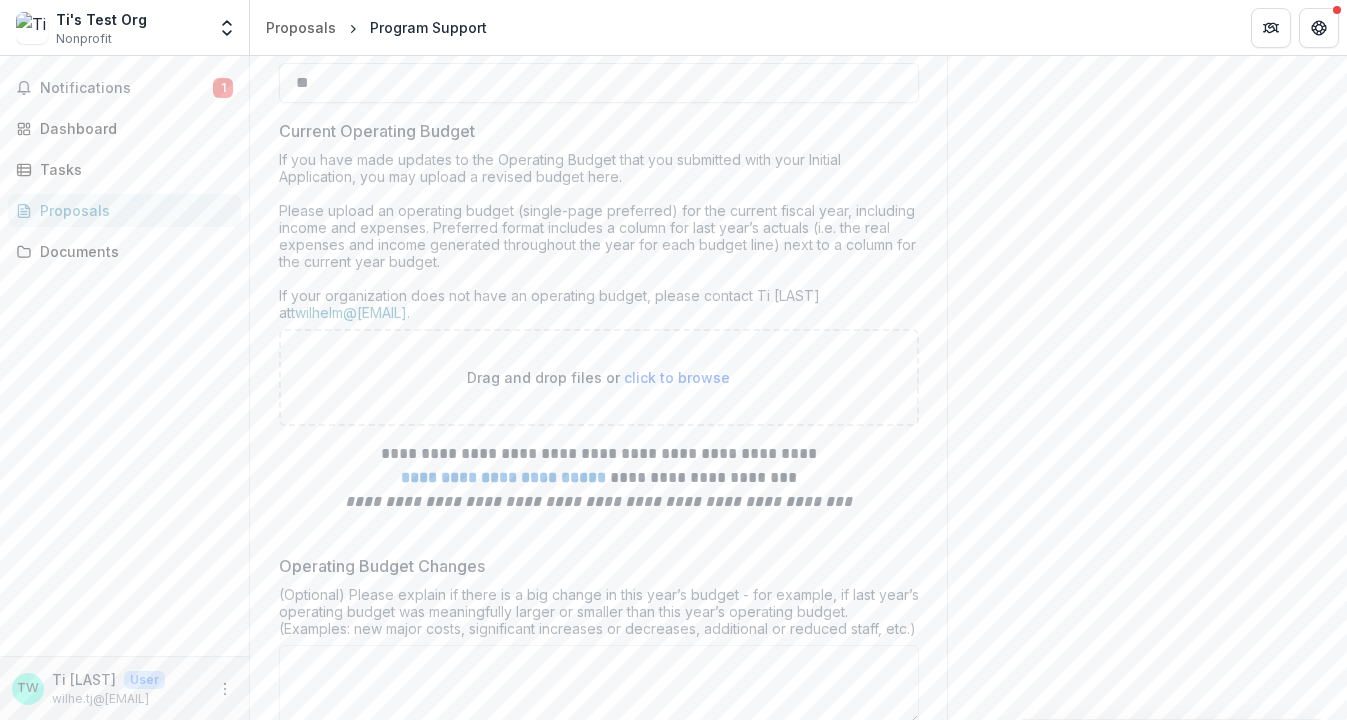 click on "click to browse" at bounding box center [677, 377] 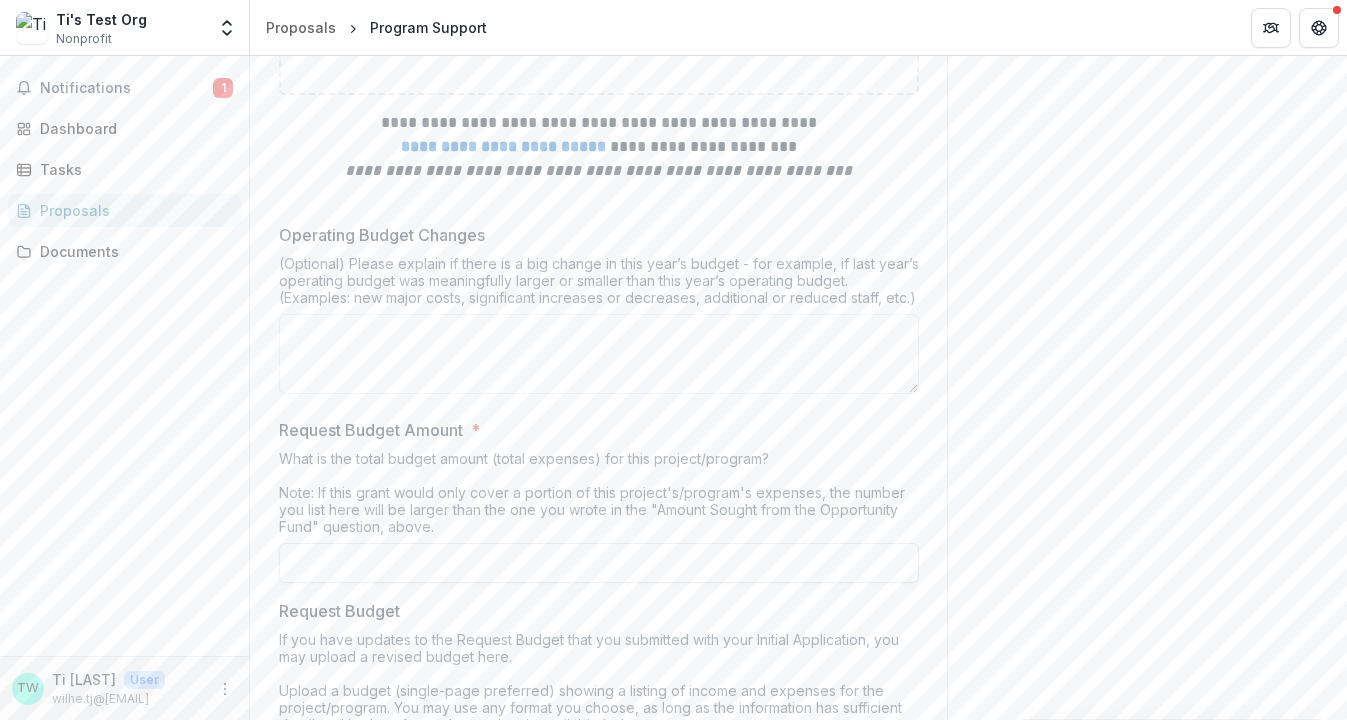 scroll, scrollTop: 6384, scrollLeft: 0, axis: vertical 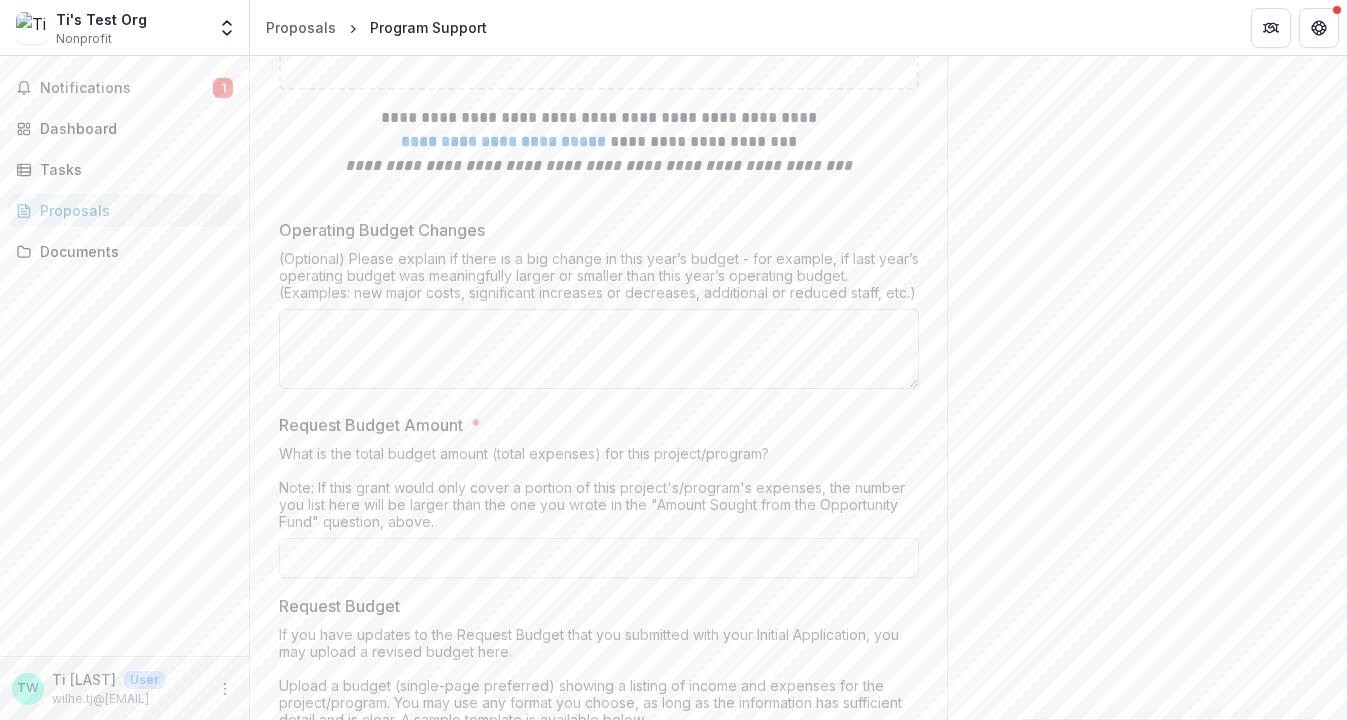 click on "Operating Budget Changes" at bounding box center [599, 349] 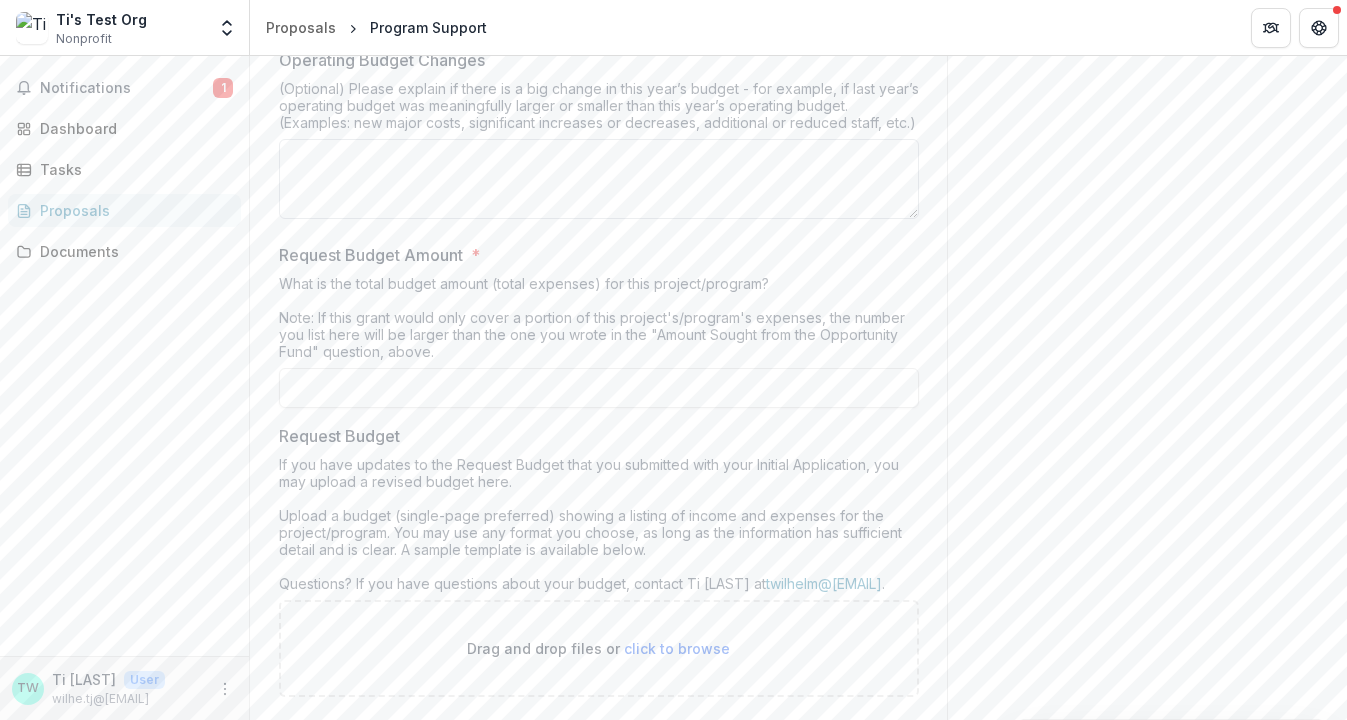 scroll, scrollTop: 6580, scrollLeft: 0, axis: vertical 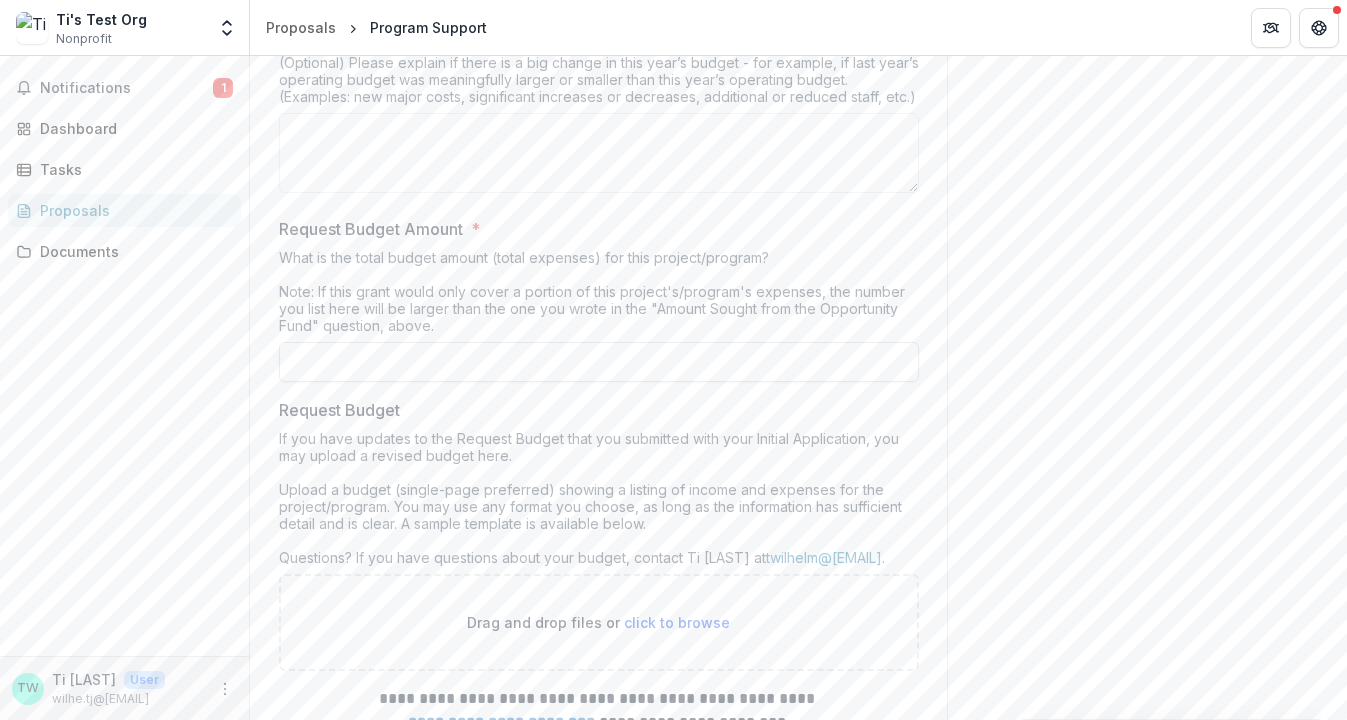 click on "Request Budget Amount *" at bounding box center [599, 362] 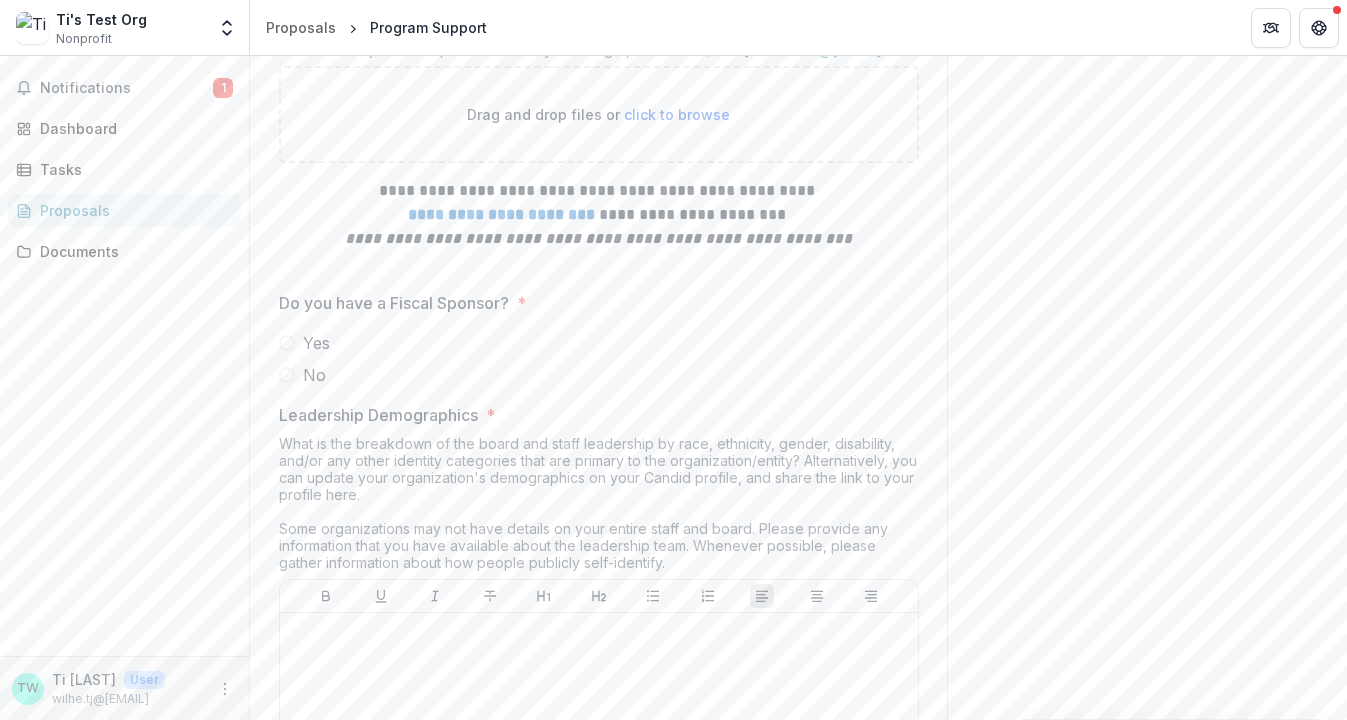 scroll, scrollTop: 7106, scrollLeft: 0, axis: vertical 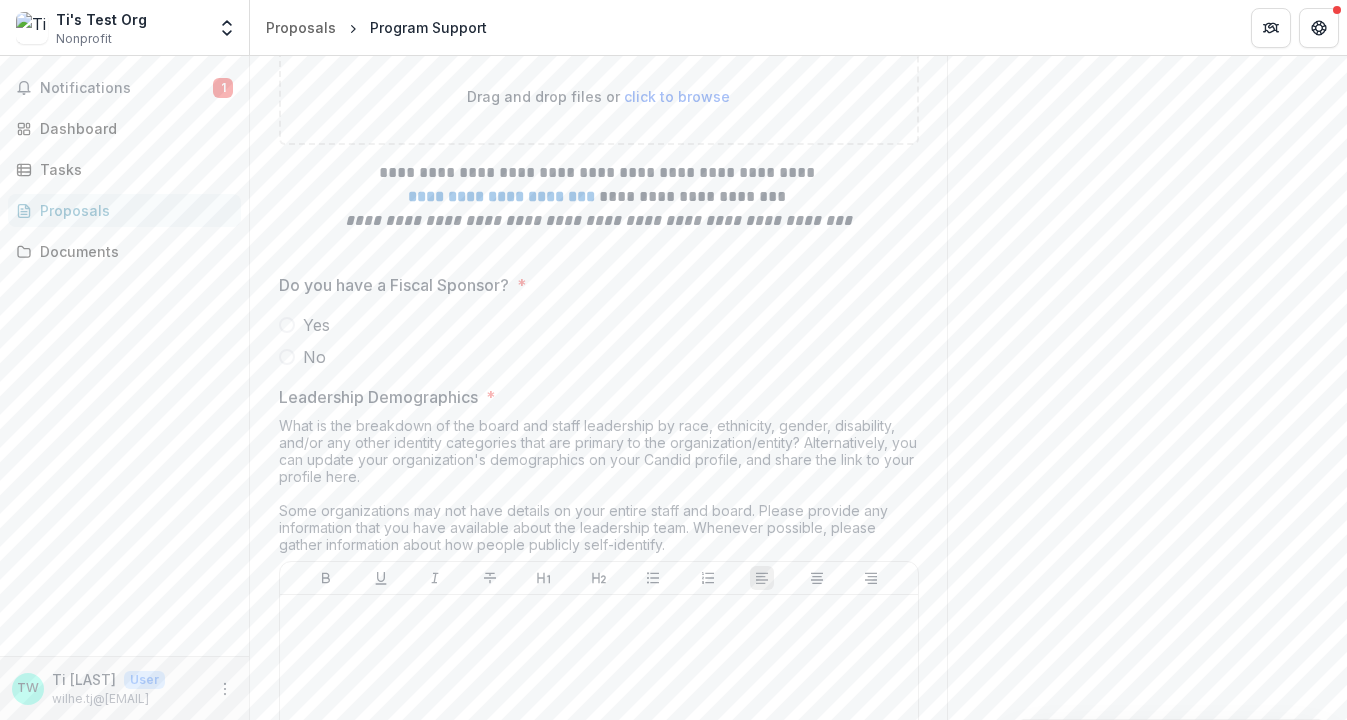 click at bounding box center [287, 325] 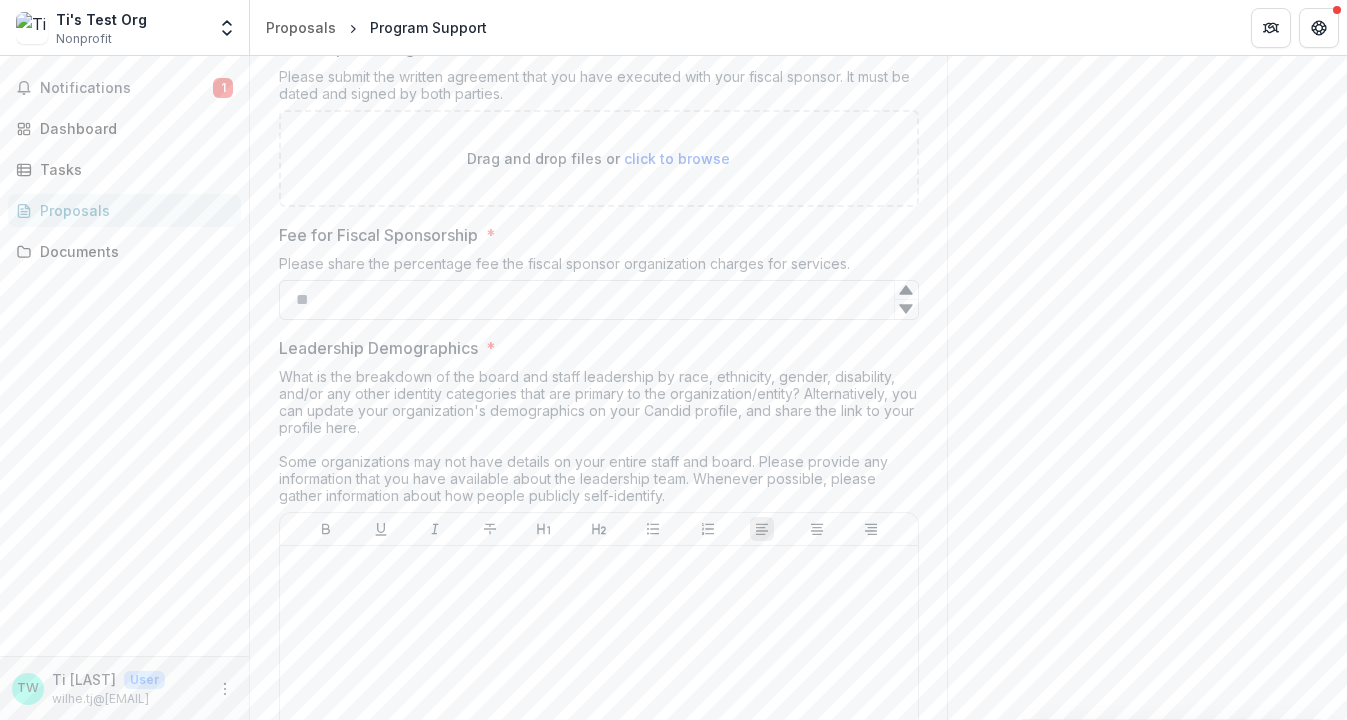 scroll, scrollTop: 7340, scrollLeft: 0, axis: vertical 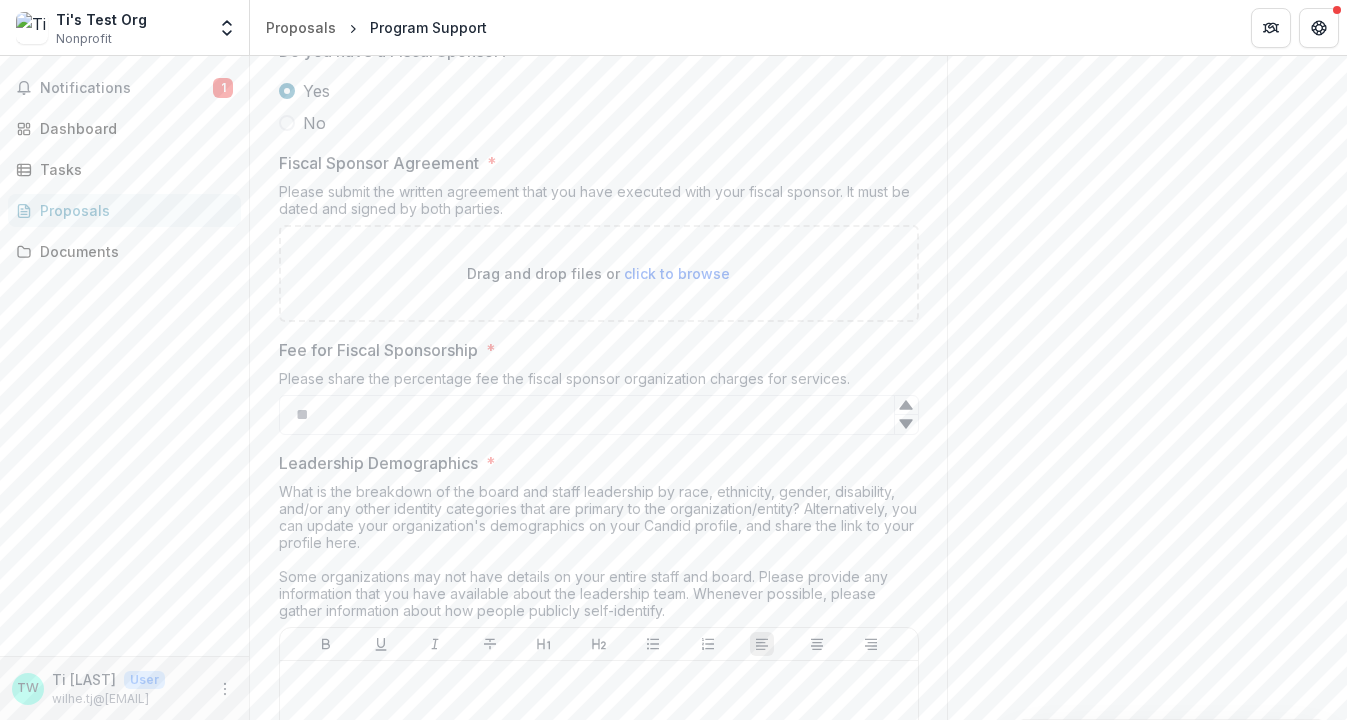 click on "click to browse" at bounding box center (677, 273) 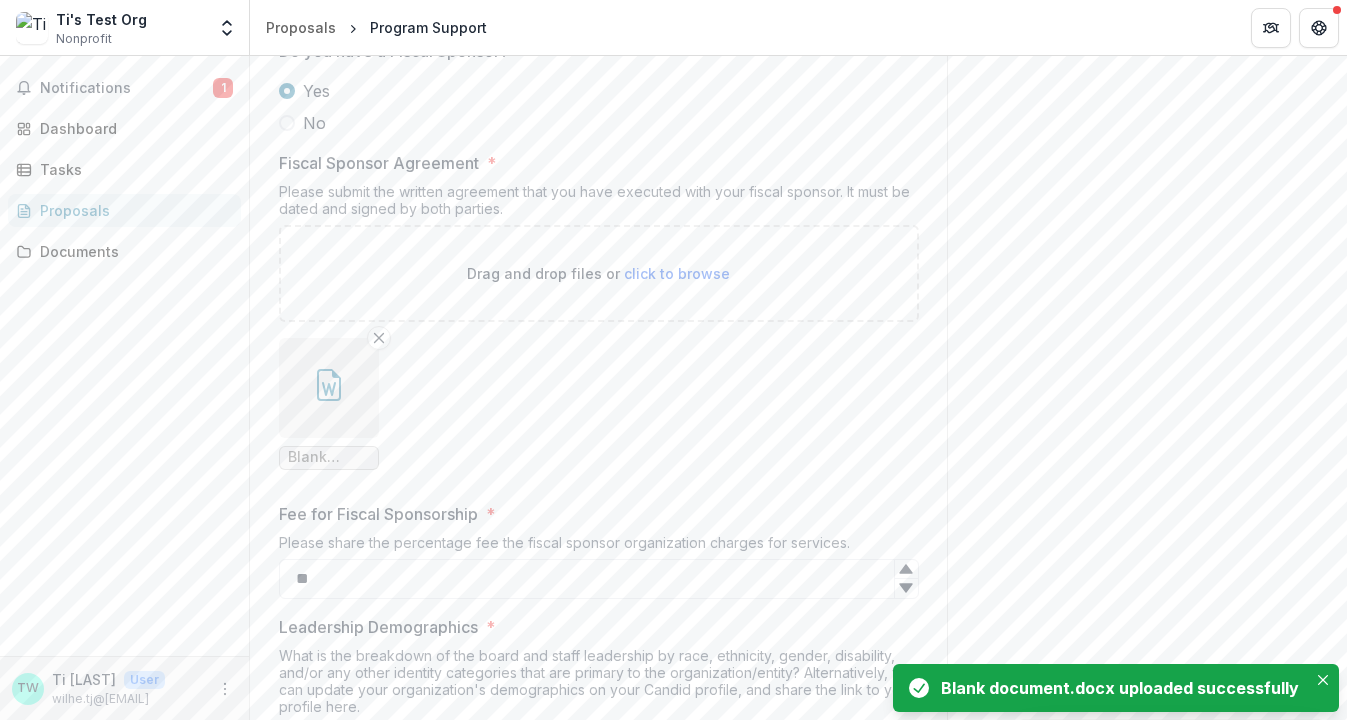 type on "**" 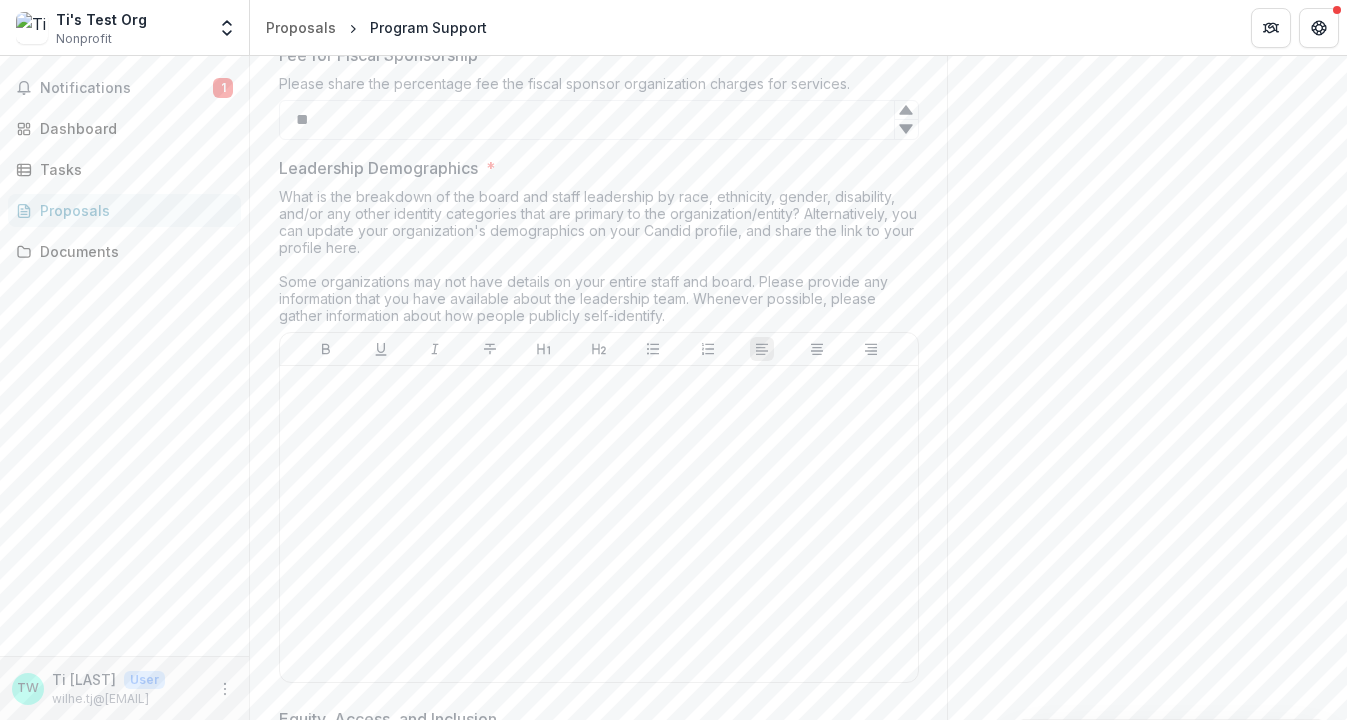 scroll, scrollTop: 7800, scrollLeft: 0, axis: vertical 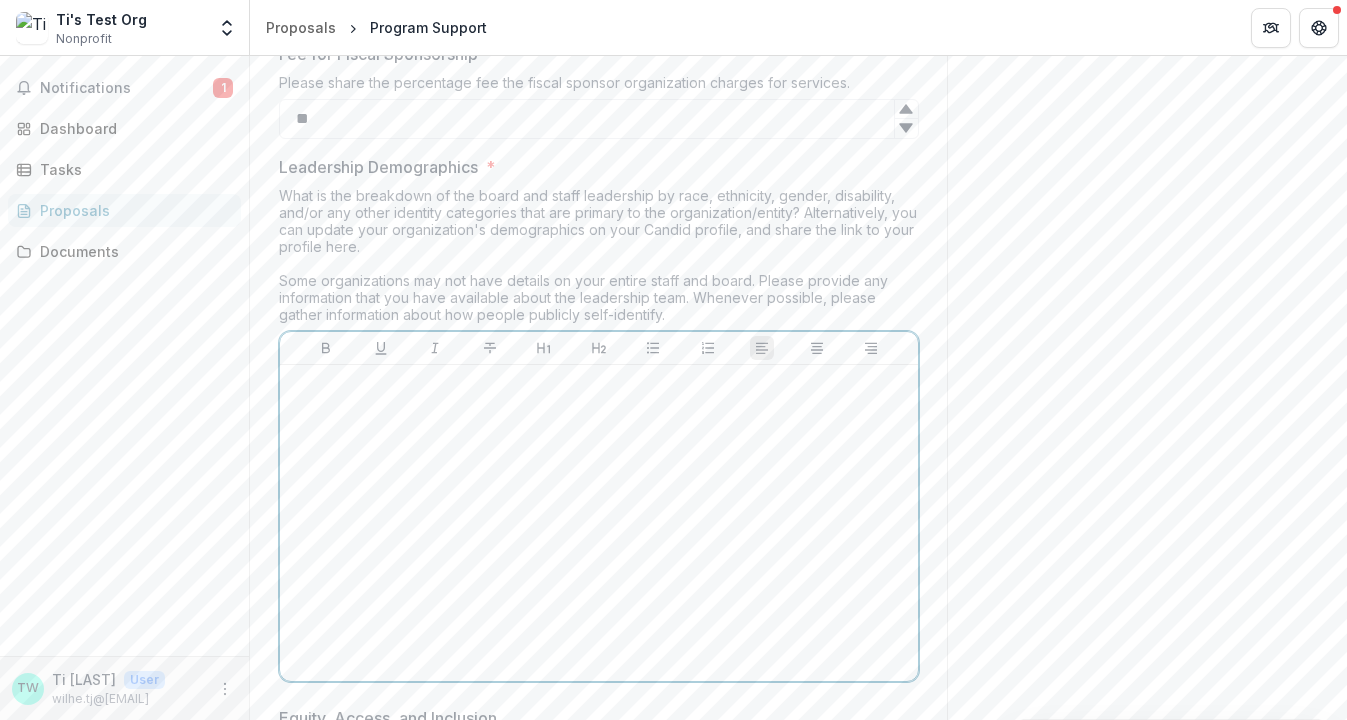 click at bounding box center [599, 523] 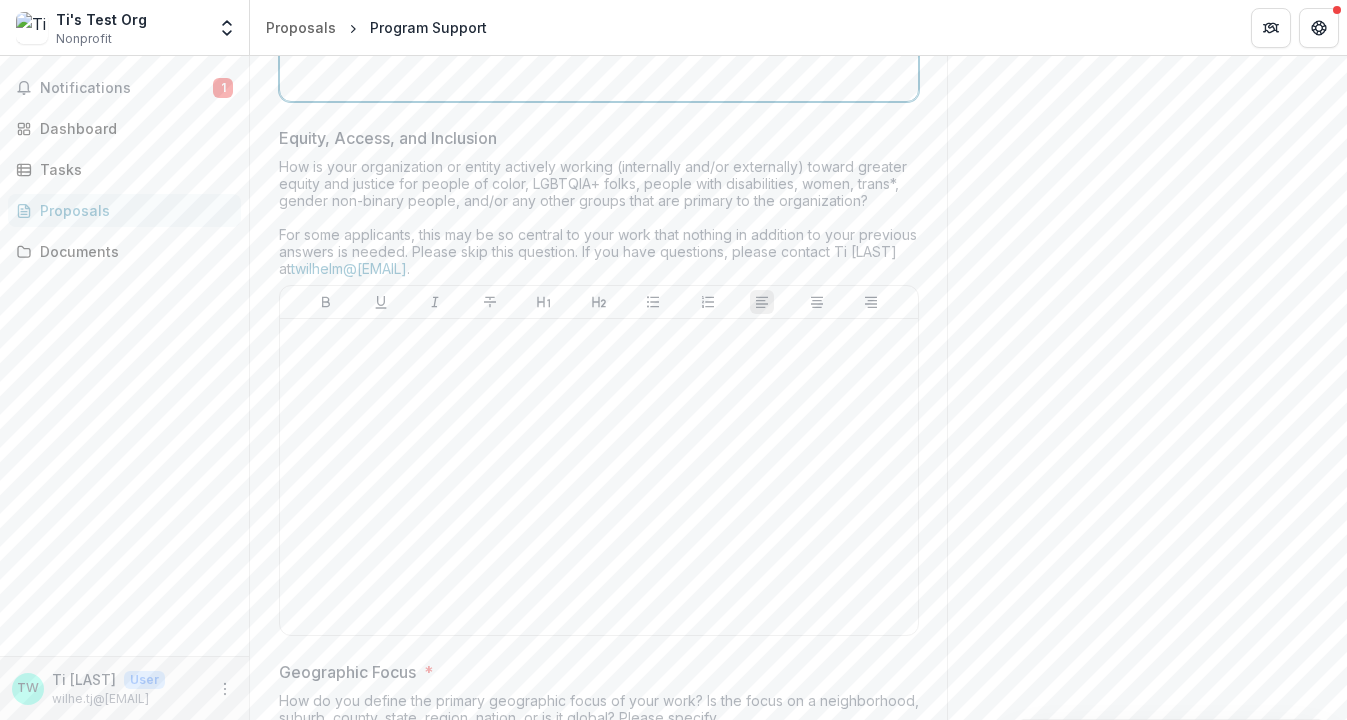 scroll, scrollTop: 8412, scrollLeft: 0, axis: vertical 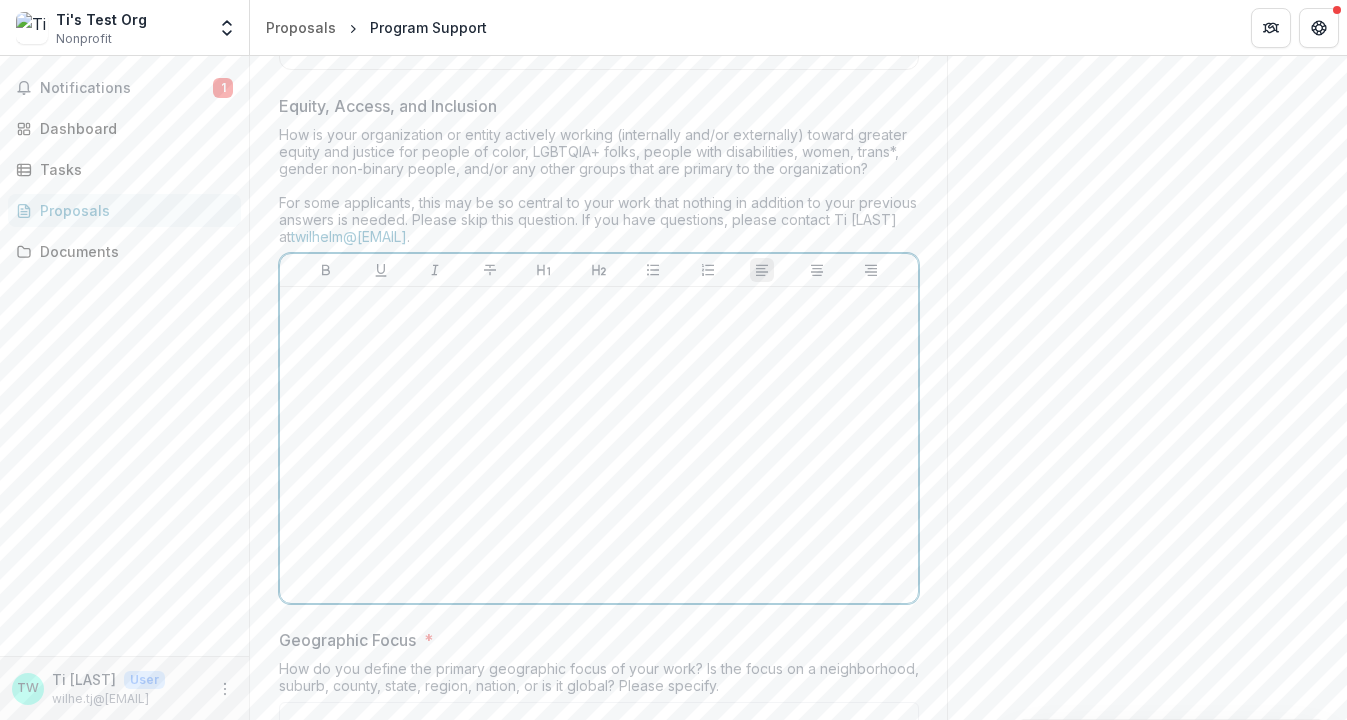 click at bounding box center (599, 445) 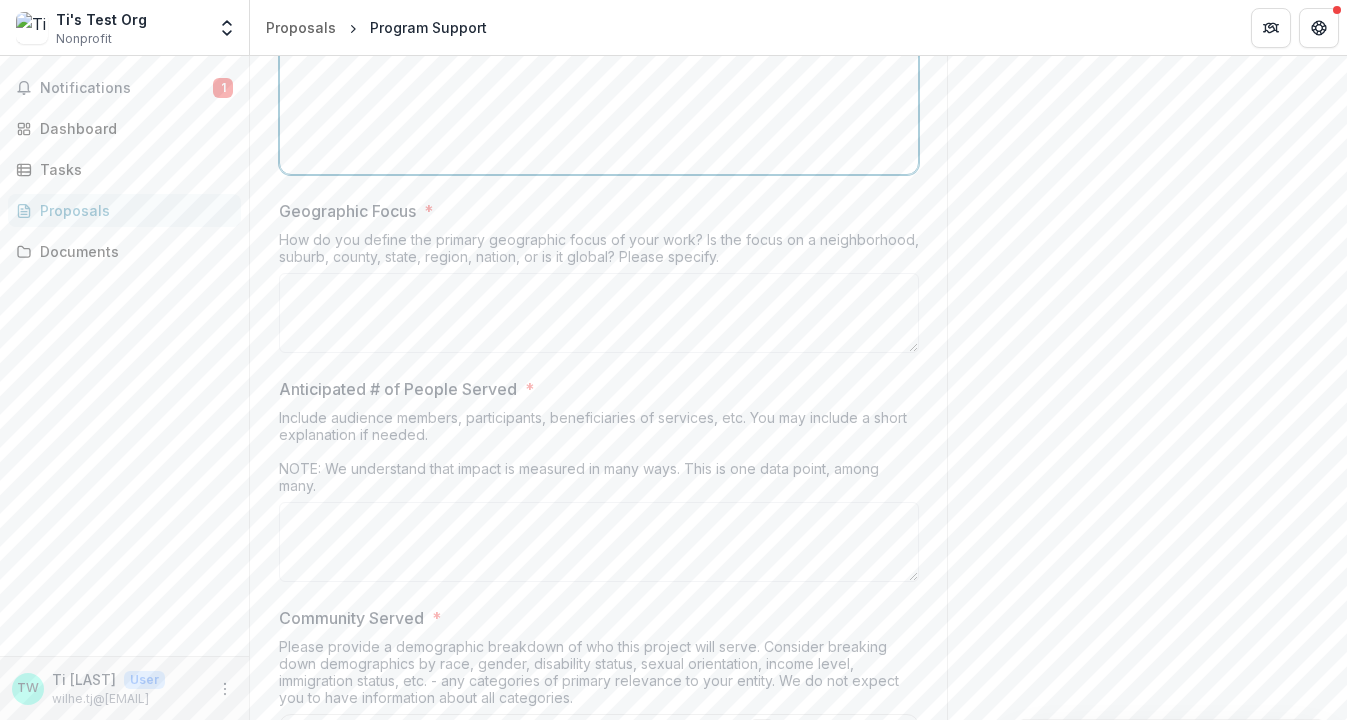 scroll, scrollTop: 8842, scrollLeft: 0, axis: vertical 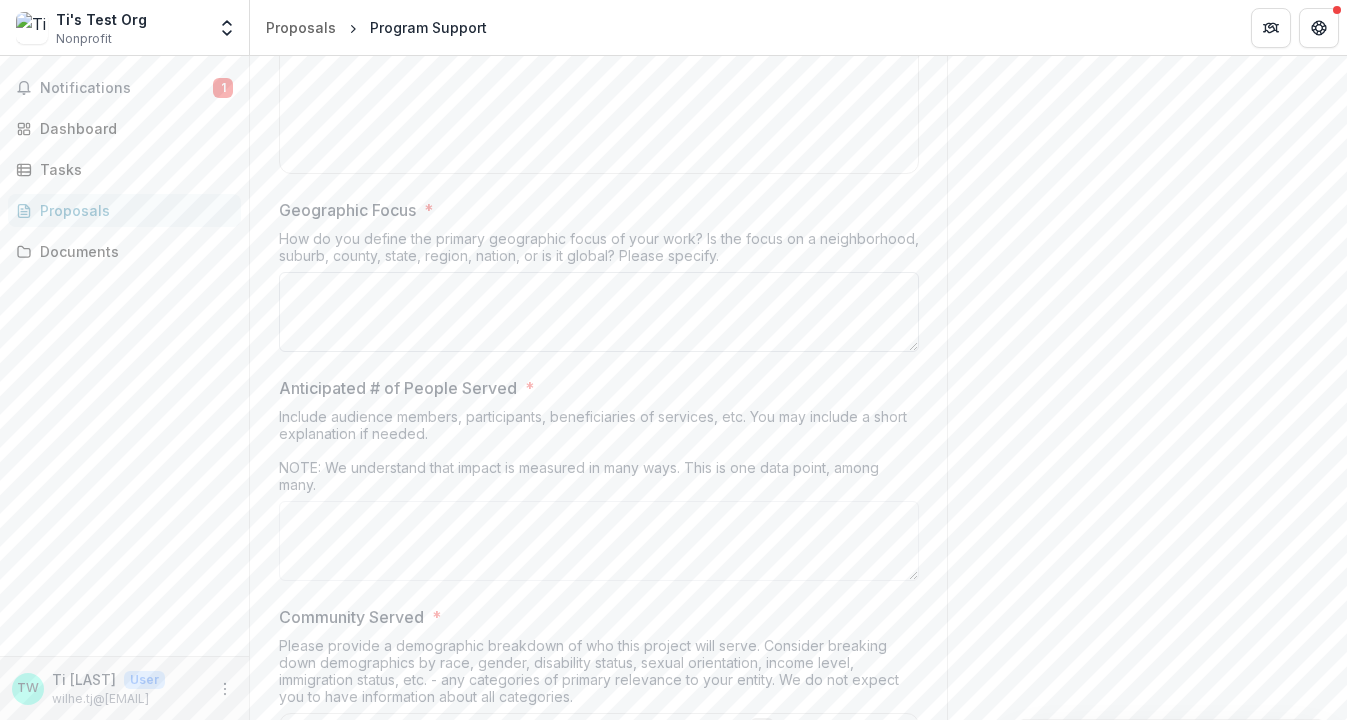click on "Geographic Focus *" at bounding box center [599, 312] 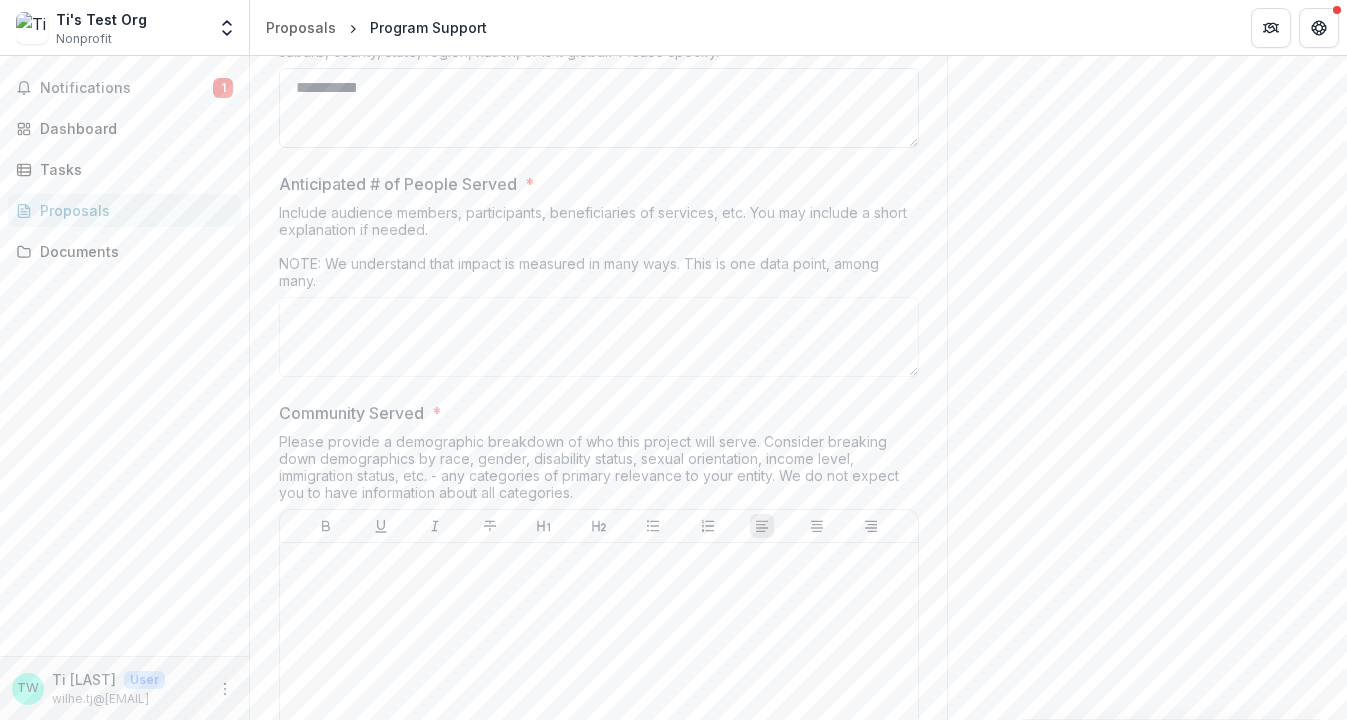 scroll, scrollTop: 9057, scrollLeft: 0, axis: vertical 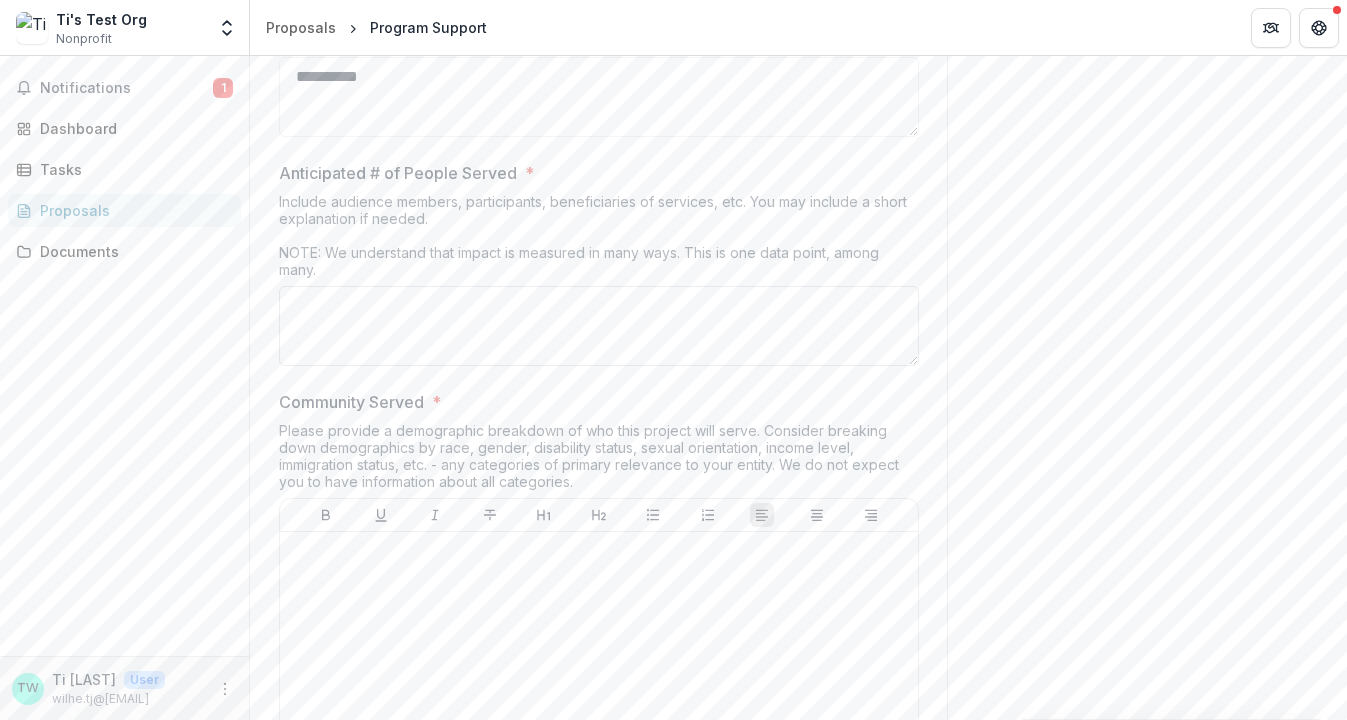 type on "**********" 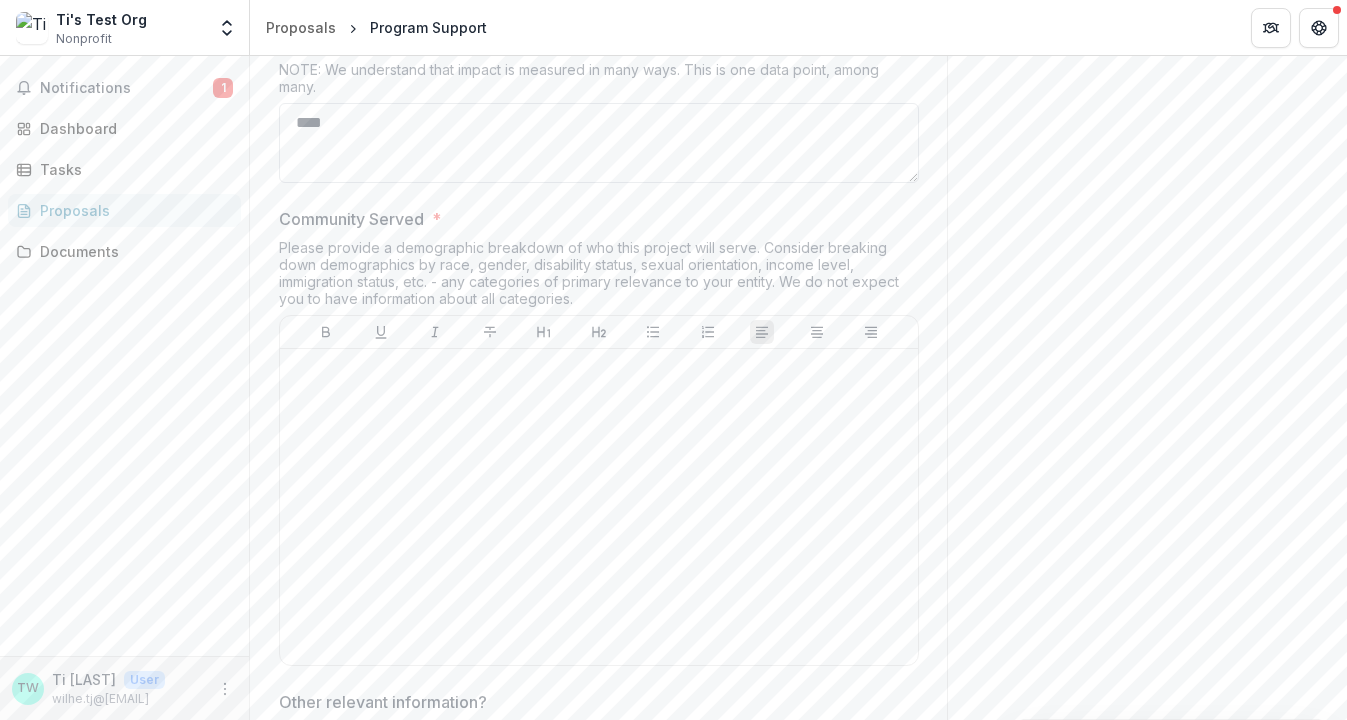 scroll, scrollTop: 9265, scrollLeft: 0, axis: vertical 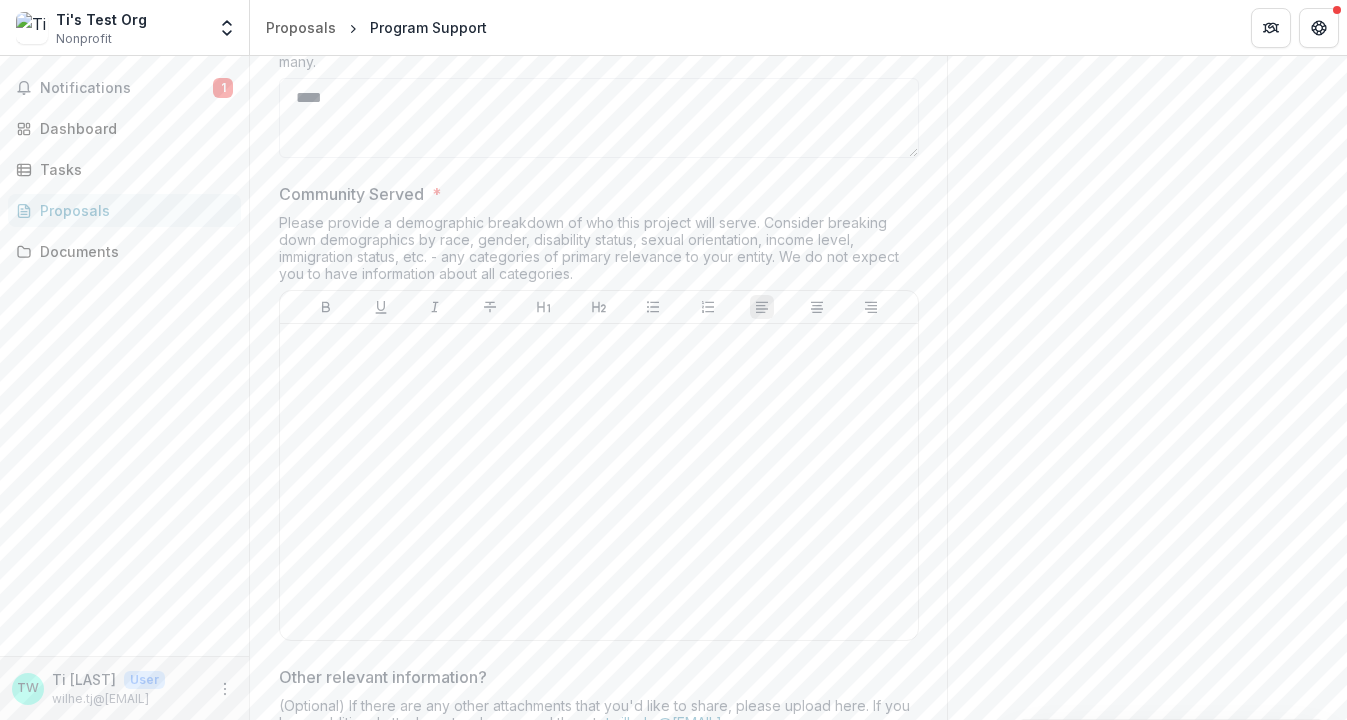 type on "****" 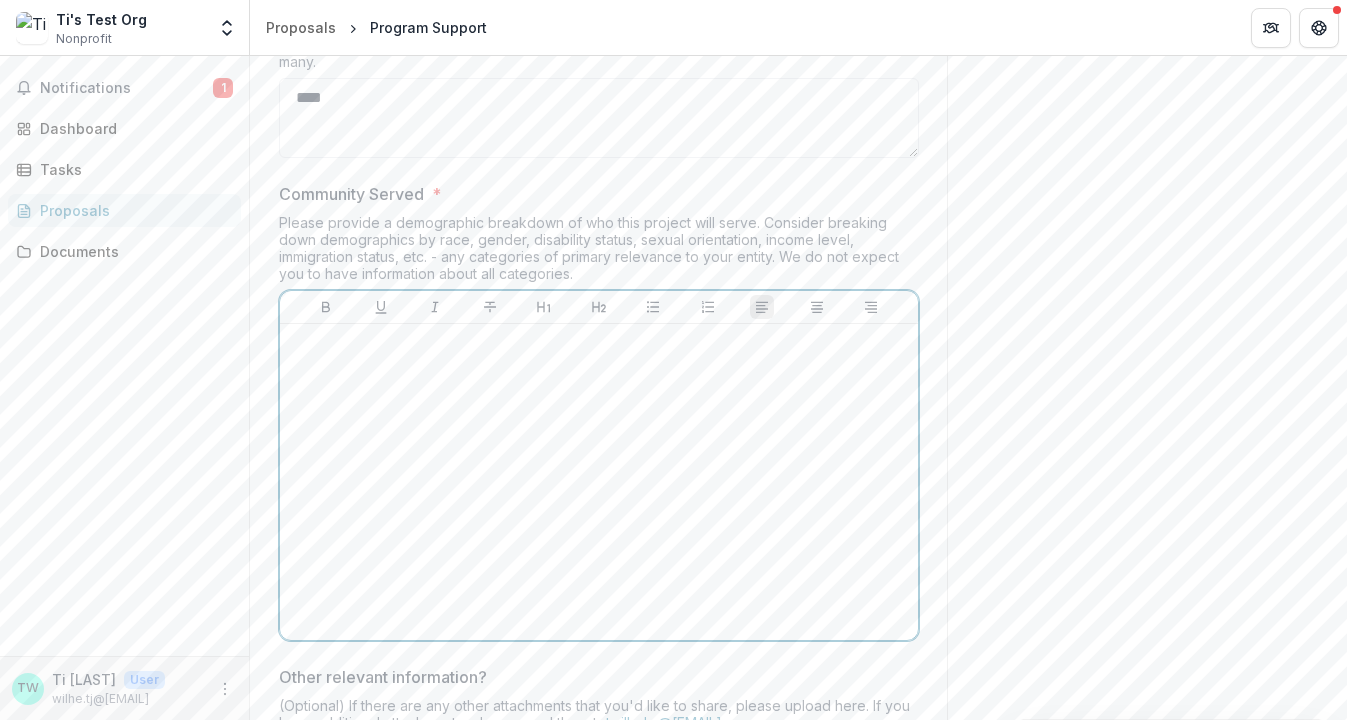 click at bounding box center [599, 482] 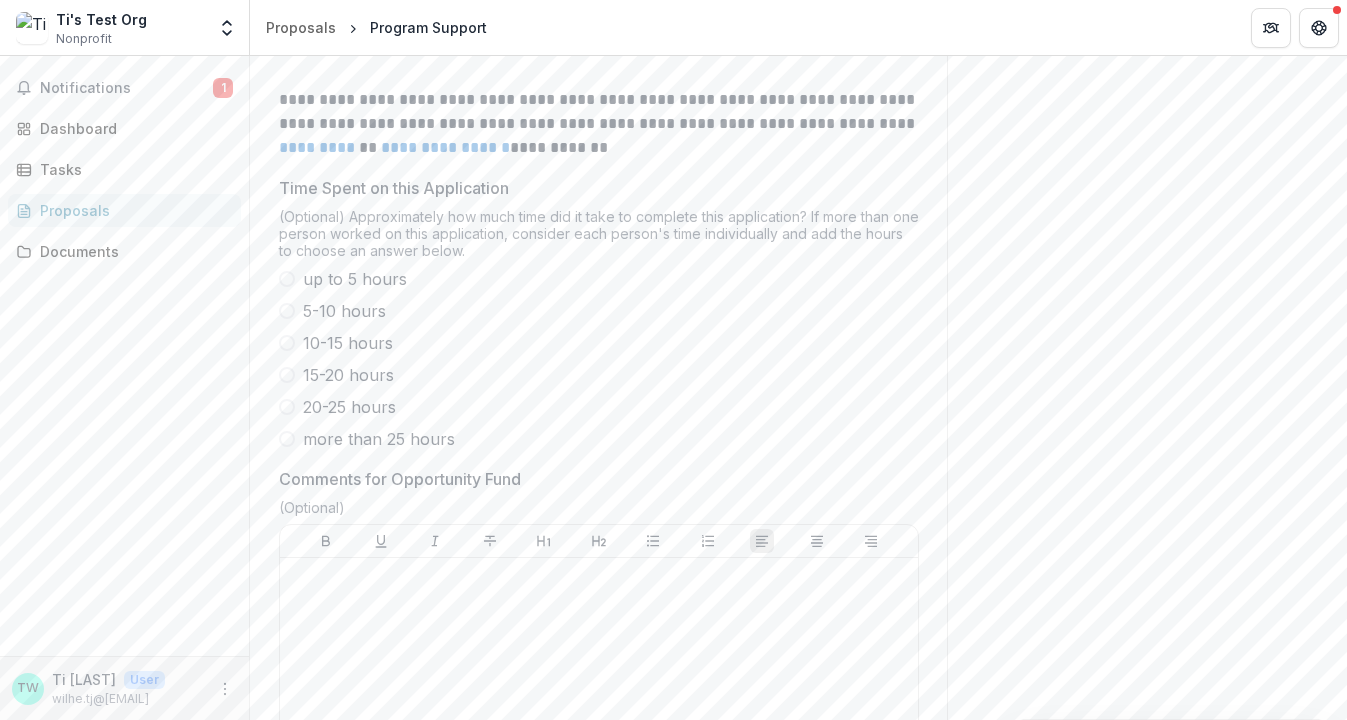 scroll, scrollTop: 10113, scrollLeft: 0, axis: vertical 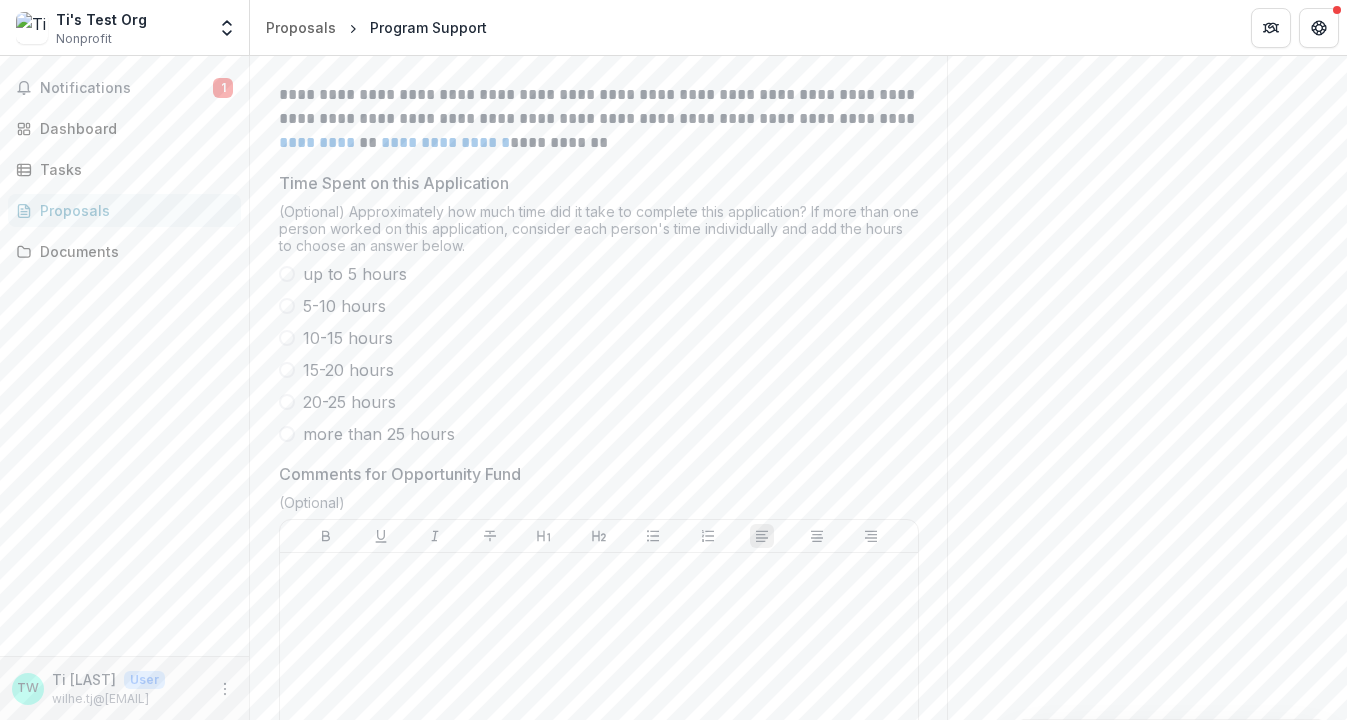 click at bounding box center [287, 434] 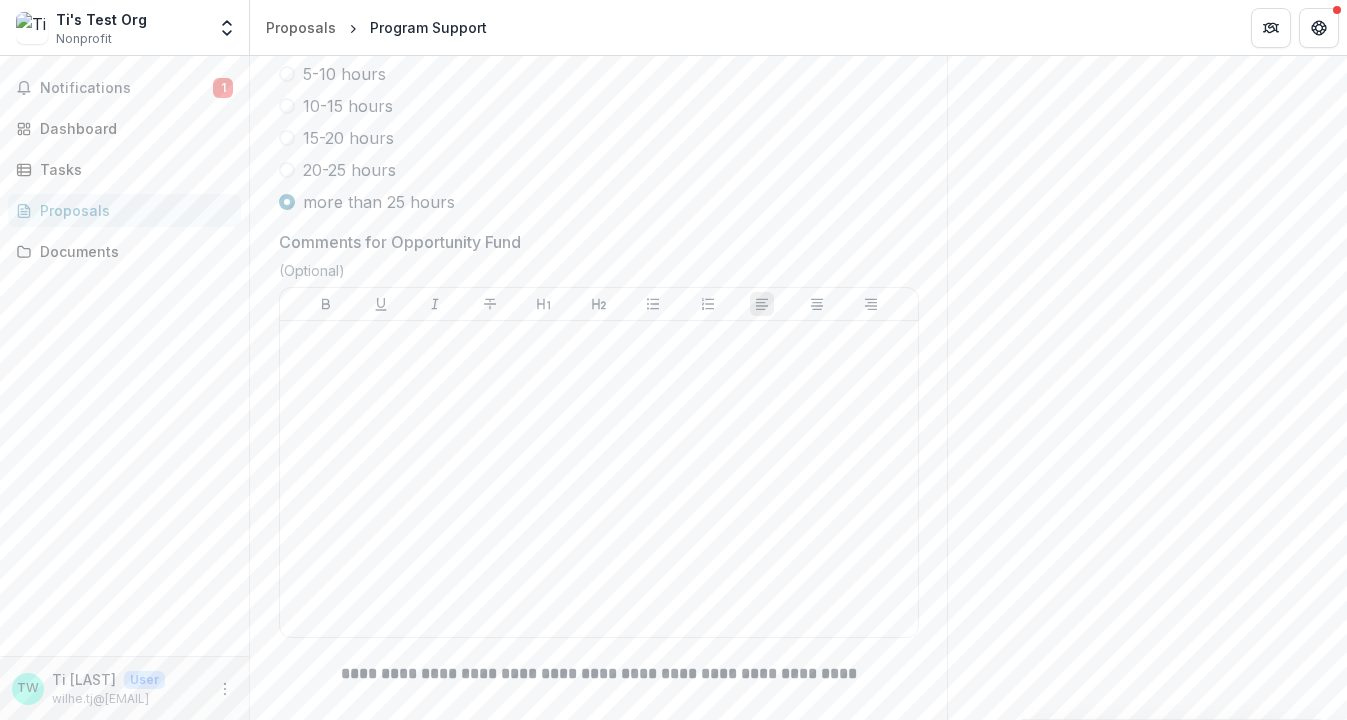 scroll, scrollTop: 10360, scrollLeft: 0, axis: vertical 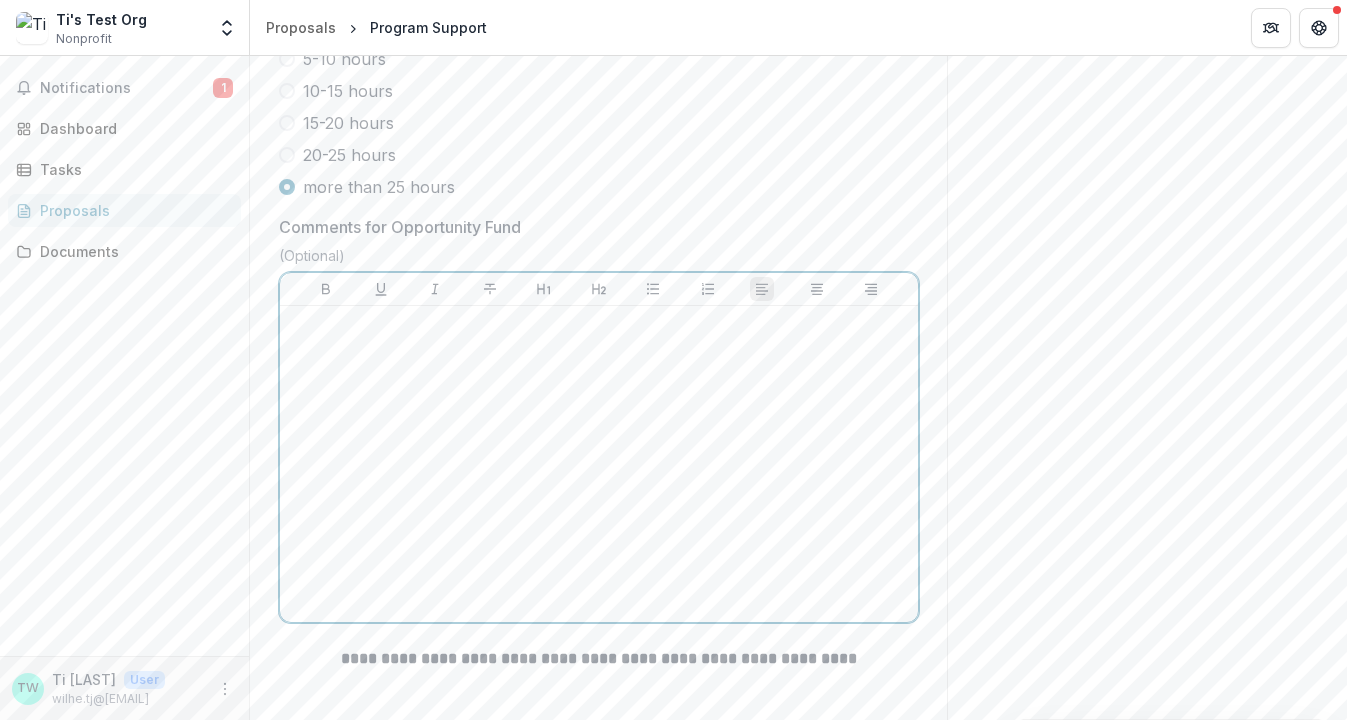 click at bounding box center (599, 464) 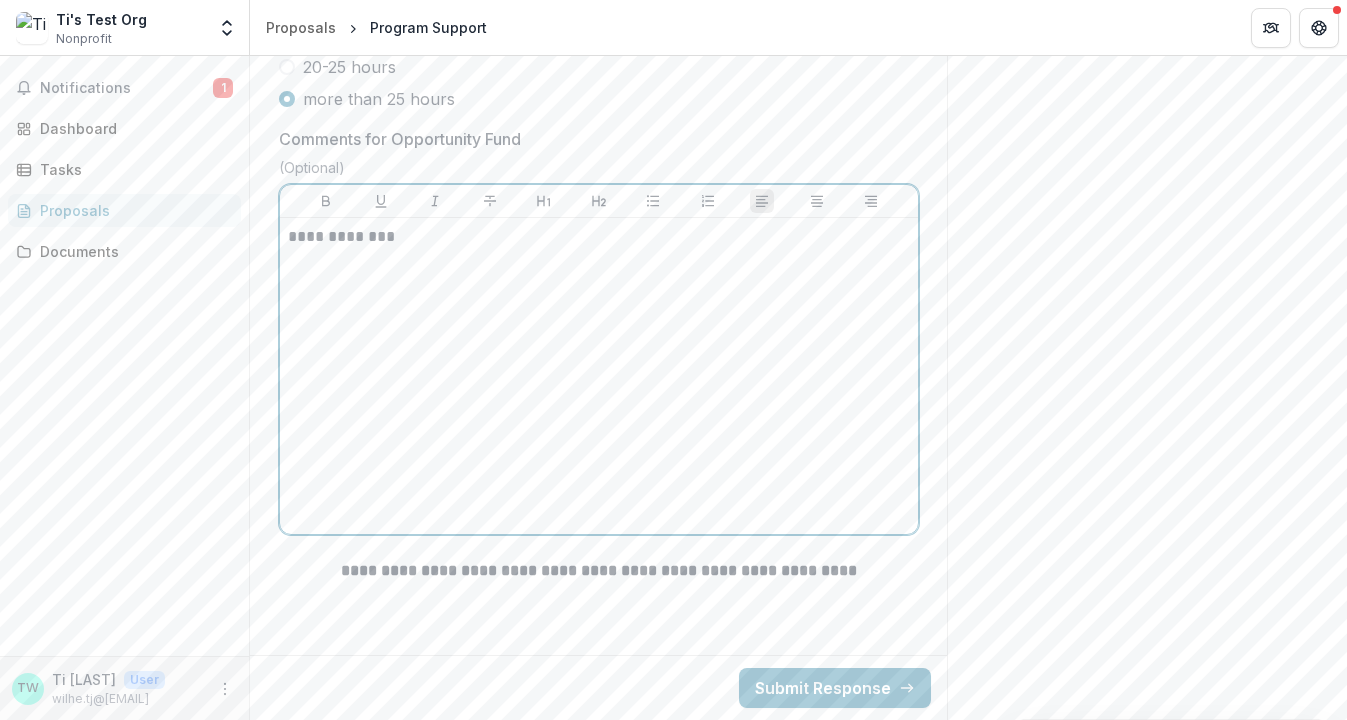 scroll, scrollTop: 10461, scrollLeft: 0, axis: vertical 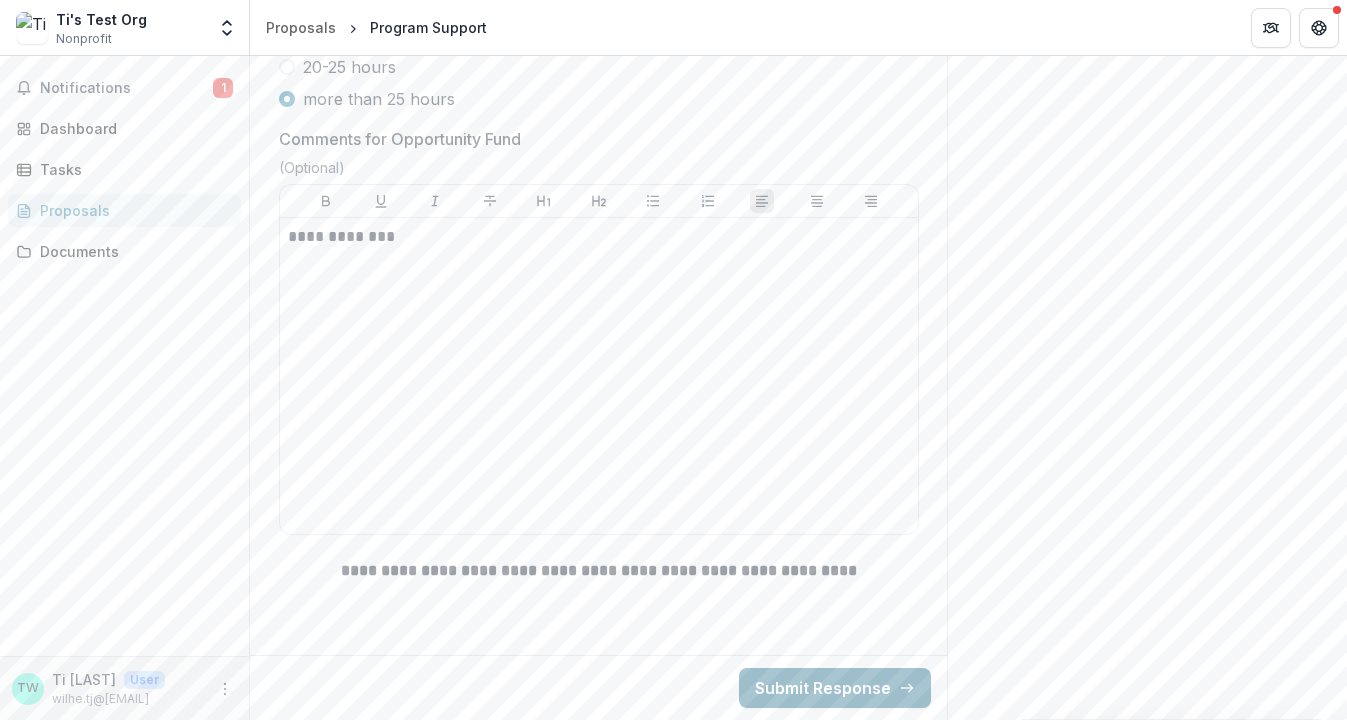 click on "Submit Response" at bounding box center [835, 688] 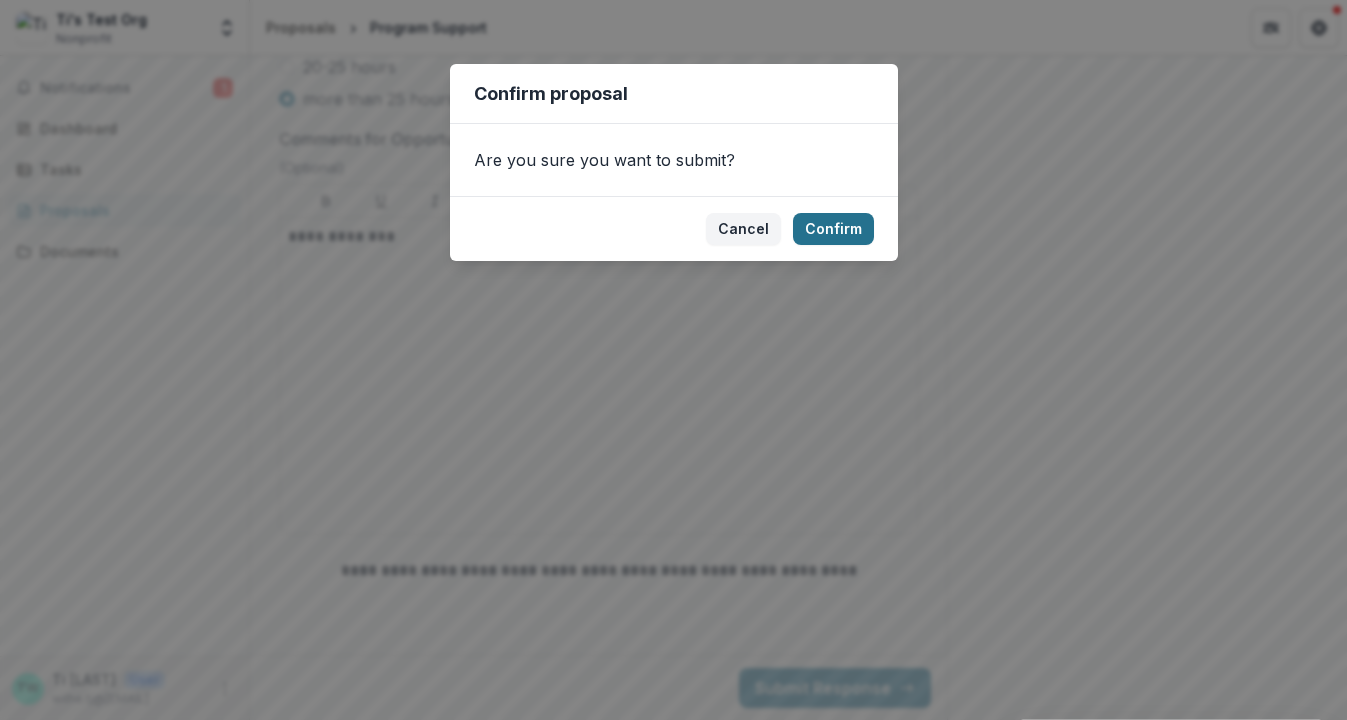 click on "Confirm" at bounding box center (833, 229) 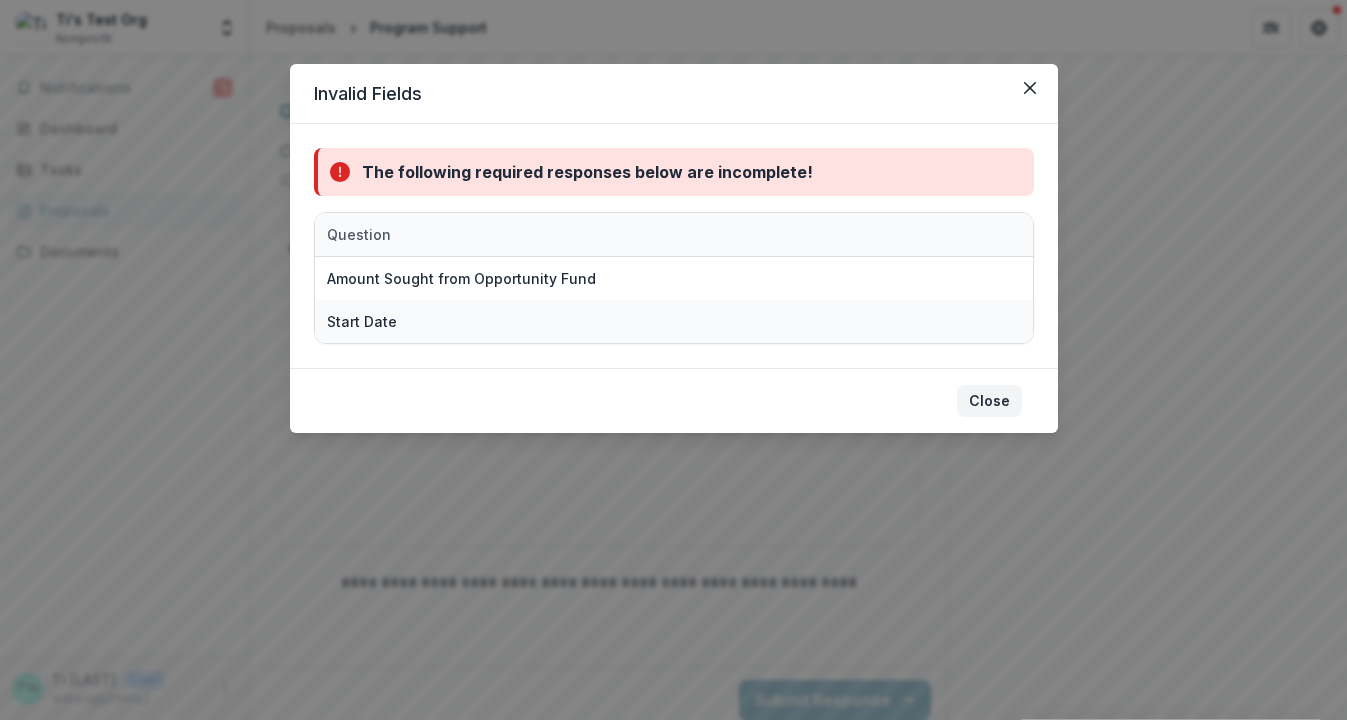 click on "Close" at bounding box center [989, 401] 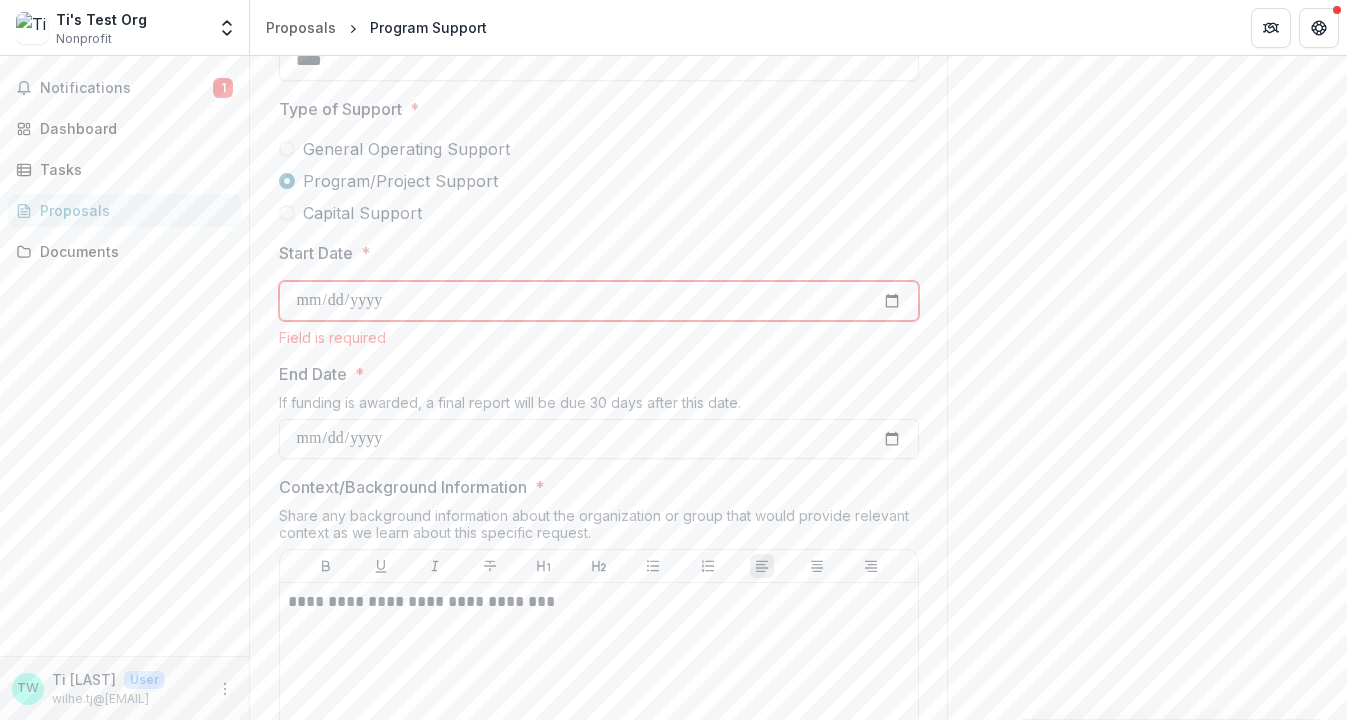 scroll, scrollTop: 1424, scrollLeft: 0, axis: vertical 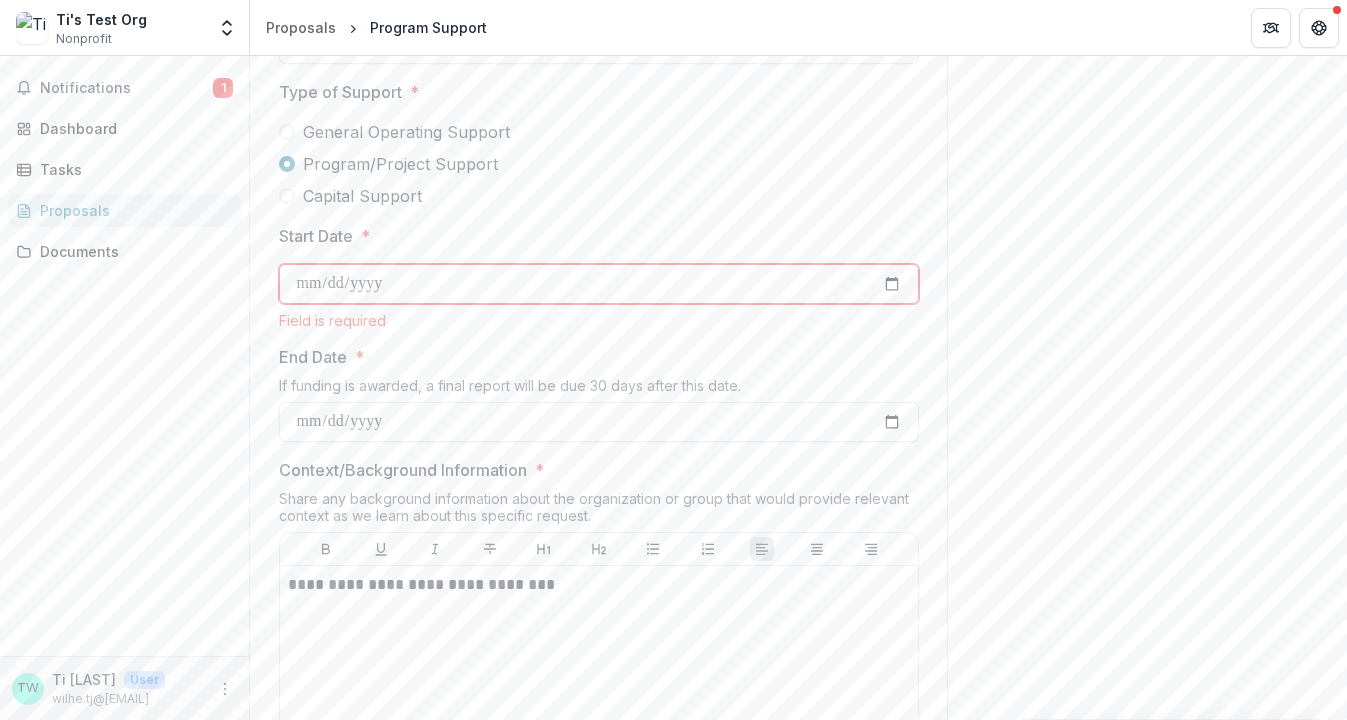 click on "Start Date *" at bounding box center [599, 284] 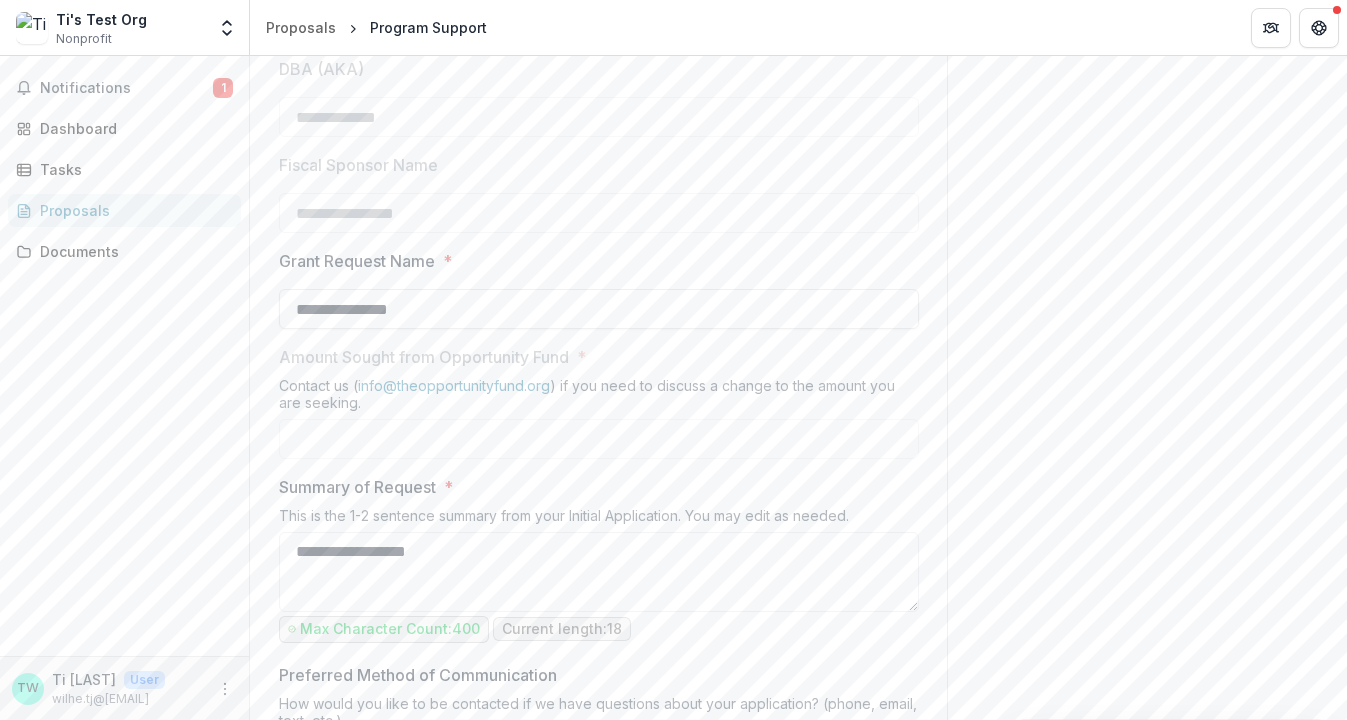 scroll, scrollTop: 725, scrollLeft: 0, axis: vertical 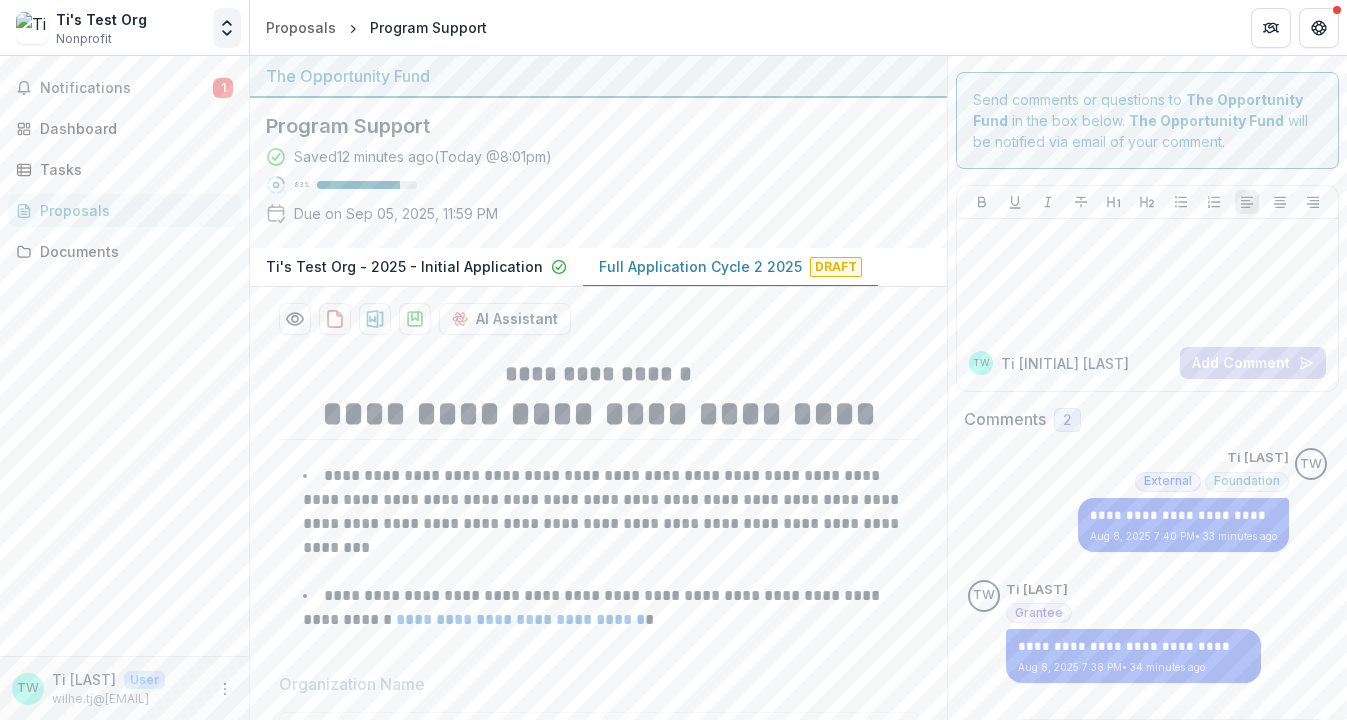 click 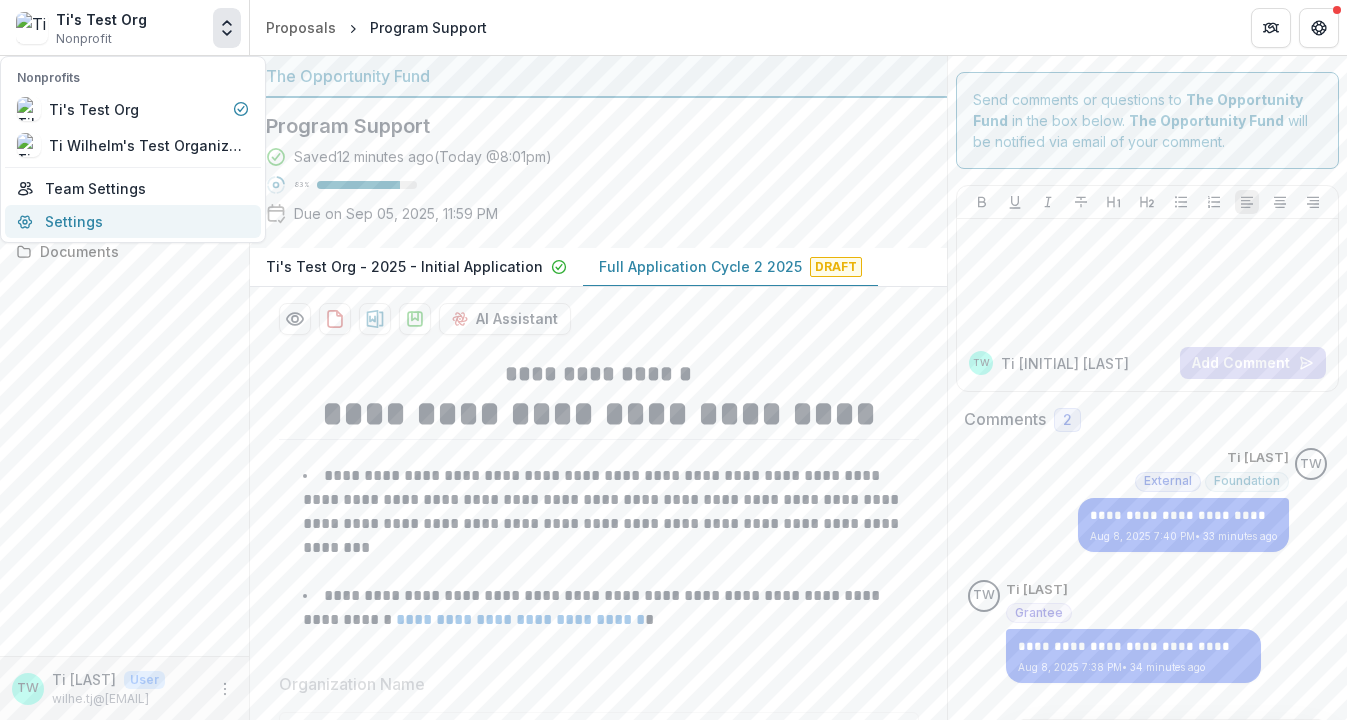 click on "Settings" at bounding box center (133, 221) 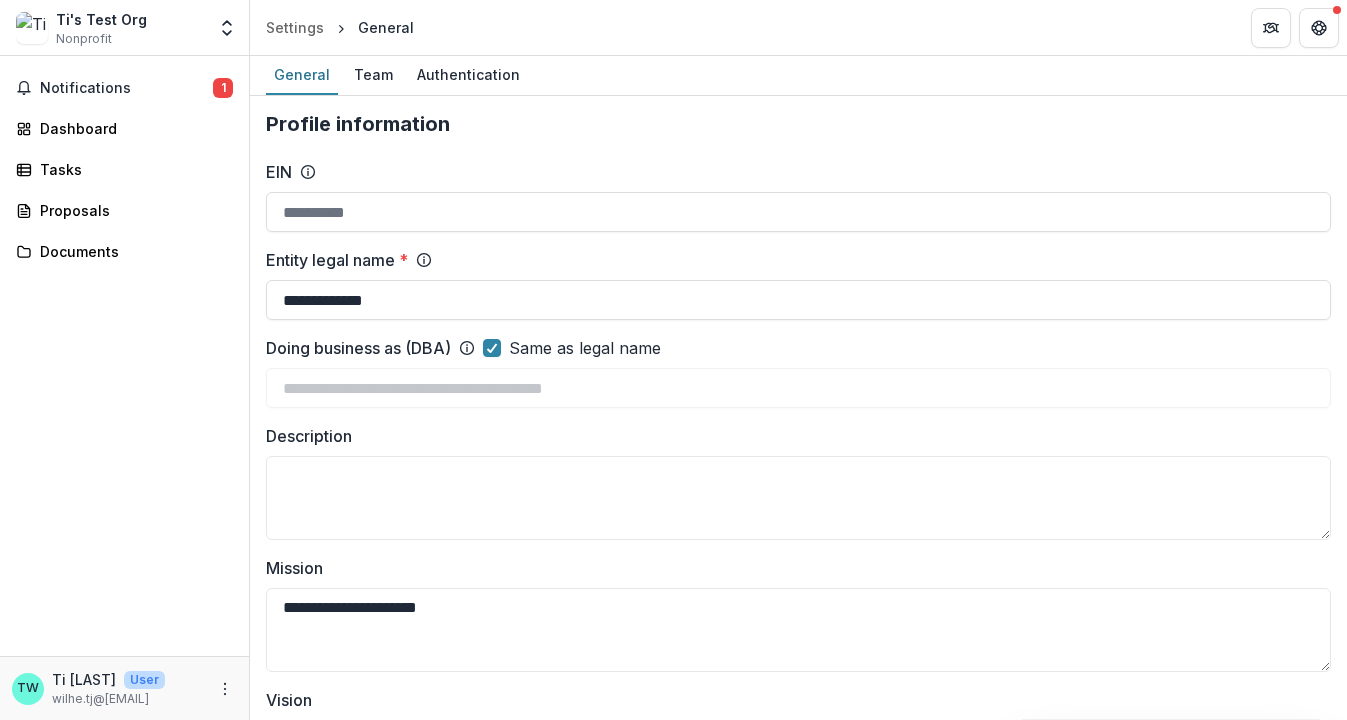 scroll, scrollTop: 0, scrollLeft: 0, axis: both 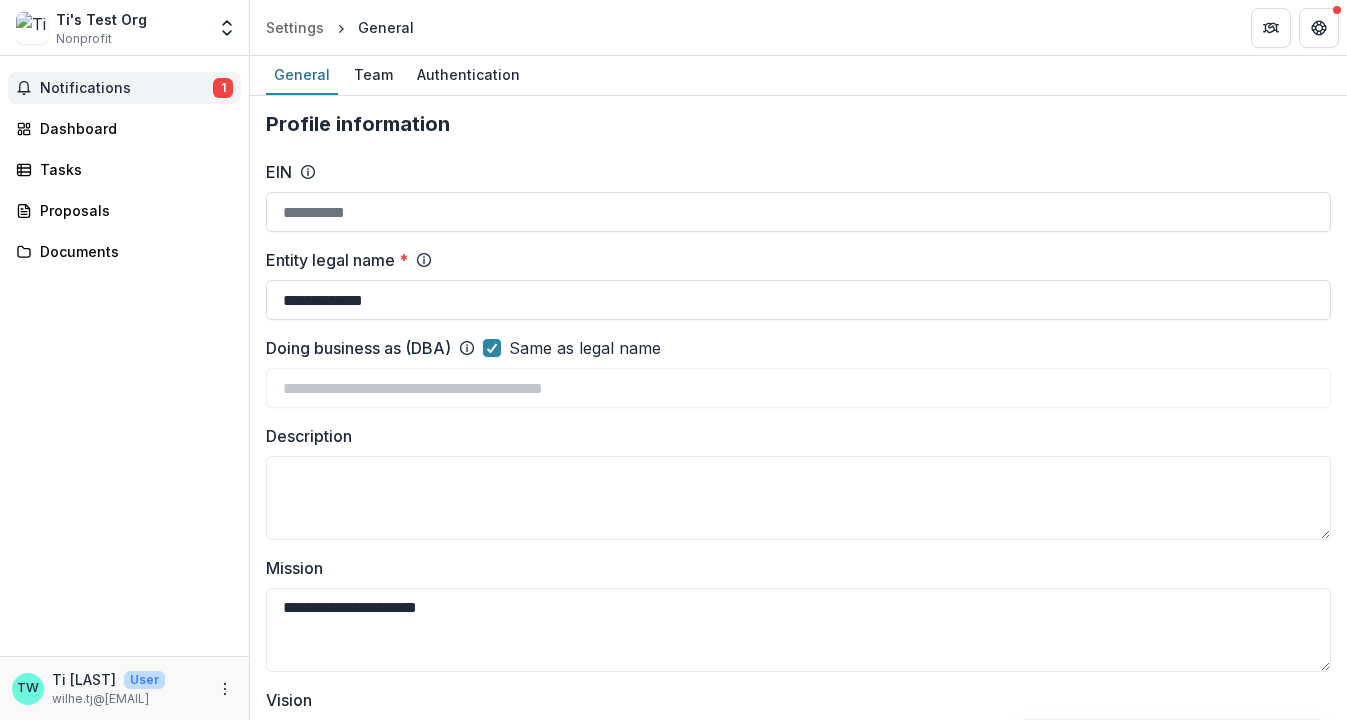click on "Notifications" at bounding box center (126, 88) 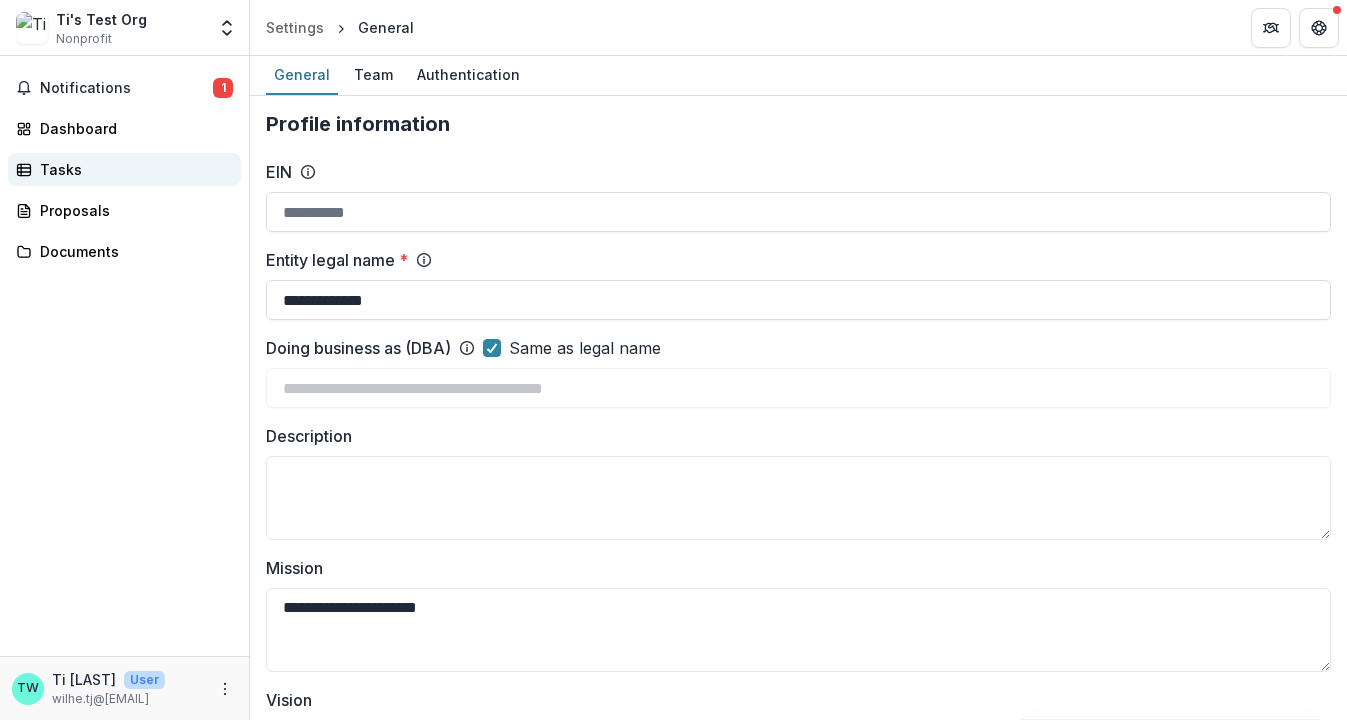 click on "Tasks" at bounding box center (132, 169) 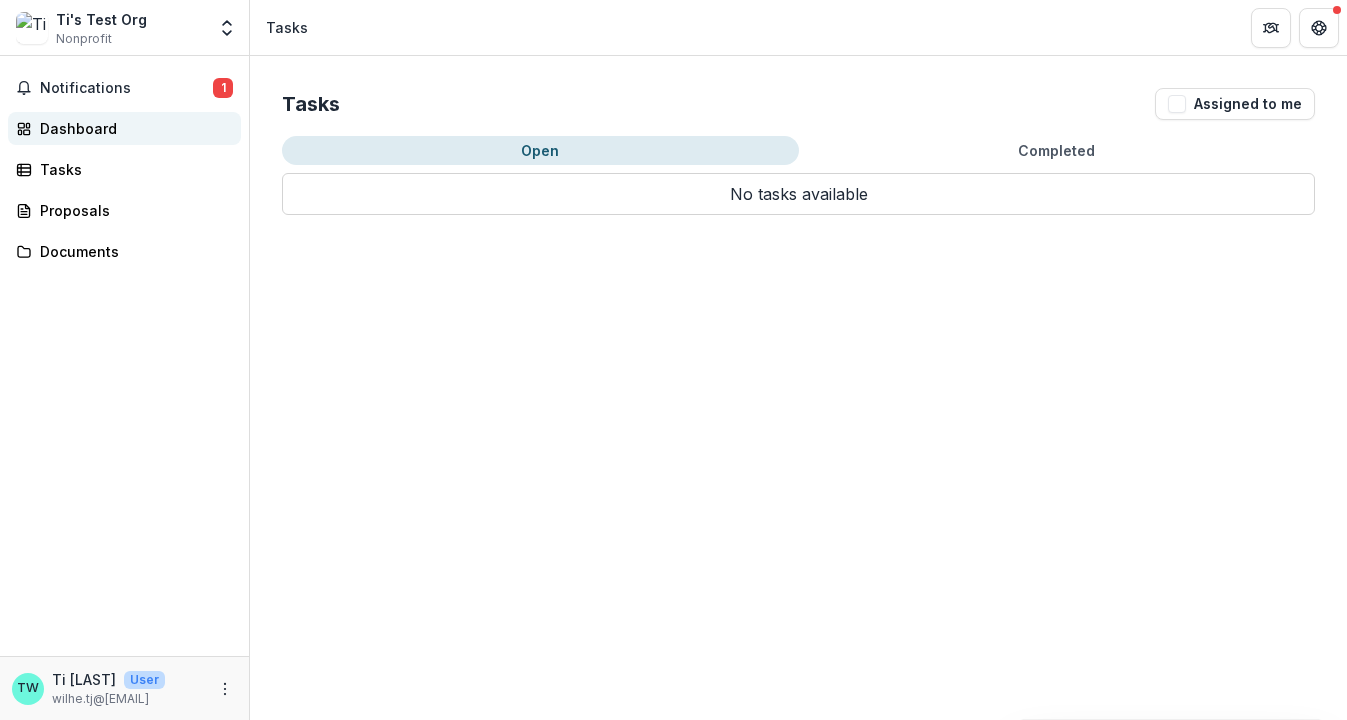 click on "Dashboard" at bounding box center [132, 128] 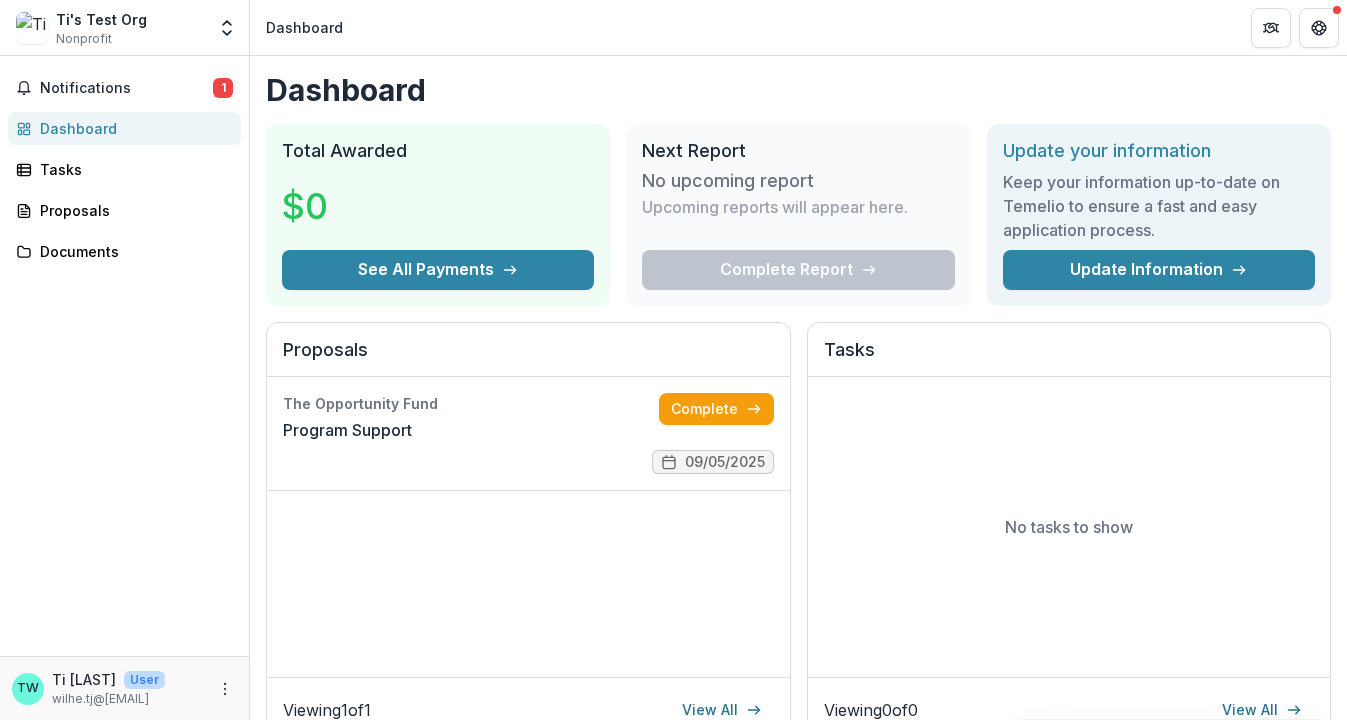 scroll, scrollTop: 0, scrollLeft: 0, axis: both 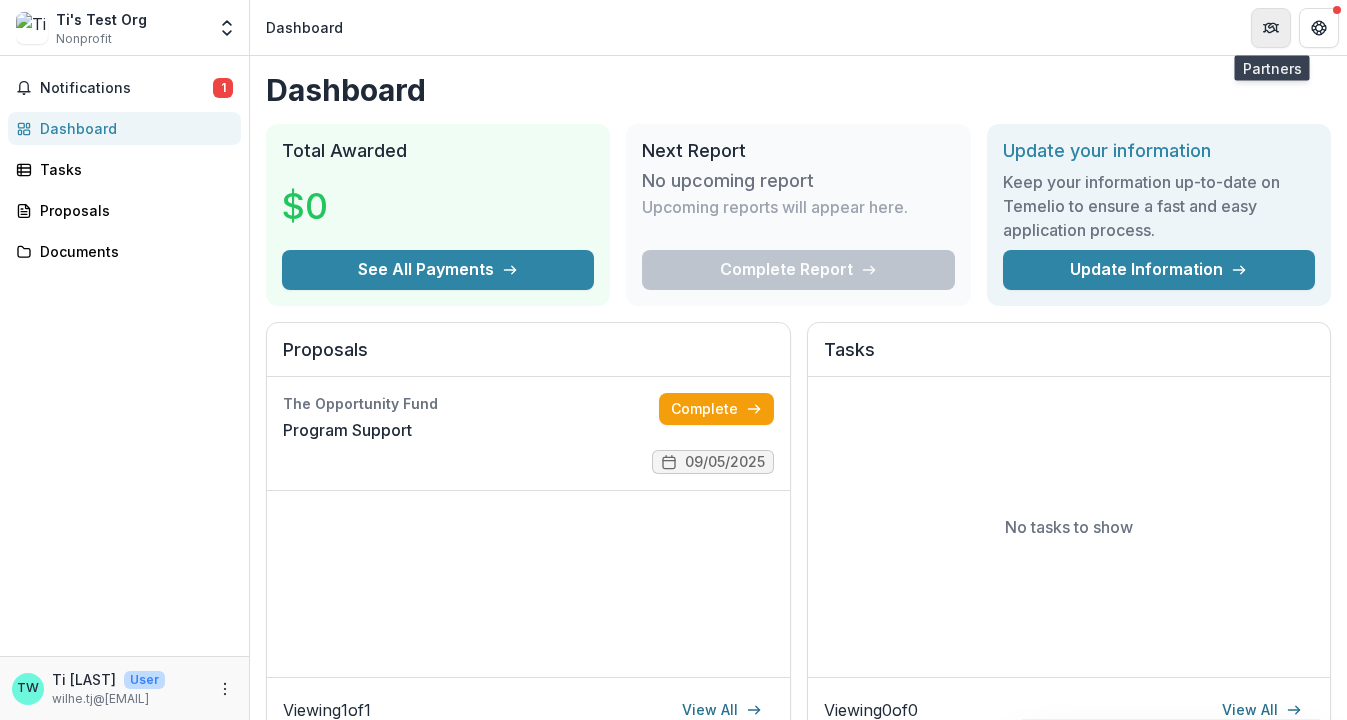 click at bounding box center (1271, 28) 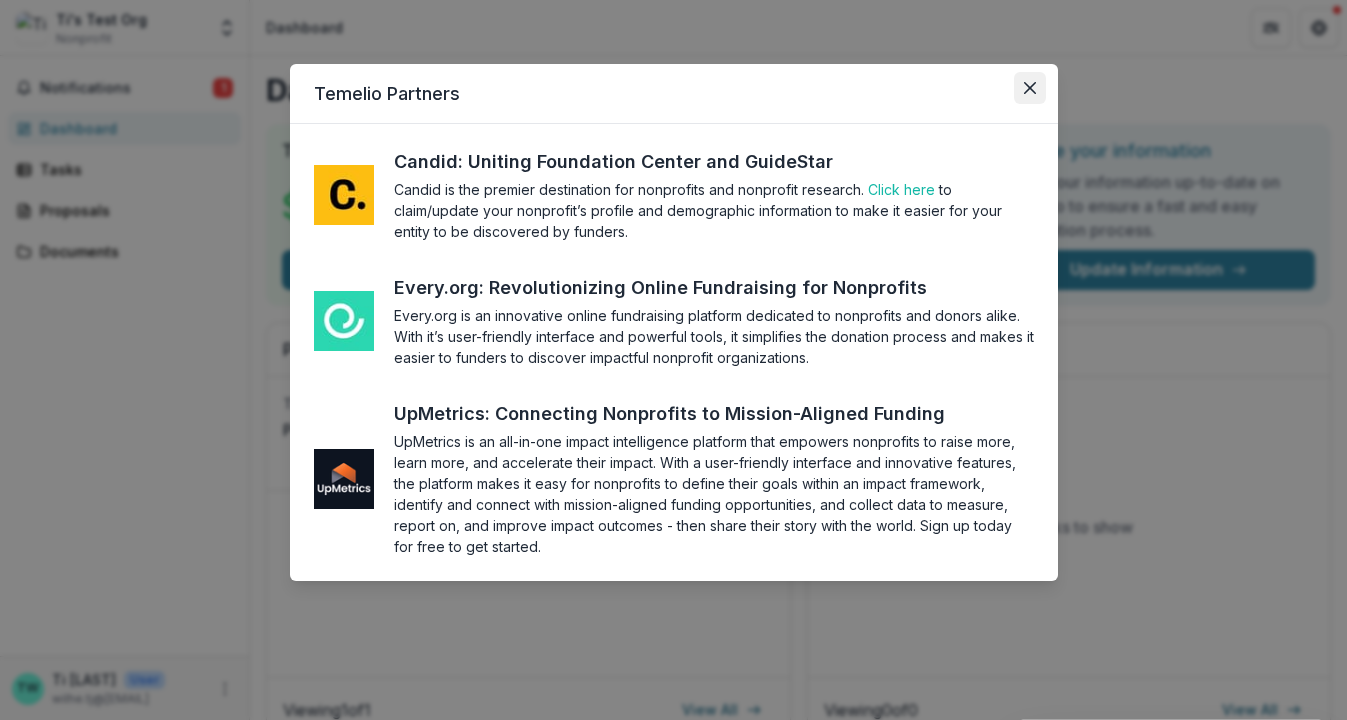 click 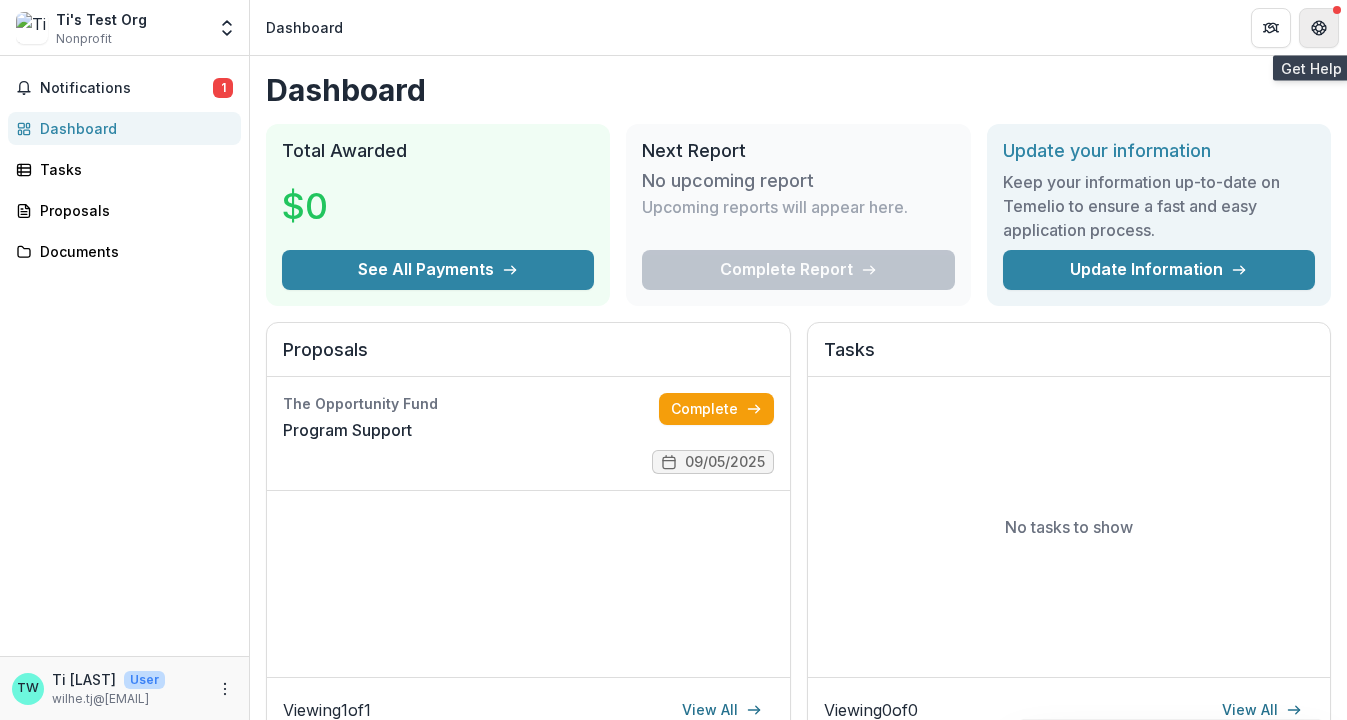 click at bounding box center [1319, 28] 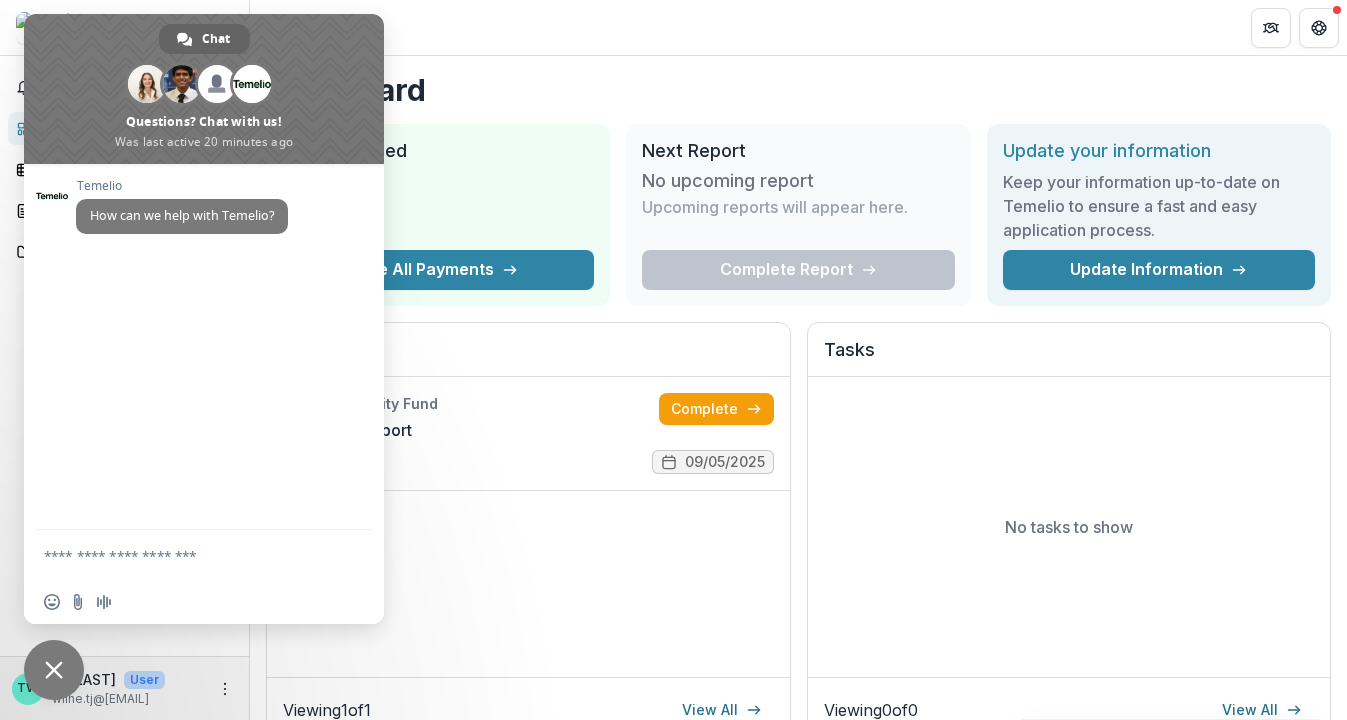 click at bounding box center [54, 670] 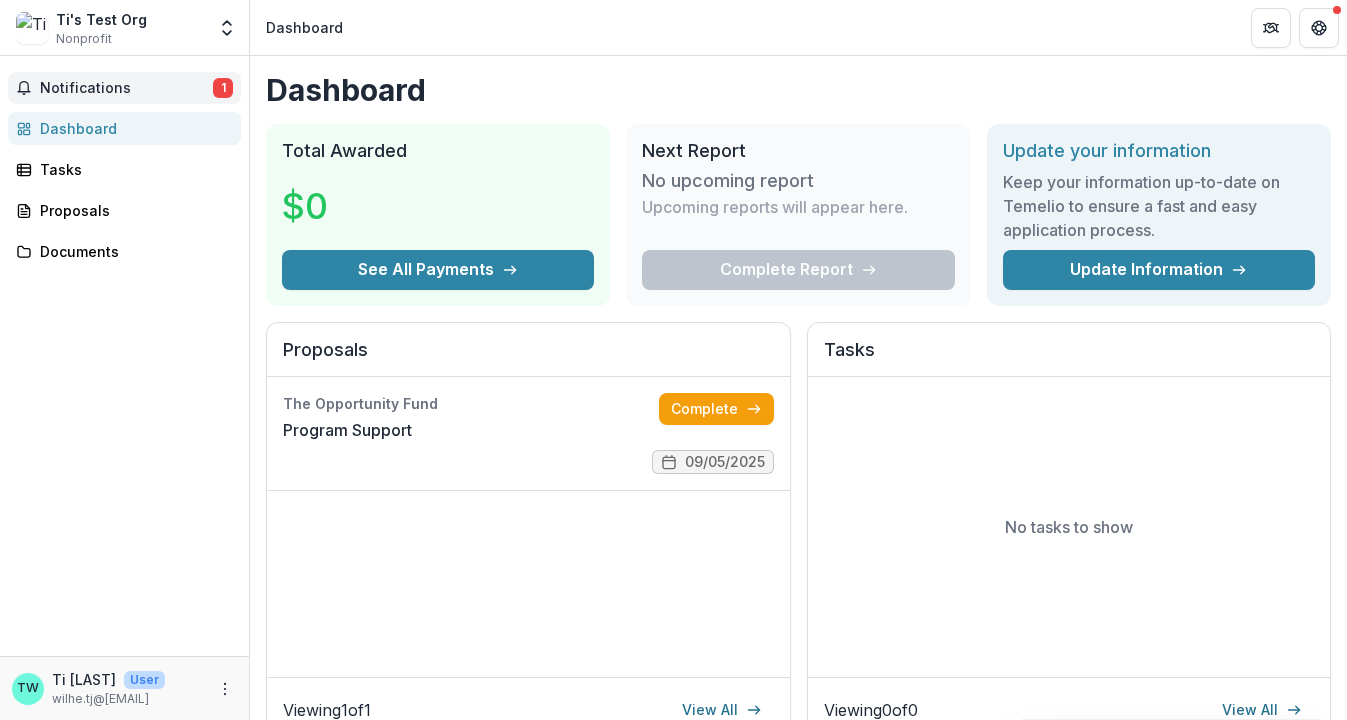 click on "Notifications 1" at bounding box center [124, 88] 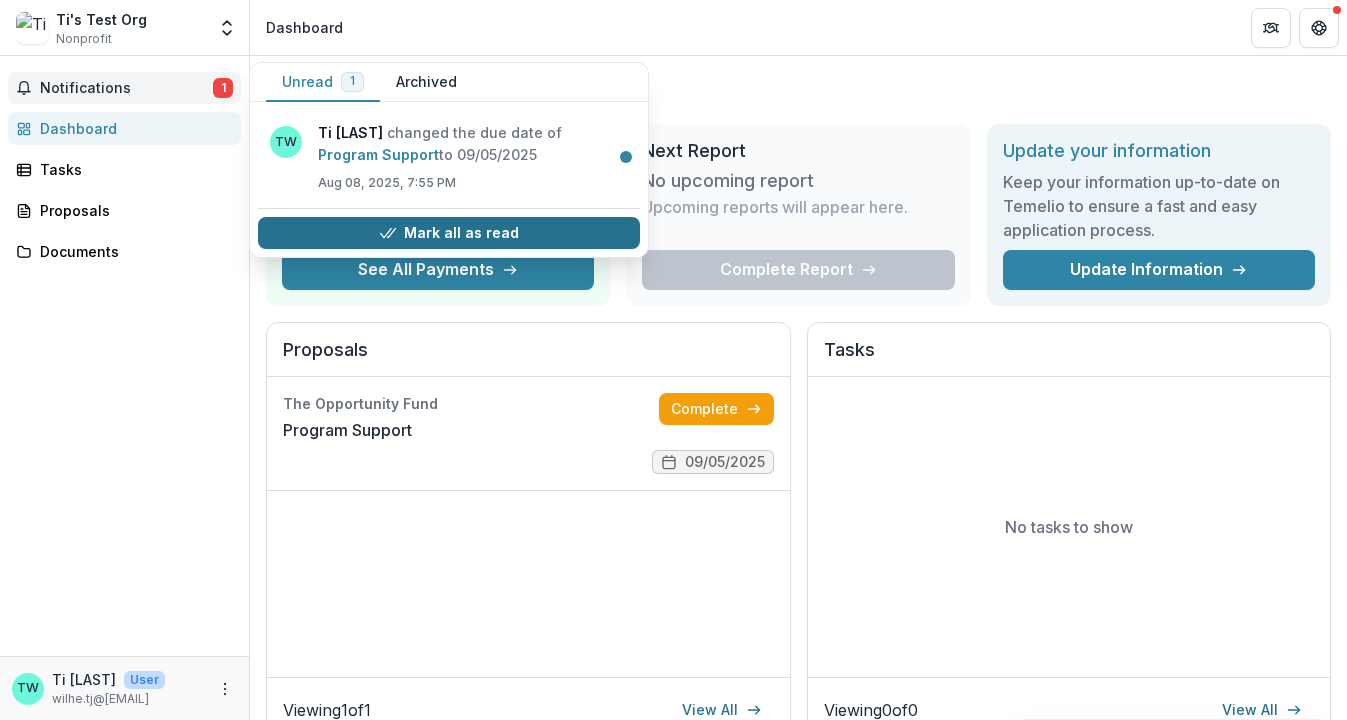click on "Mark all as read" at bounding box center [449, 233] 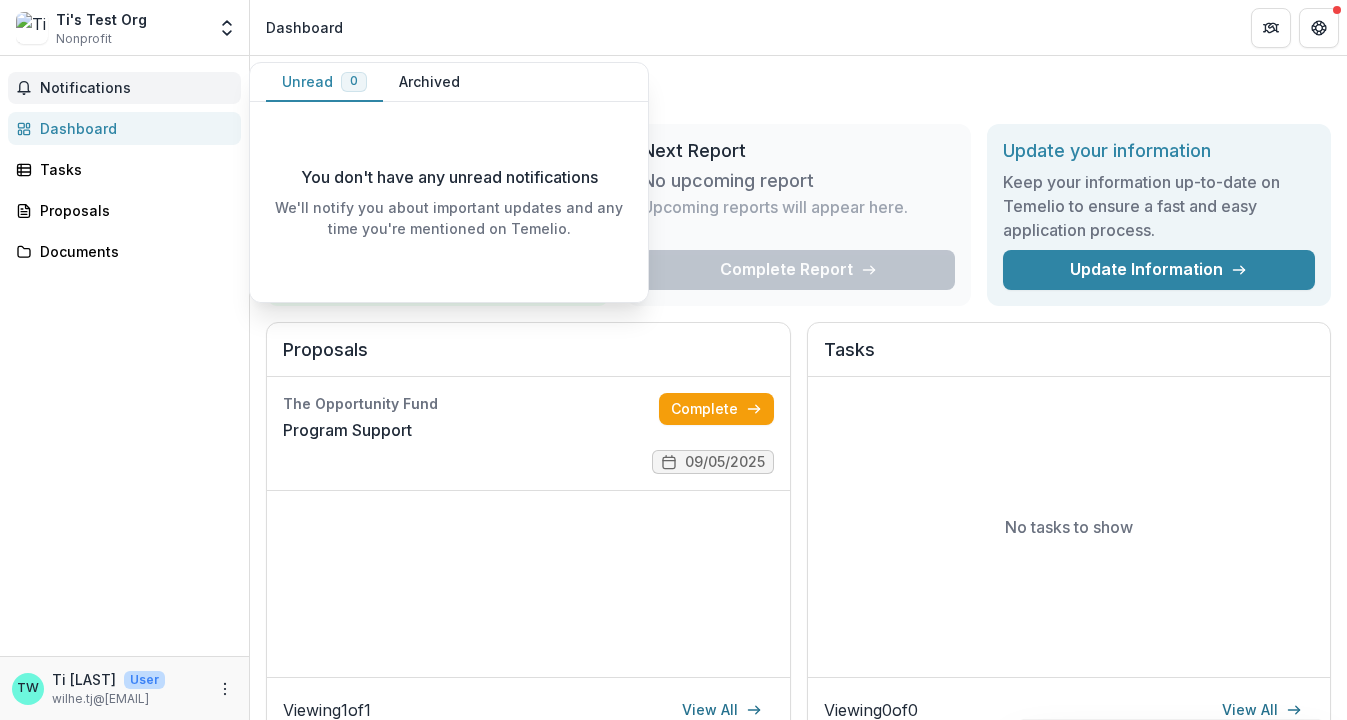 click on "Notifications Unread   0 Archived You don't have any unread notifications We'll notify you about important updates and any time you're mentioned on Temelio. TW Ti Wilhelm  changed the due date of   Program Support  to   09/05/2025 Aug 08, 2025, 7:55 PM TW Ti Wilhelm changed  Program Support  from   Initial App Complete Invite to Full Application Draft Aug 08, 2025, 7:46 PM TW Ti Wilhelm added a comment to  Program Support . Aug 08, 2025, 7:40 PM TW Ti Wilhelm added a comment to  Program Support . Aug 08, 2025, 7:38 PM TW Ti Wilhelm changed  Program Support  from   Initial App Complete Invite to Full Application Draft Aug 08, 2025, 5:55 PM TW Ti Wilhelm changed  Program Support  from   Initial App Complete Invite to Full Application Draft Aug 08, 2025, 5:18 PM Dashboard Tasks Proposals Documents" at bounding box center [124, 356] 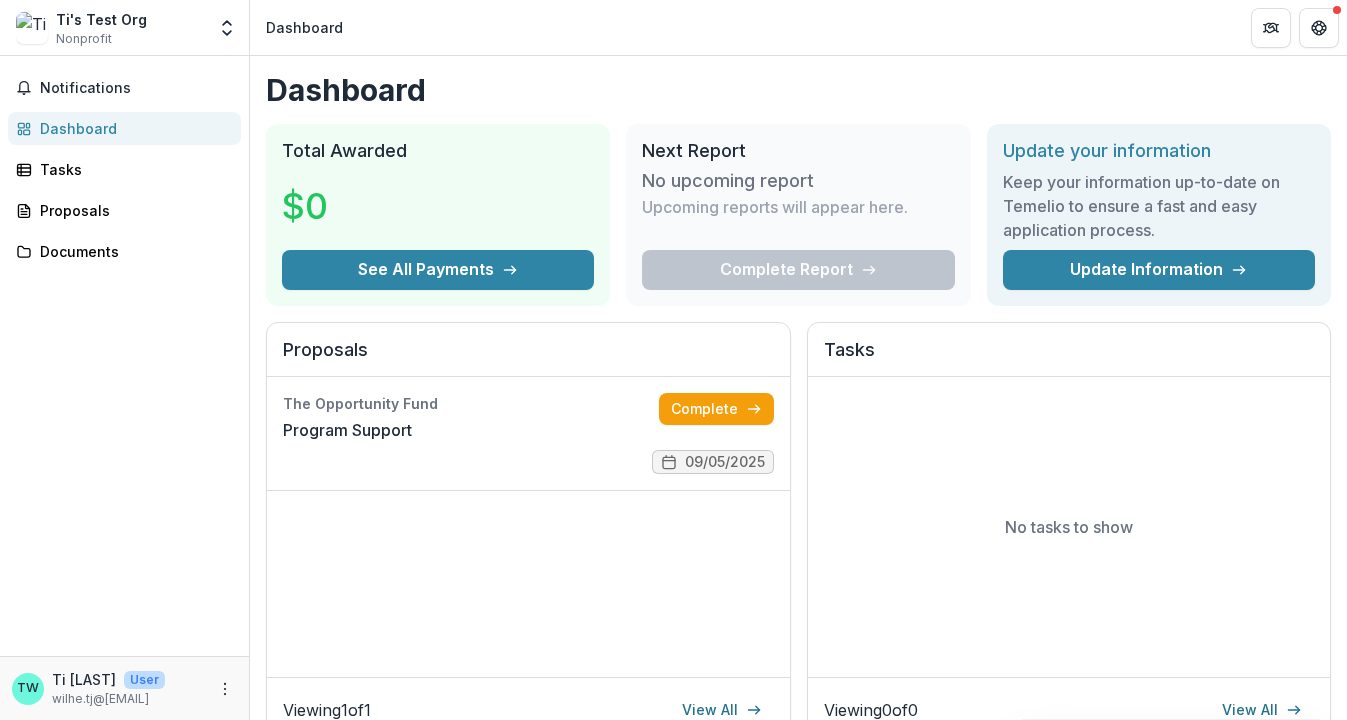 click on "Dashboard" at bounding box center [132, 128] 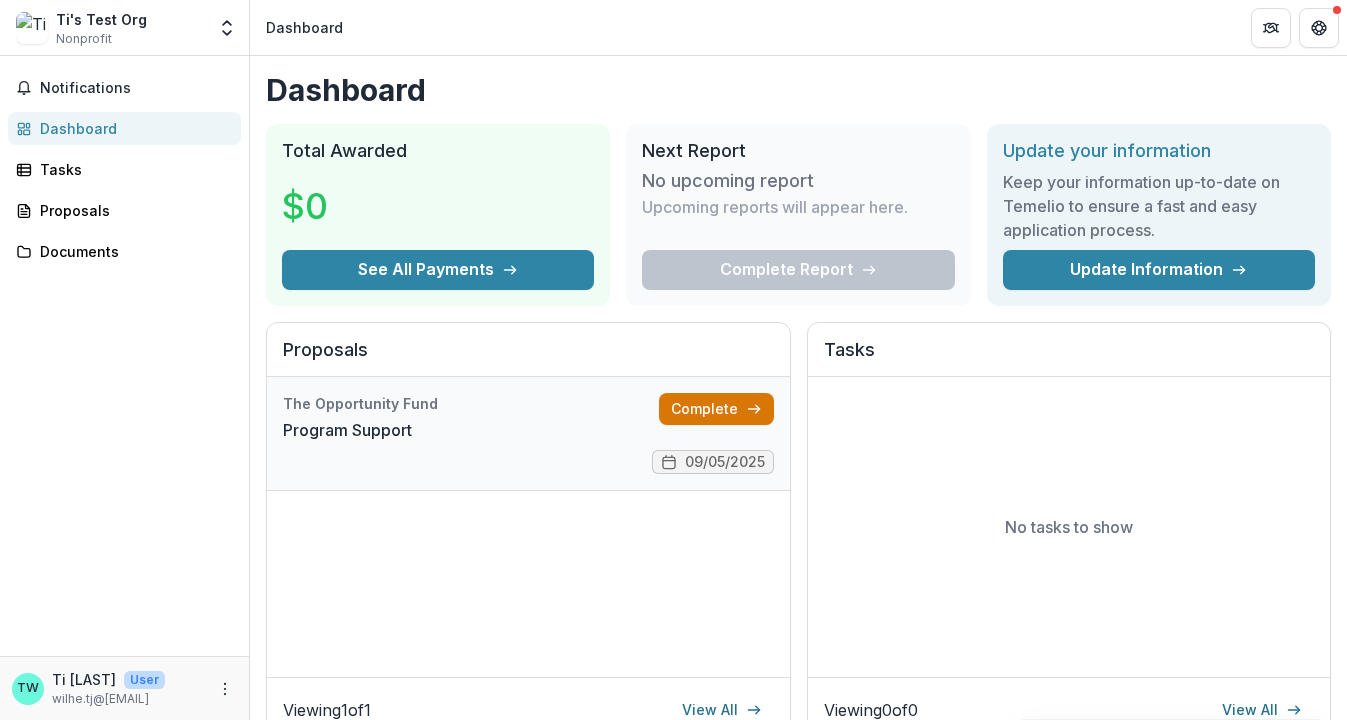 click on "Complete" at bounding box center [716, 409] 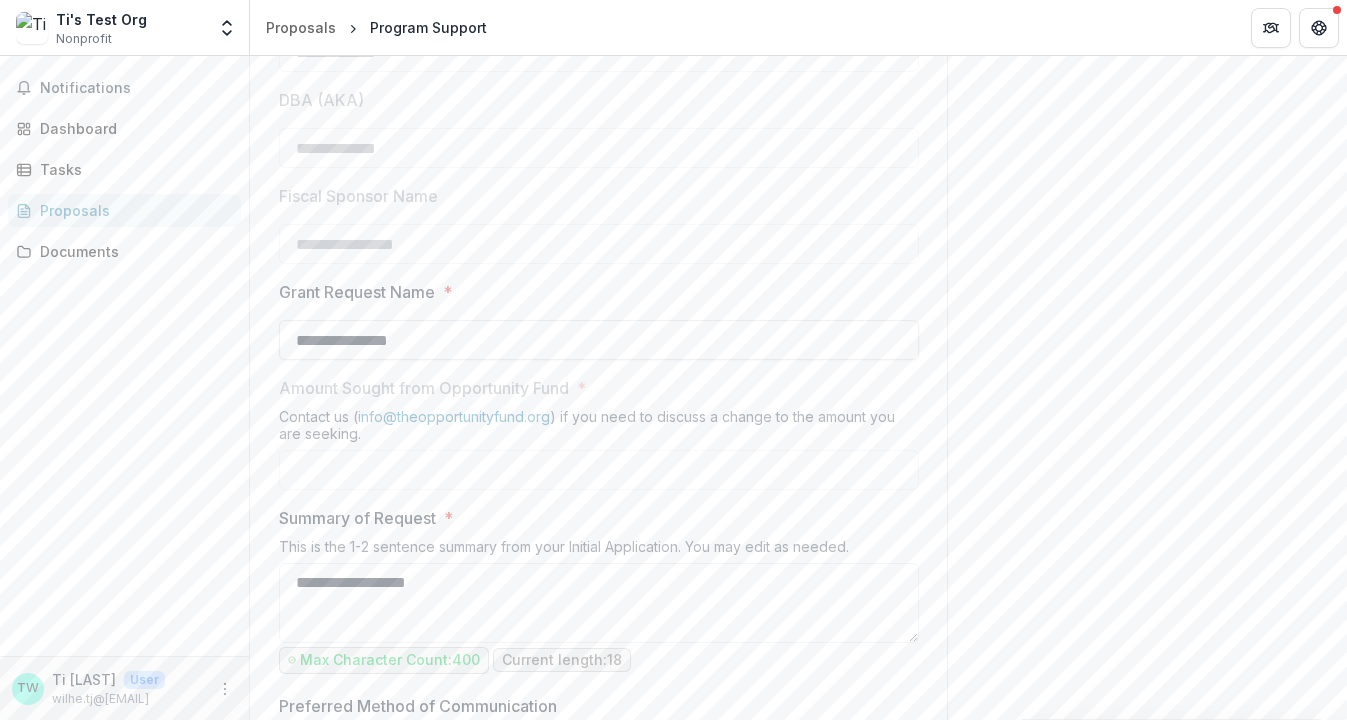 scroll, scrollTop: 683, scrollLeft: 0, axis: vertical 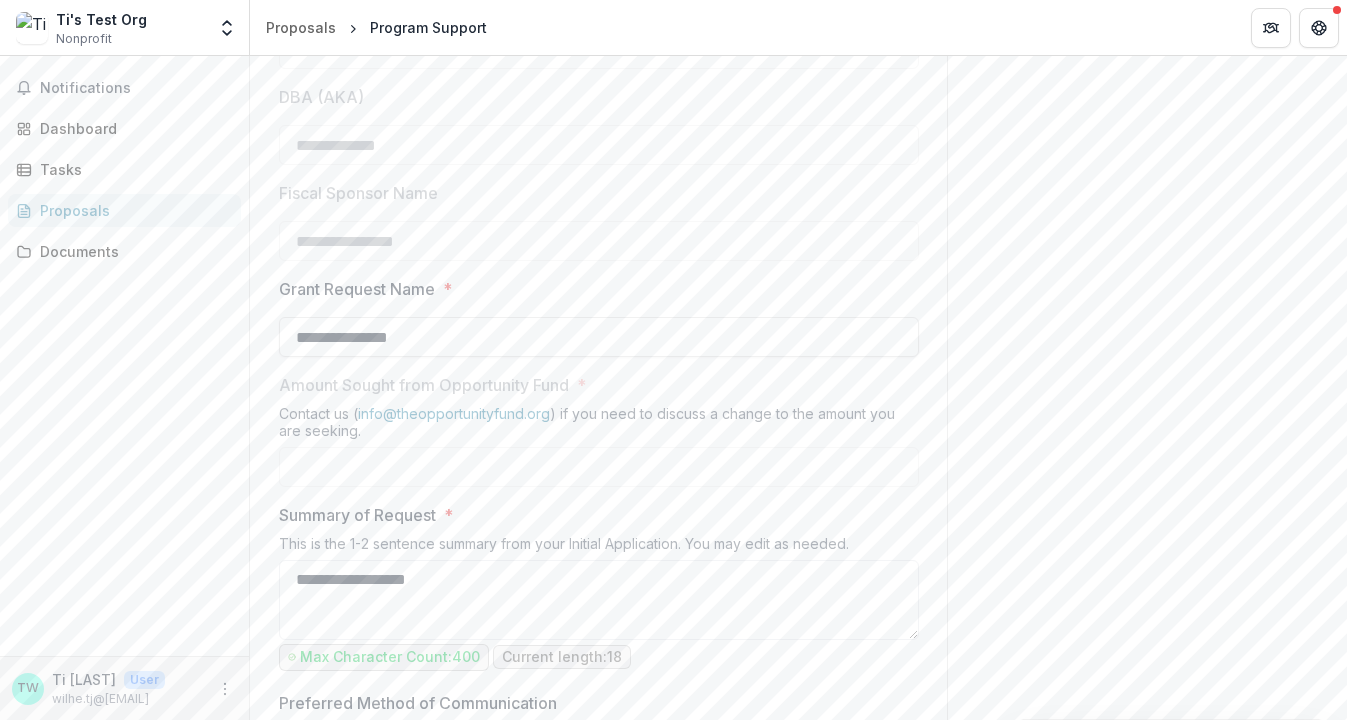 click on "Ti's Test Org" at bounding box center [101, 19] 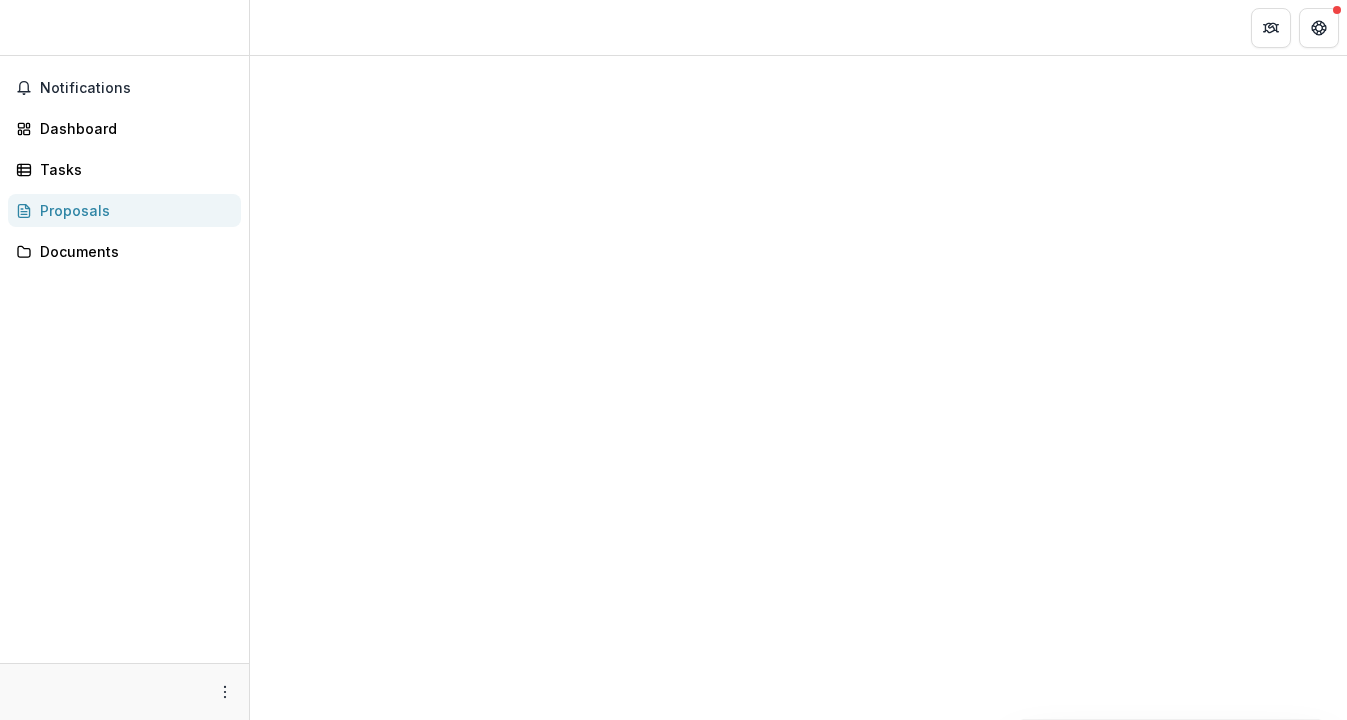 scroll, scrollTop: 0, scrollLeft: 0, axis: both 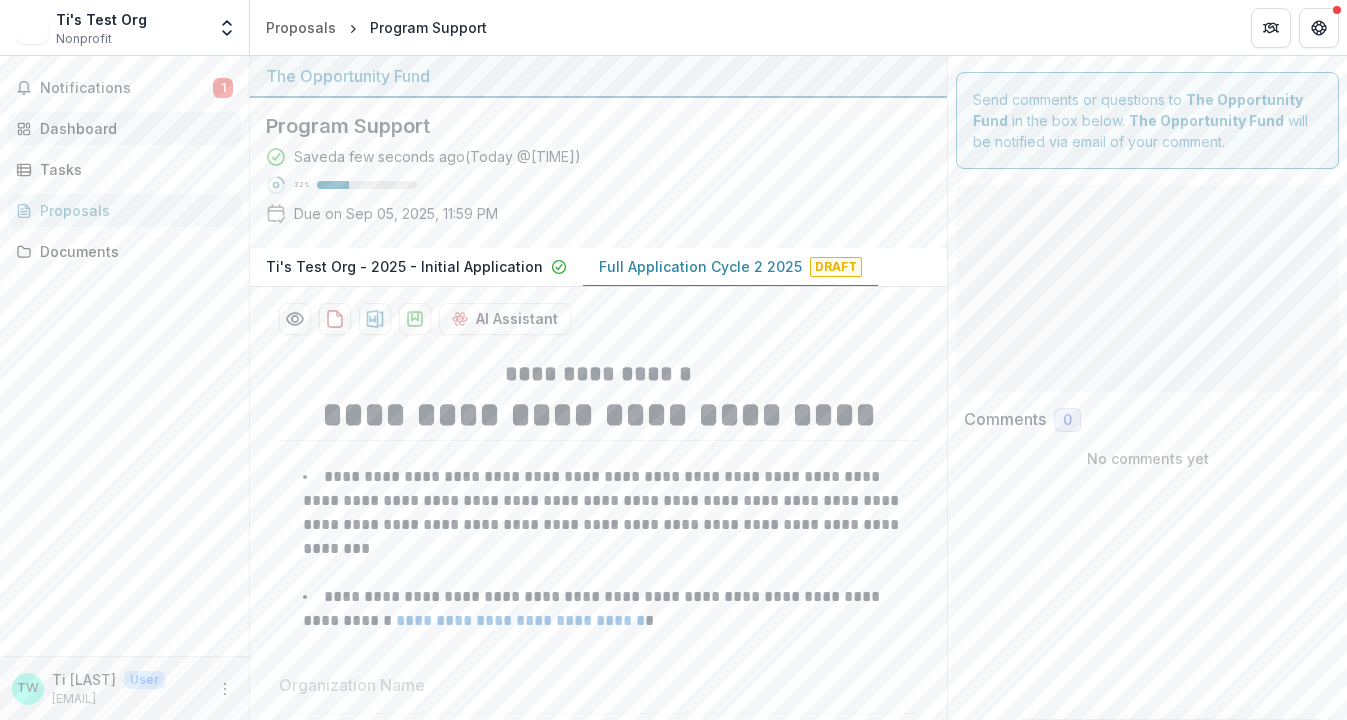 type on "**" 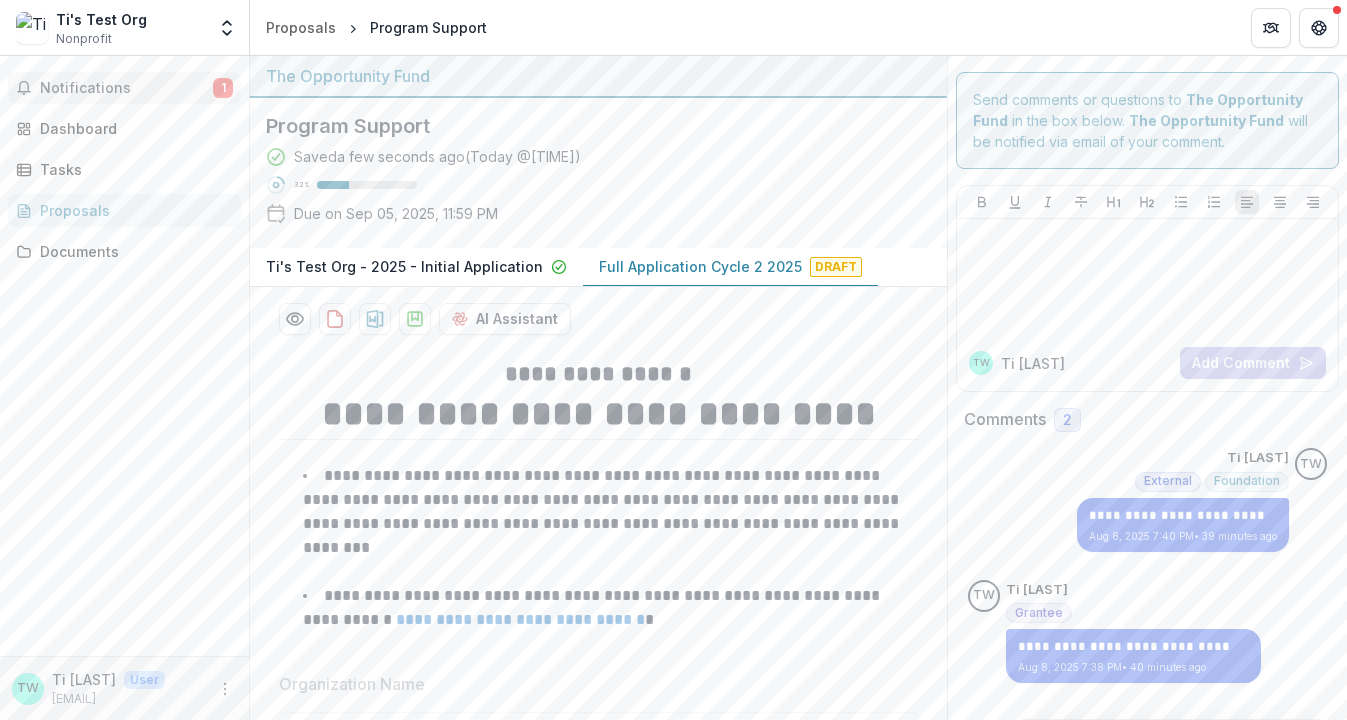 click on "Notifications 1" at bounding box center (124, 88) 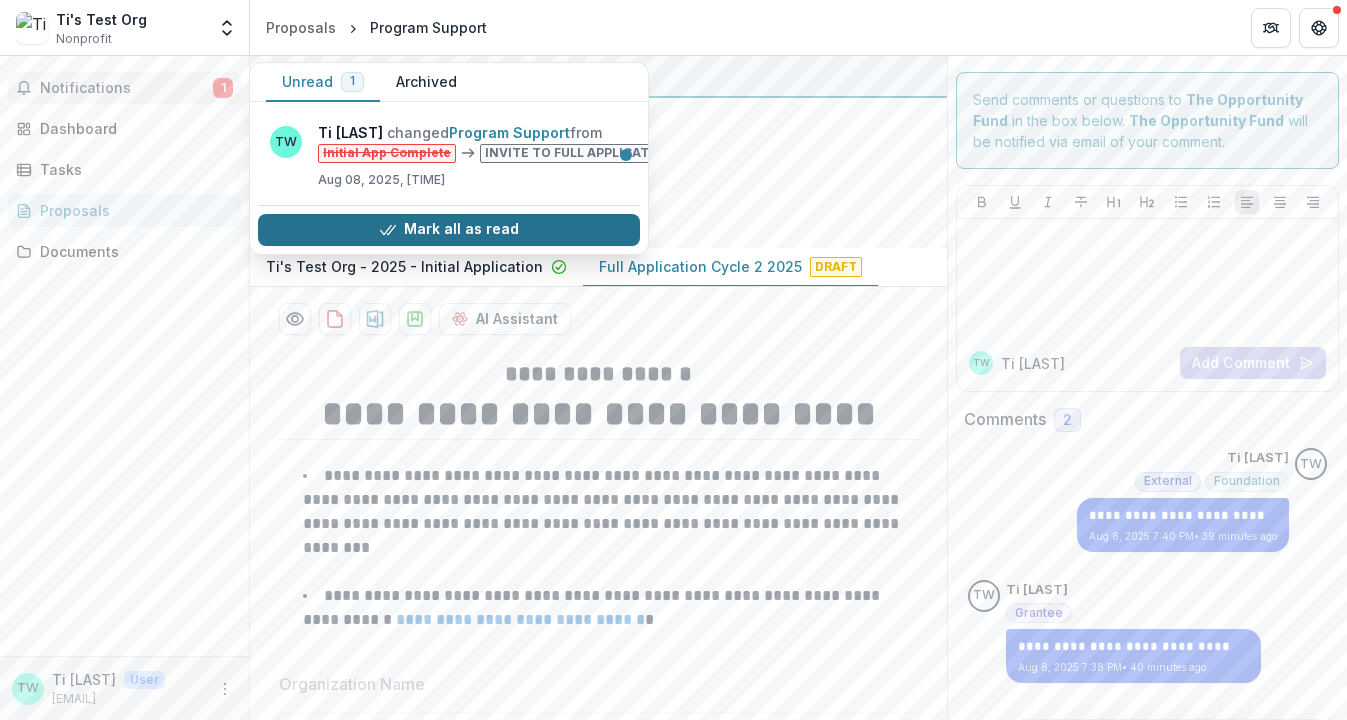 click on "Mark all as read" at bounding box center (449, 230) 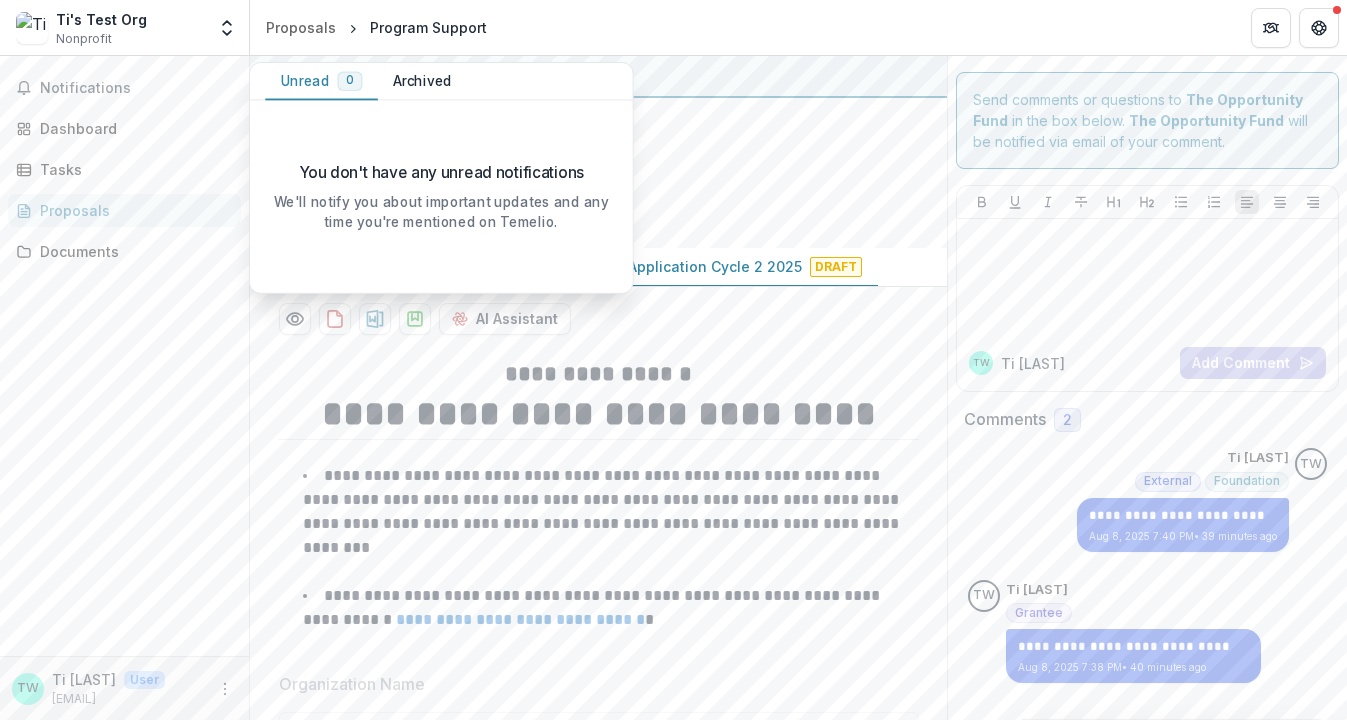 click on "**********" at bounding box center [599, 414] 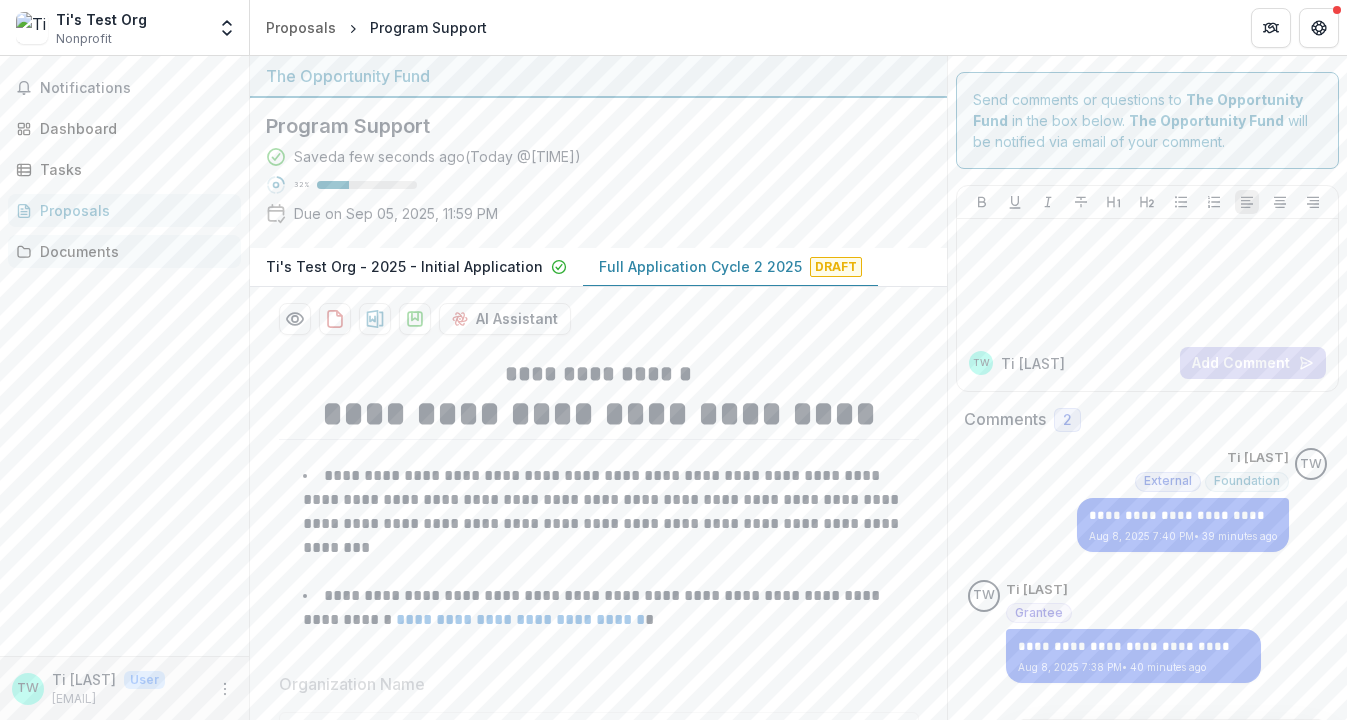 scroll, scrollTop: 0, scrollLeft: 0, axis: both 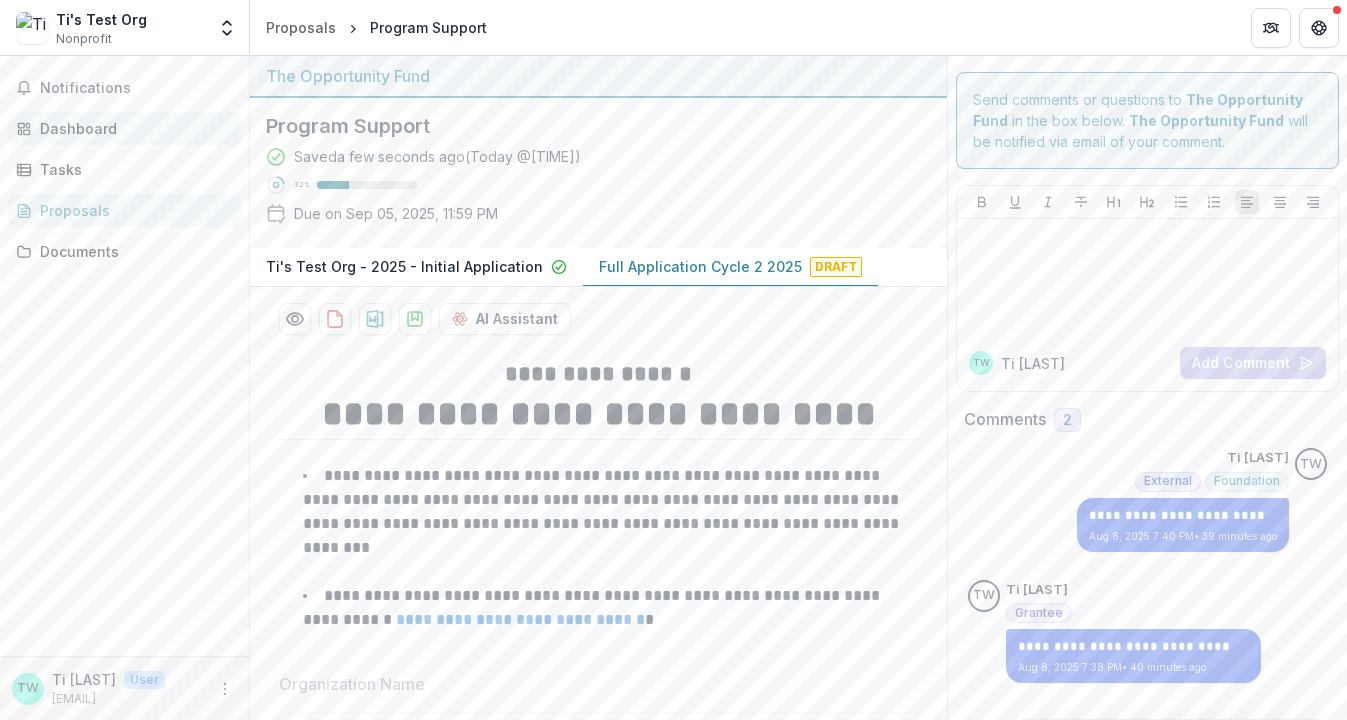 click on "Dashboard" at bounding box center (132, 128) 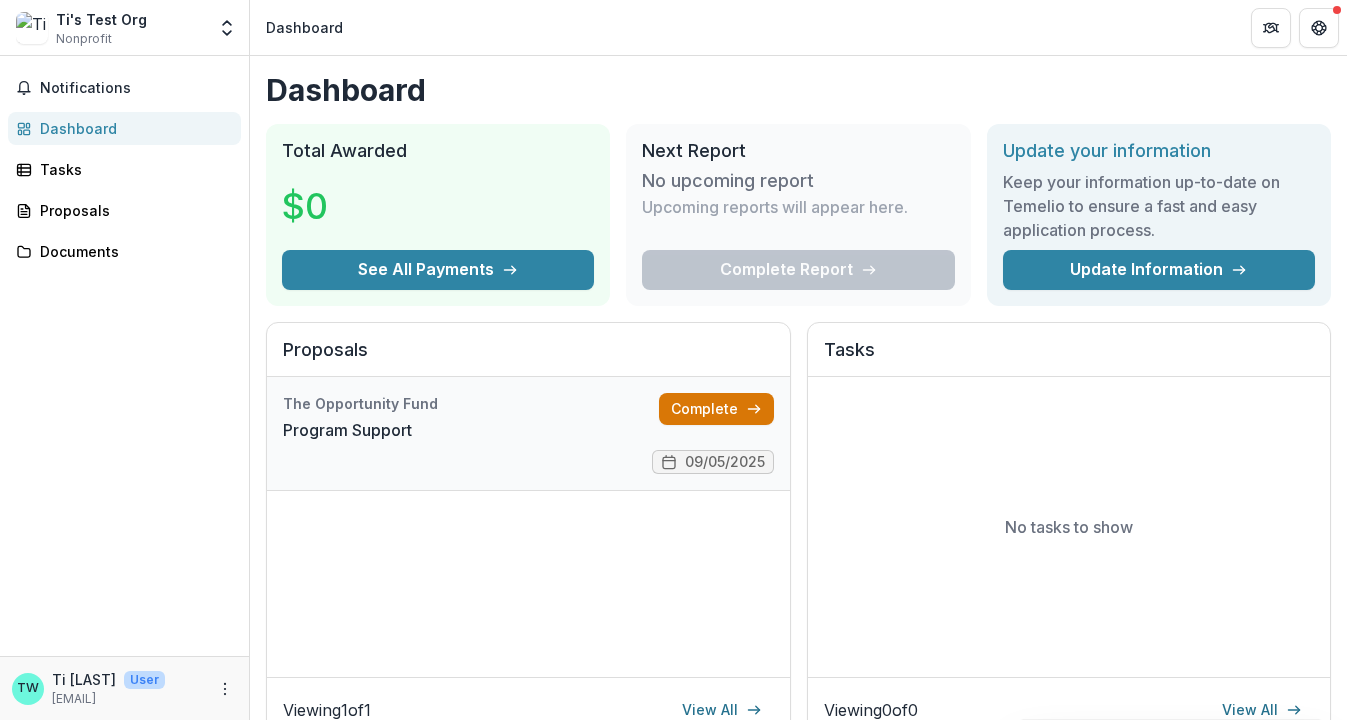 click on "Complete" at bounding box center (716, 409) 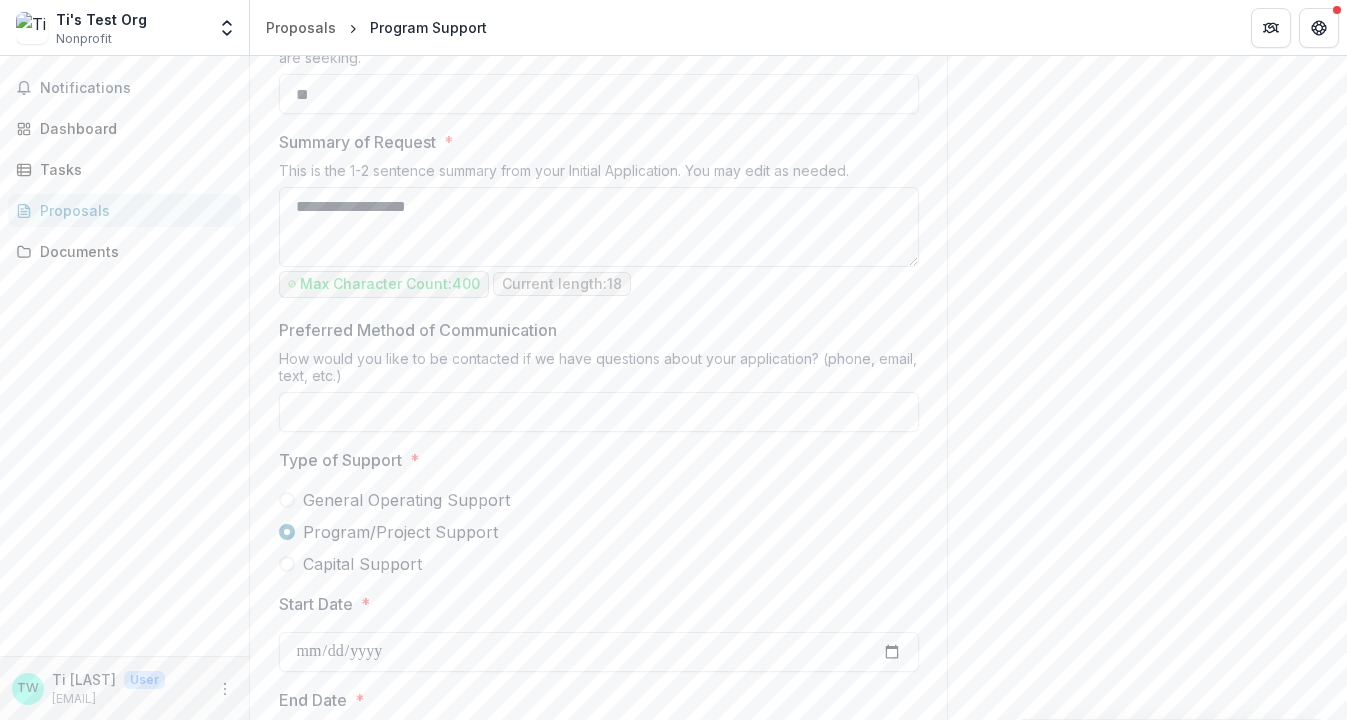 scroll, scrollTop: 1059, scrollLeft: 0, axis: vertical 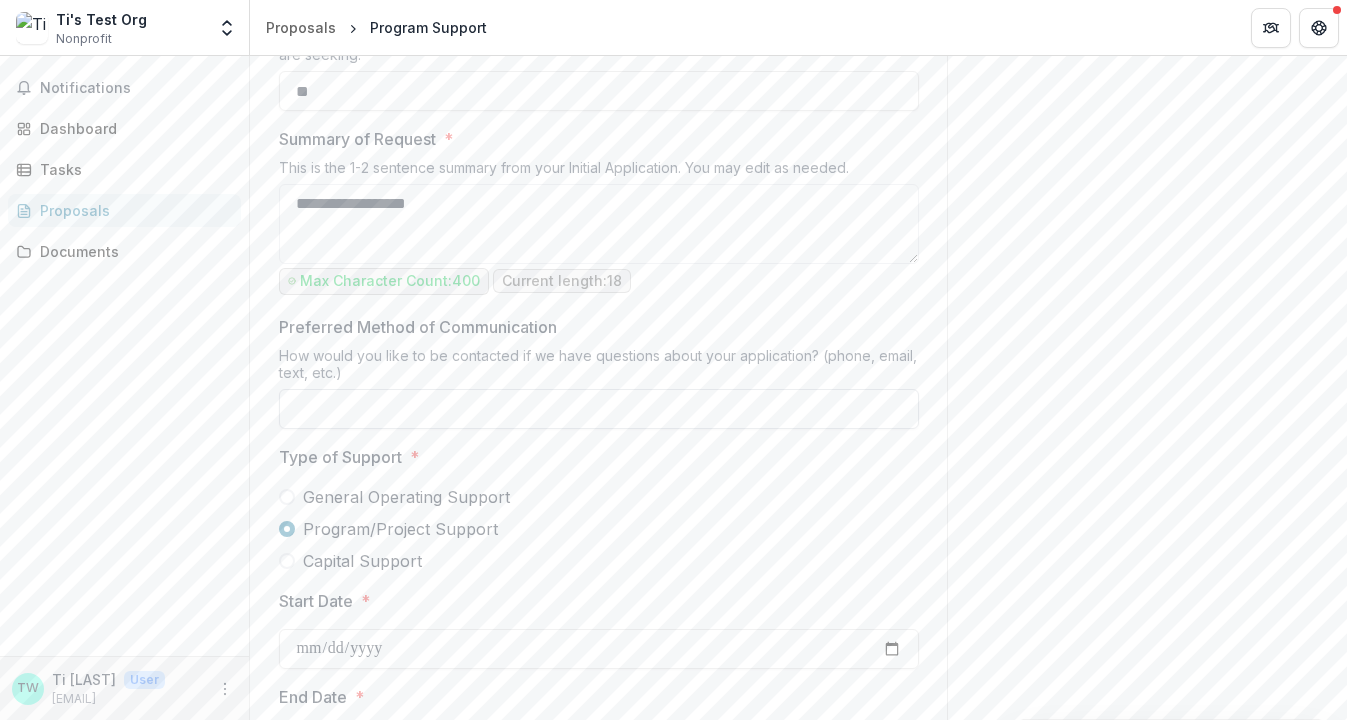 click on "Preferred Method of Communication" at bounding box center [599, 409] 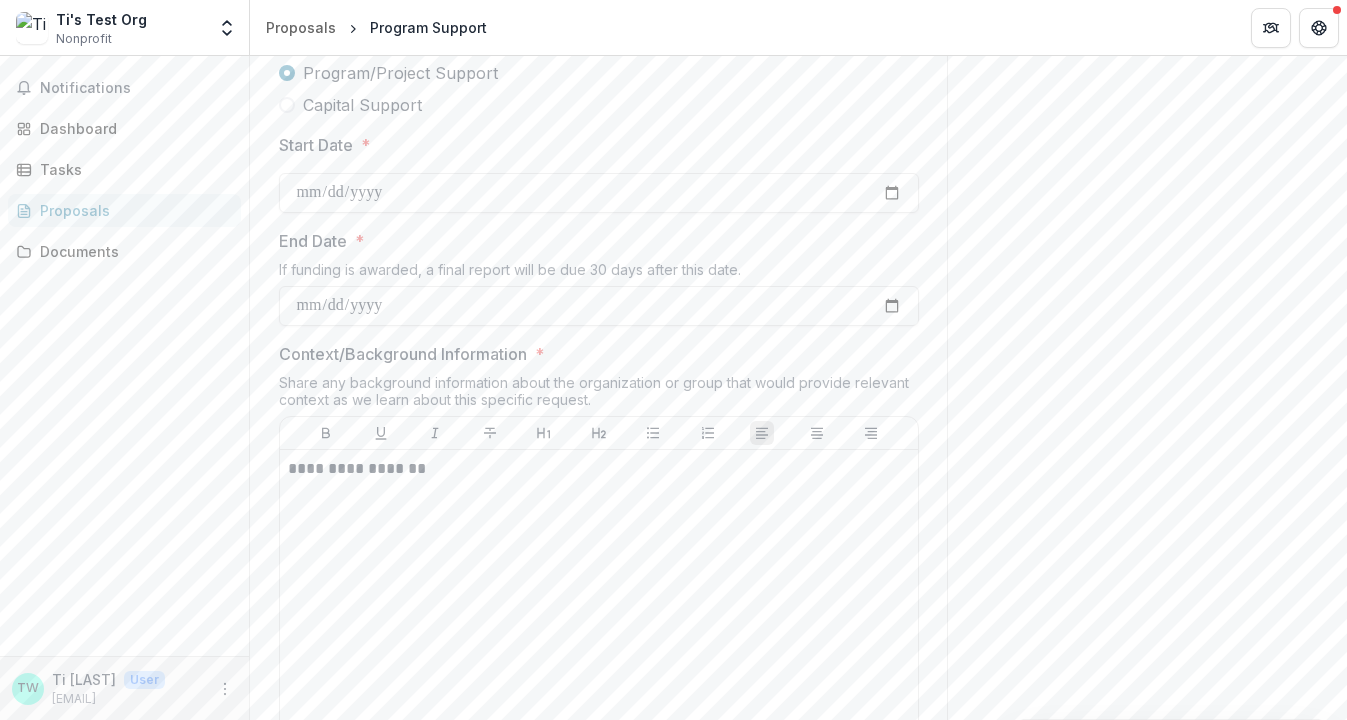 scroll, scrollTop: 1515, scrollLeft: 0, axis: vertical 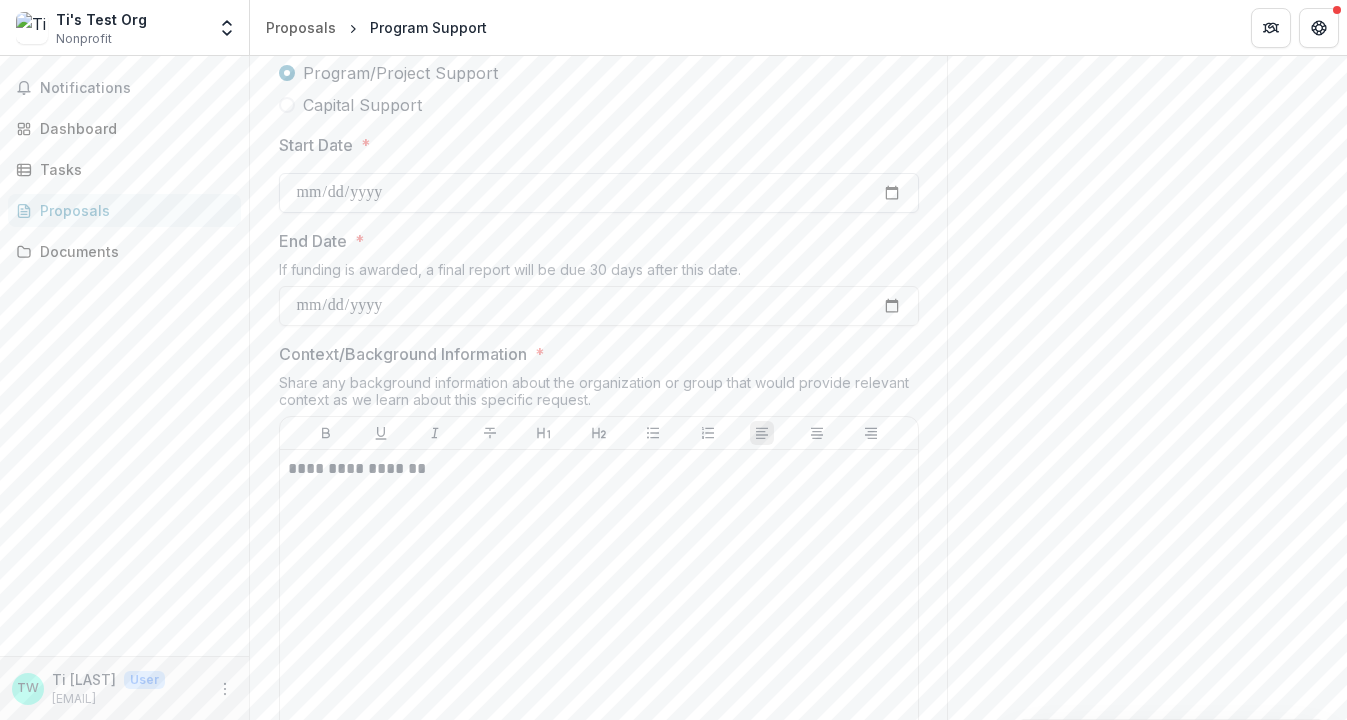 type on "****" 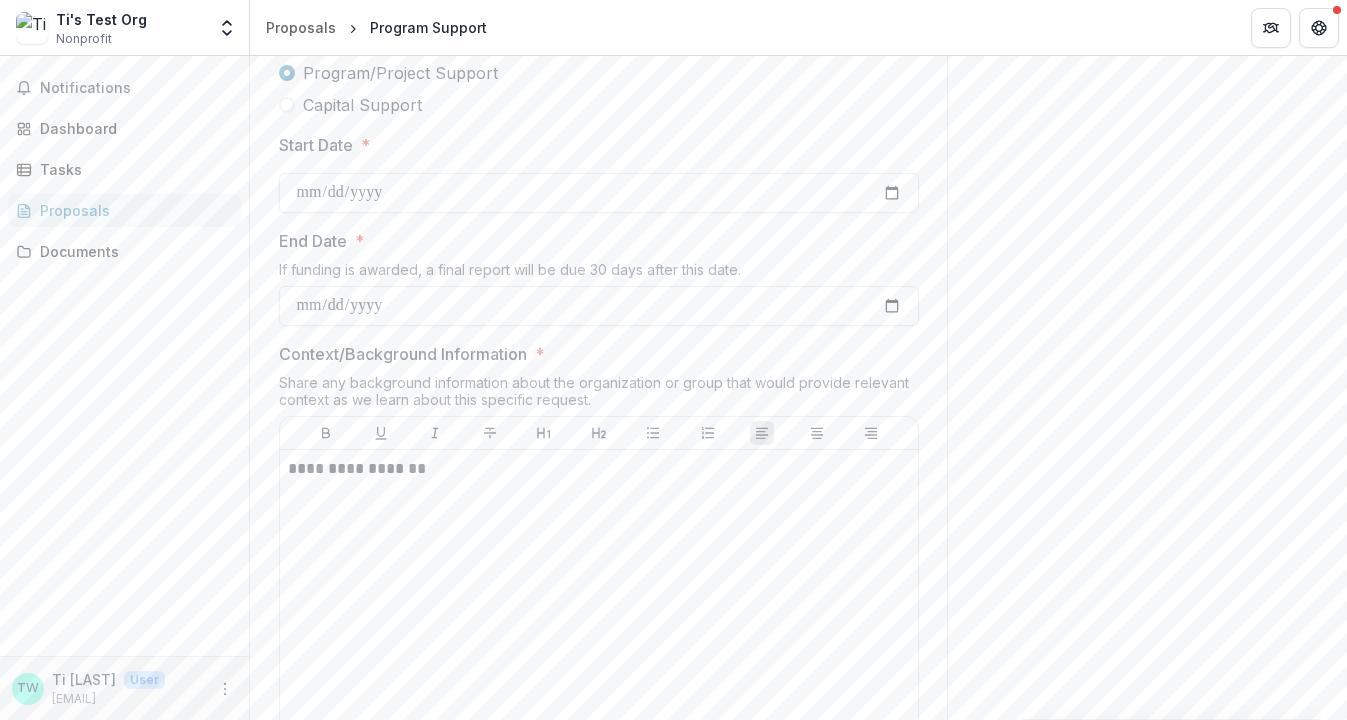 type on "**********" 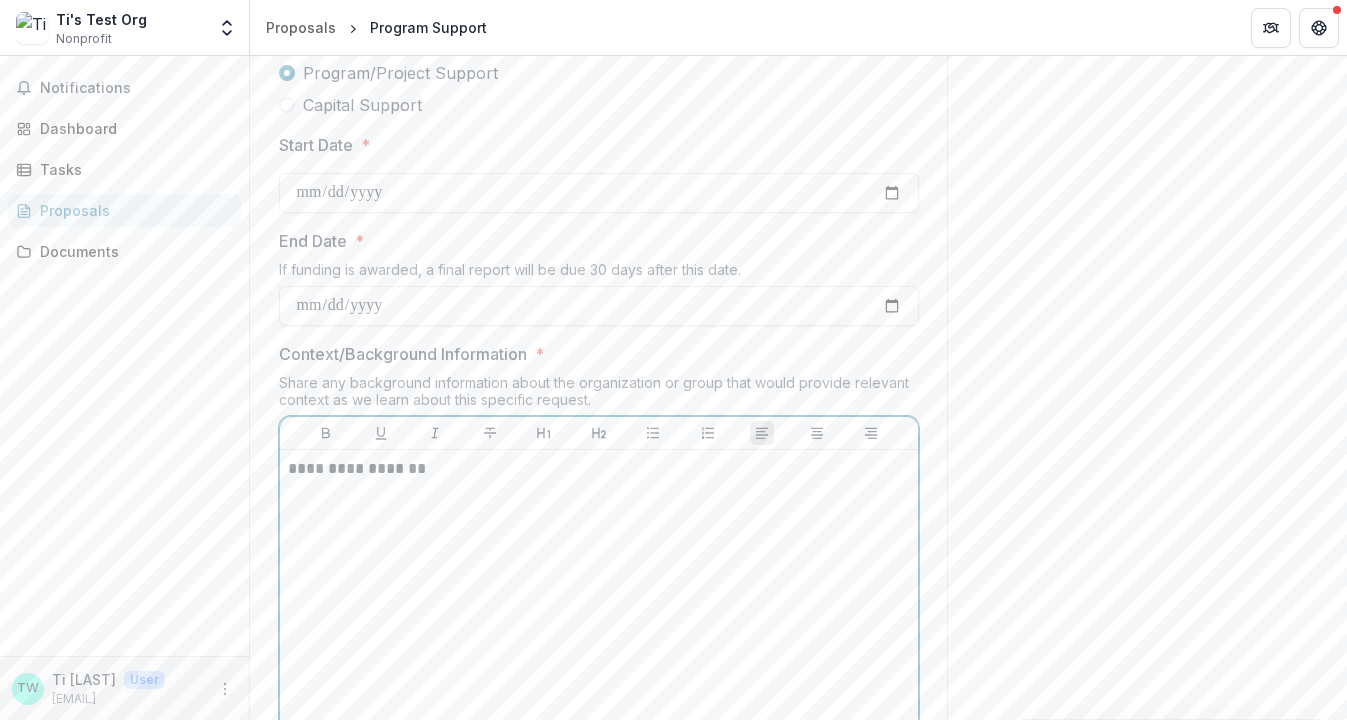 click on "**********" at bounding box center [599, 608] 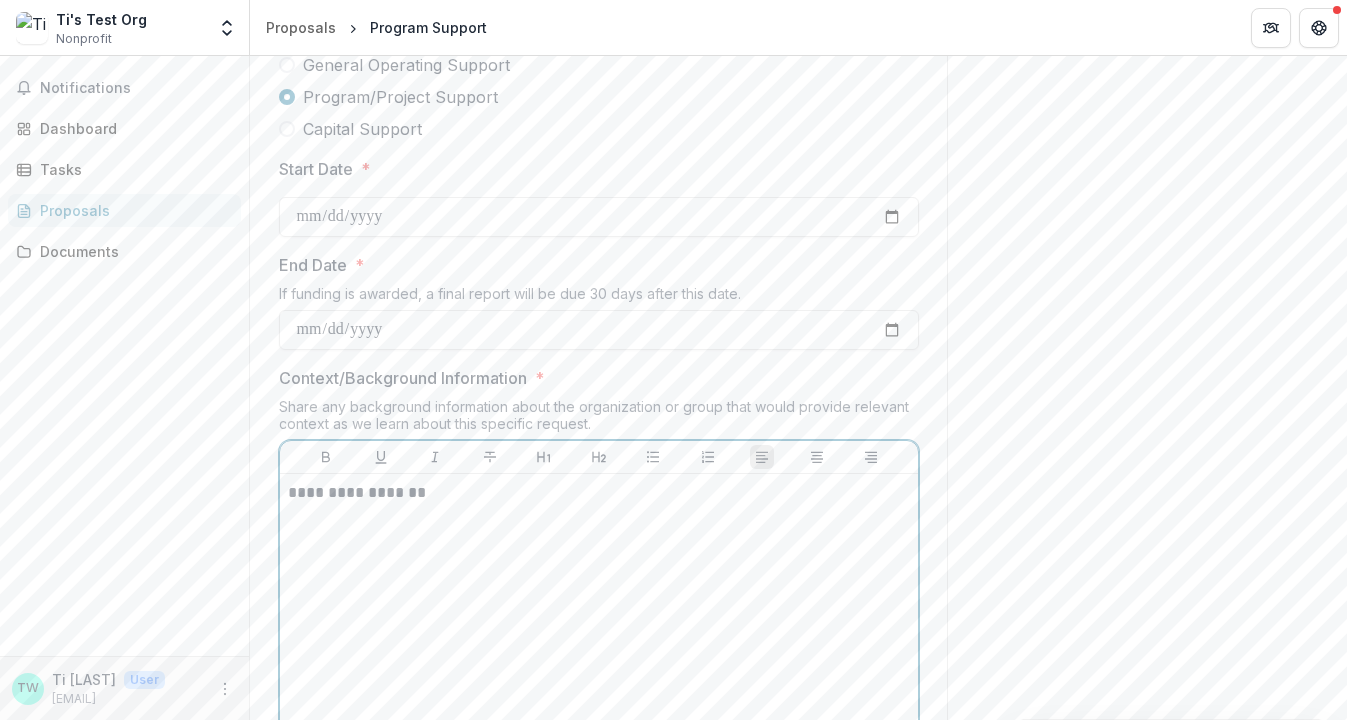 scroll, scrollTop: 1456, scrollLeft: 0, axis: vertical 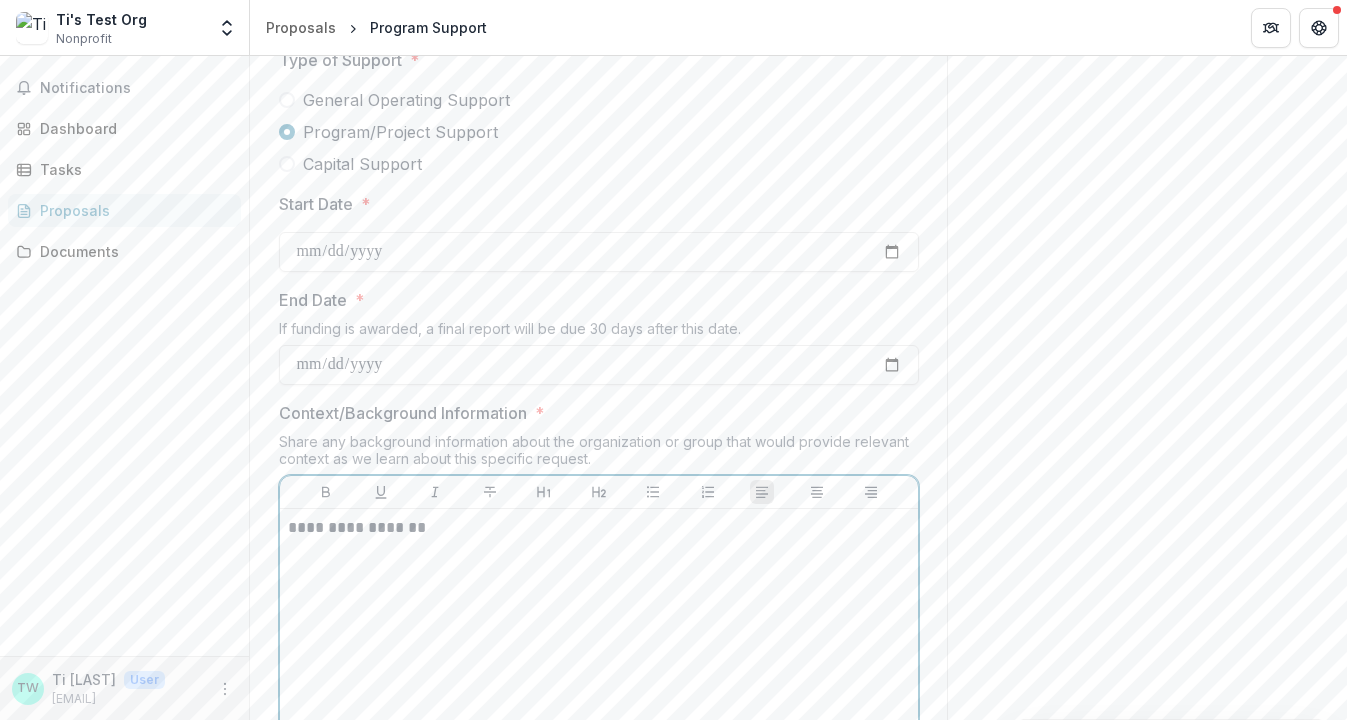 click on "**********" at bounding box center [599, 528] 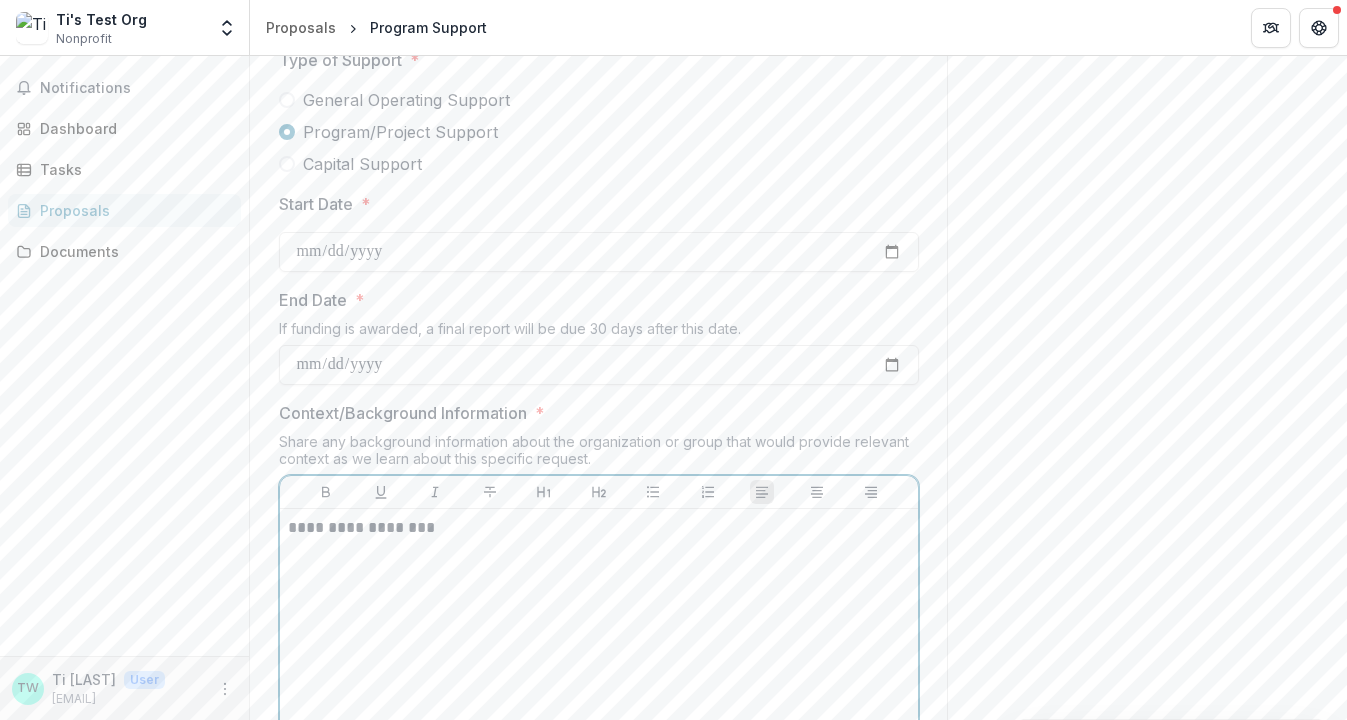type 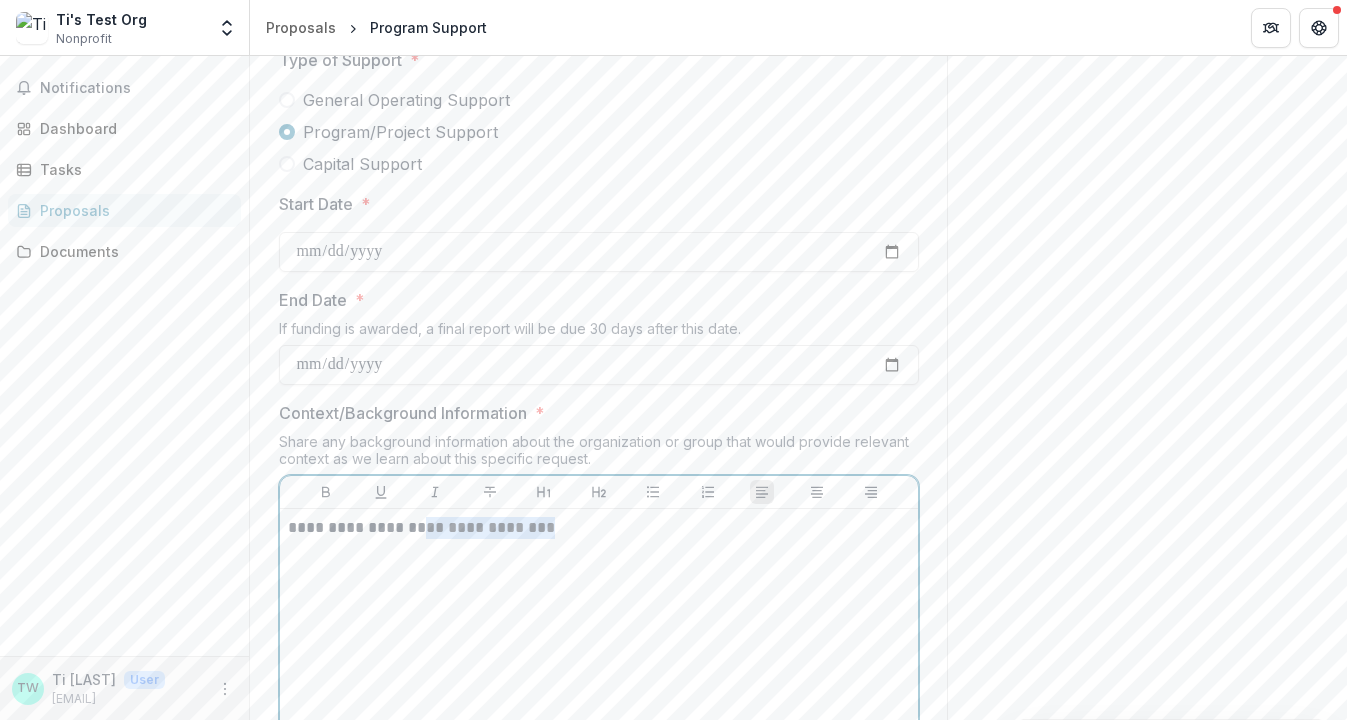 drag, startPoint x: 551, startPoint y: 530, endPoint x: 398, endPoint y: 530, distance: 153 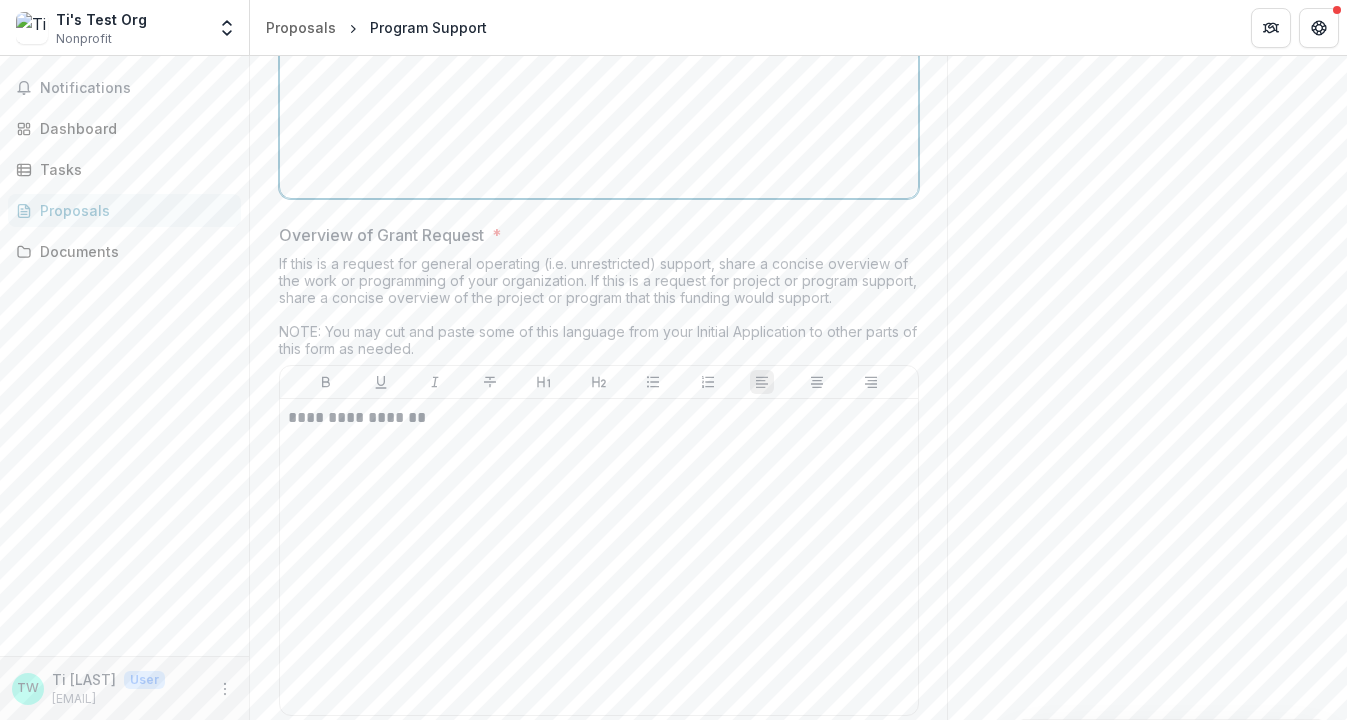 scroll, scrollTop: 2099, scrollLeft: 0, axis: vertical 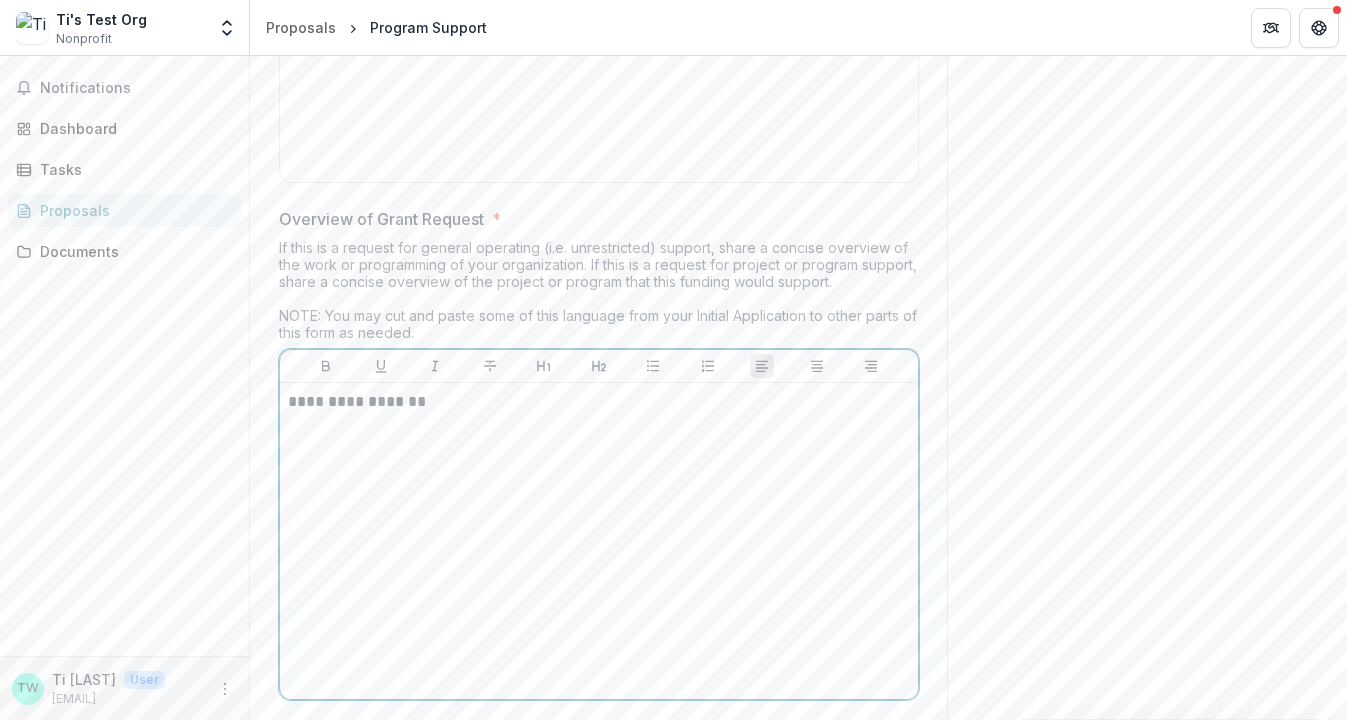 click on "**********" at bounding box center [599, 402] 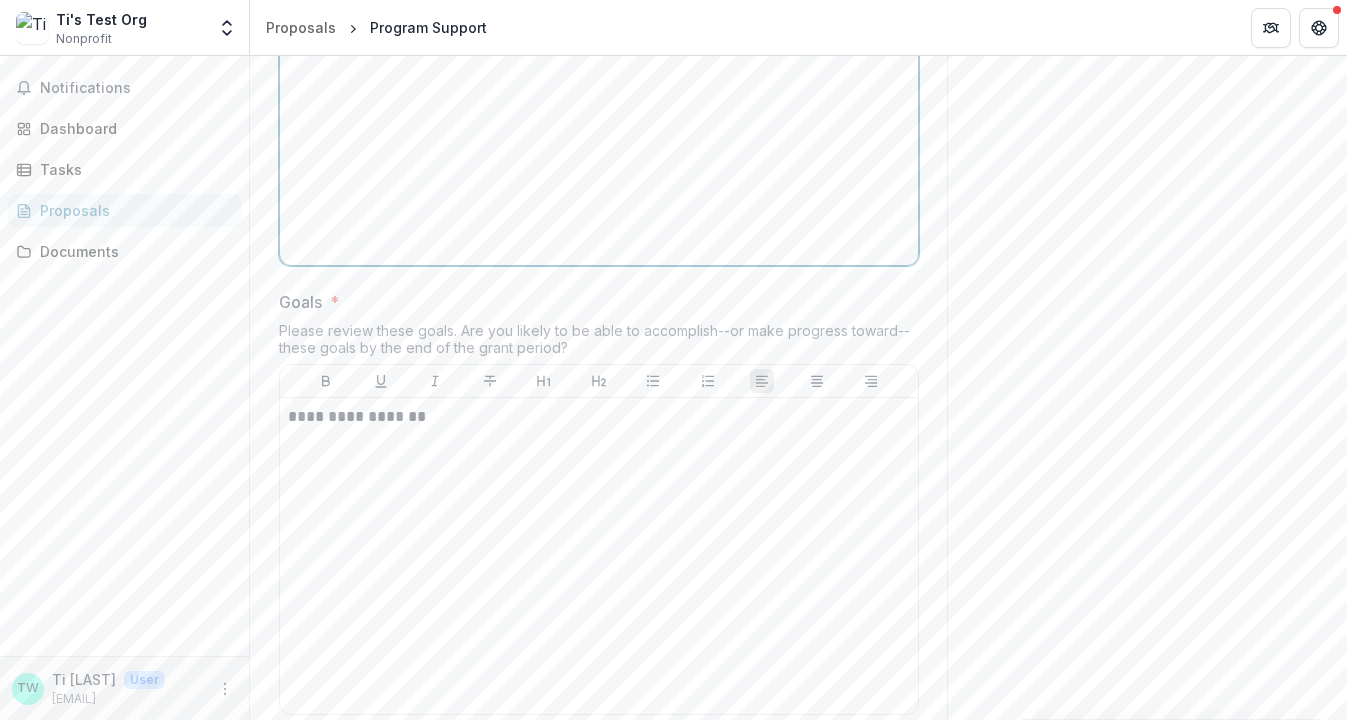 scroll, scrollTop: 2541, scrollLeft: 0, axis: vertical 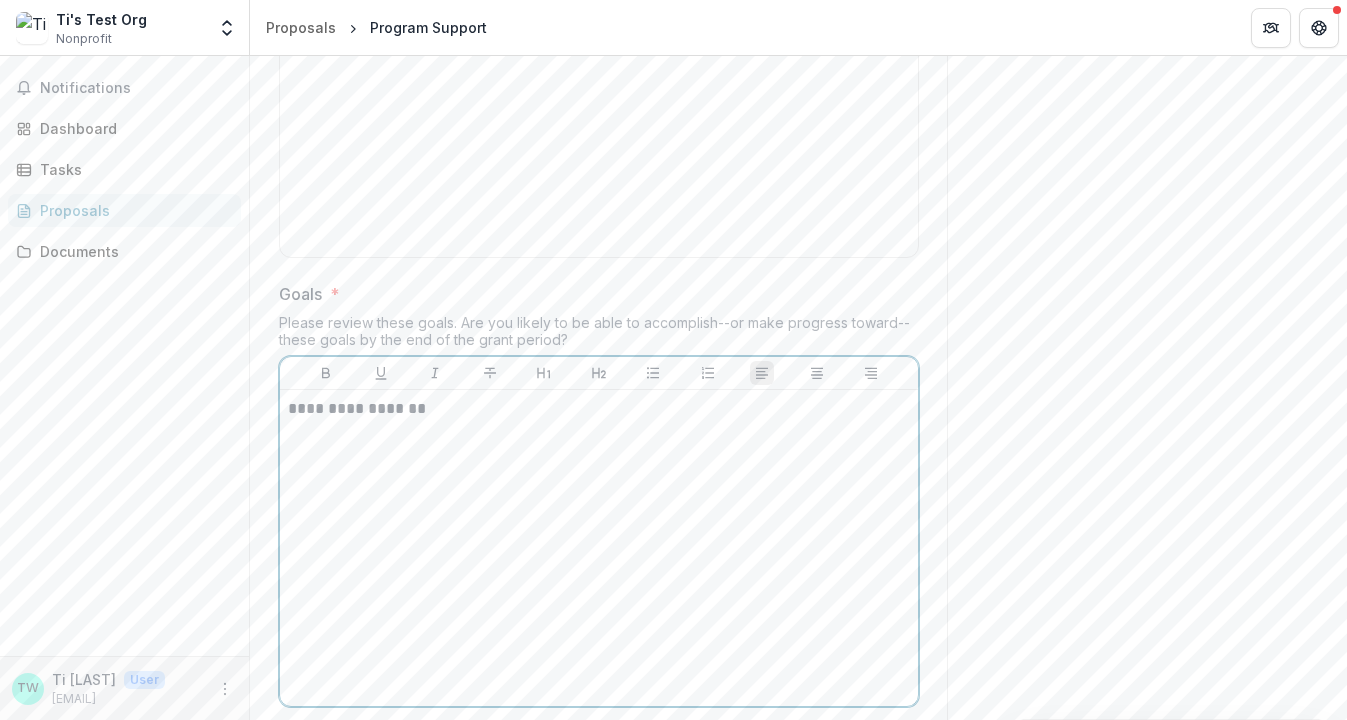 click on "**********" at bounding box center [599, 409] 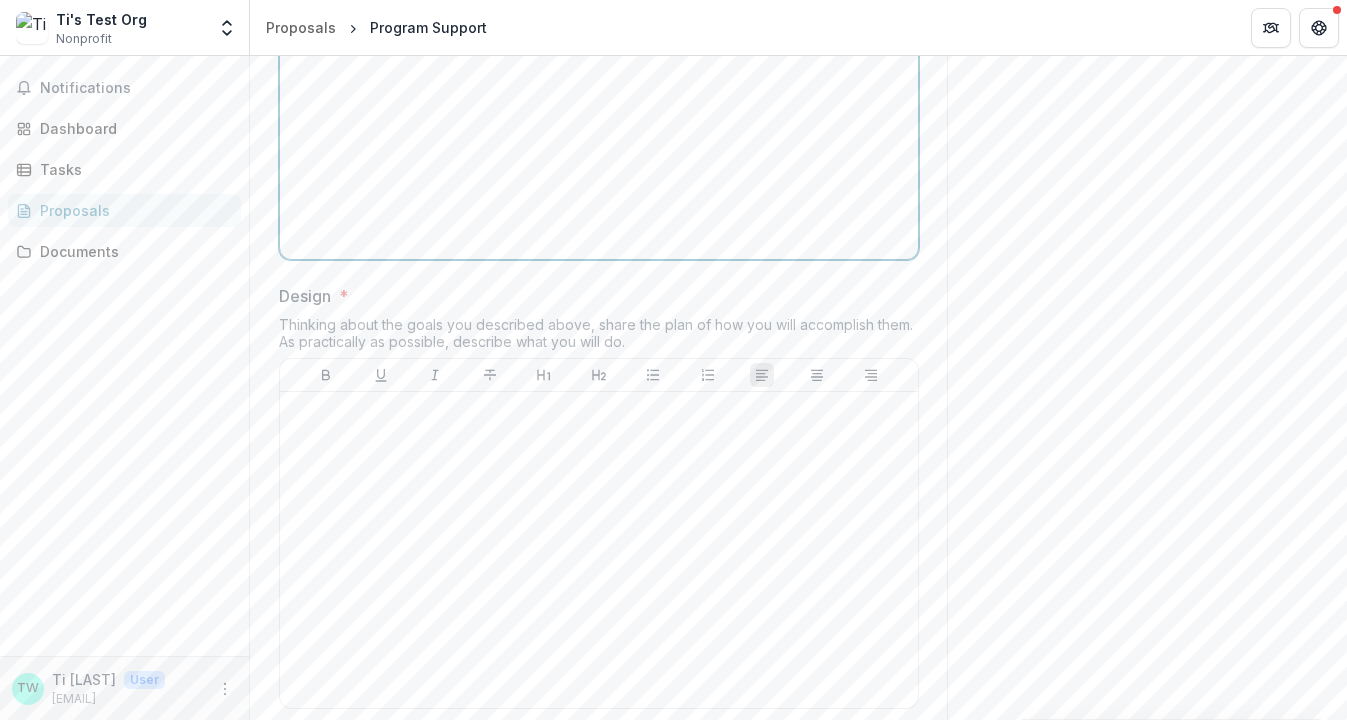 scroll, scrollTop: 3035, scrollLeft: 0, axis: vertical 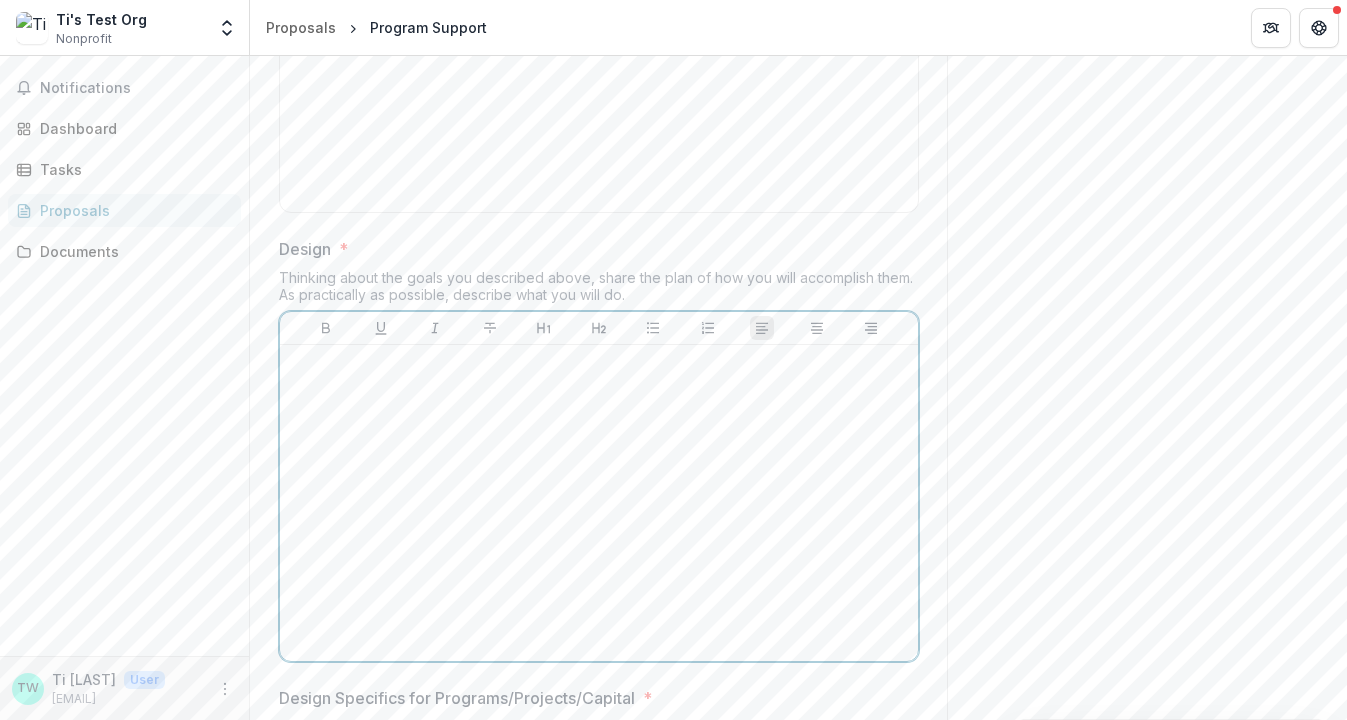 click at bounding box center [599, 503] 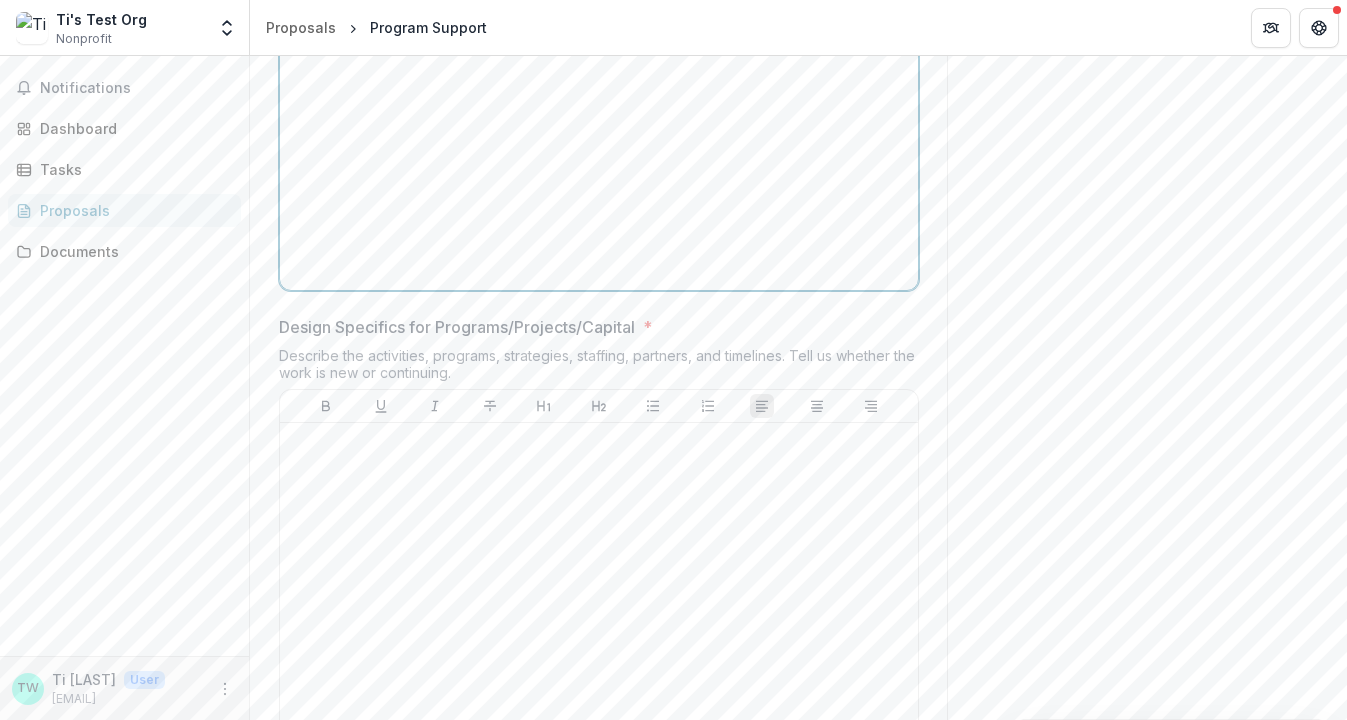 scroll, scrollTop: 3447, scrollLeft: 0, axis: vertical 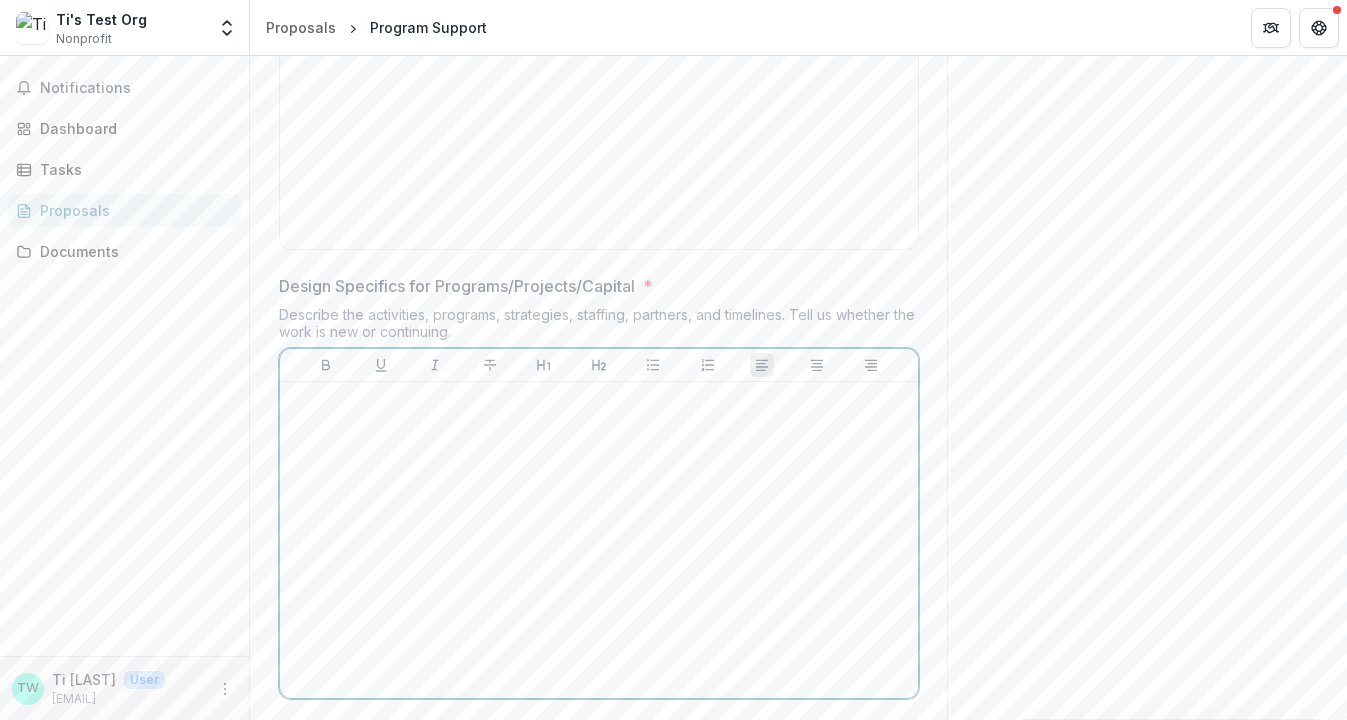 click at bounding box center [599, 401] 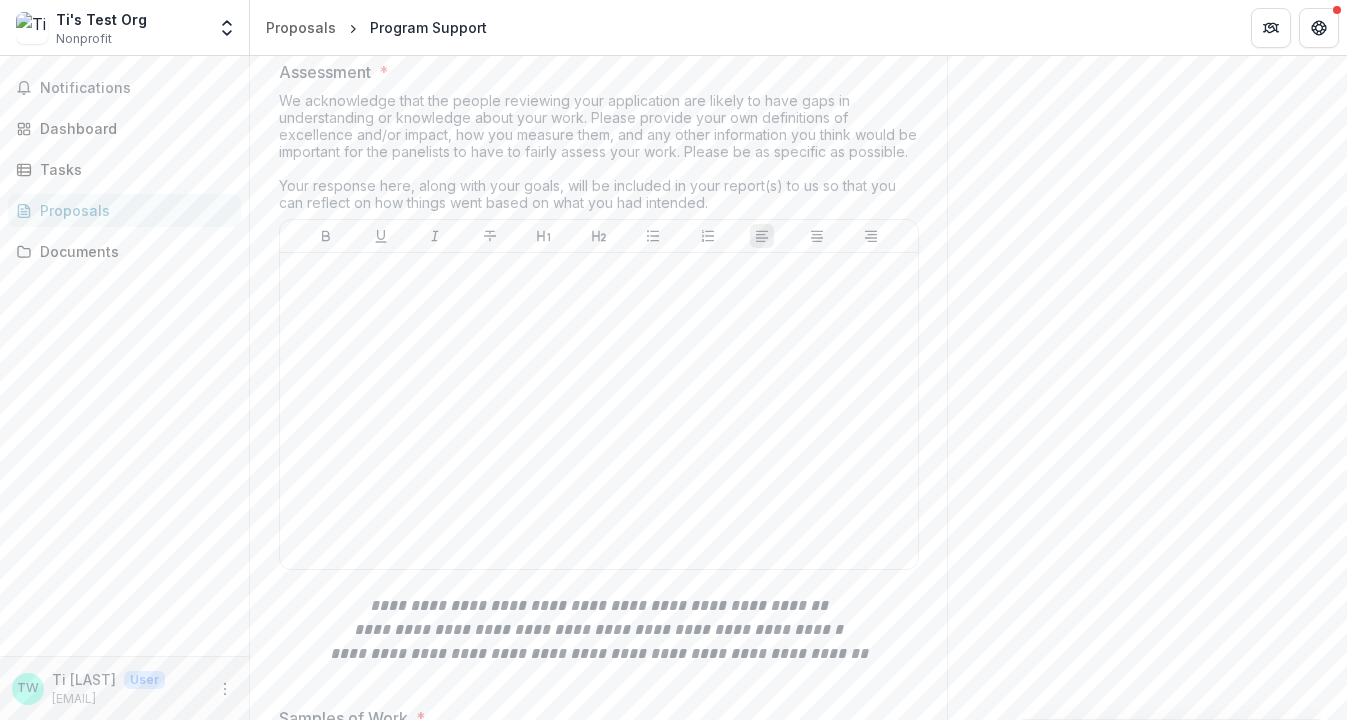 scroll, scrollTop: 4108, scrollLeft: 0, axis: vertical 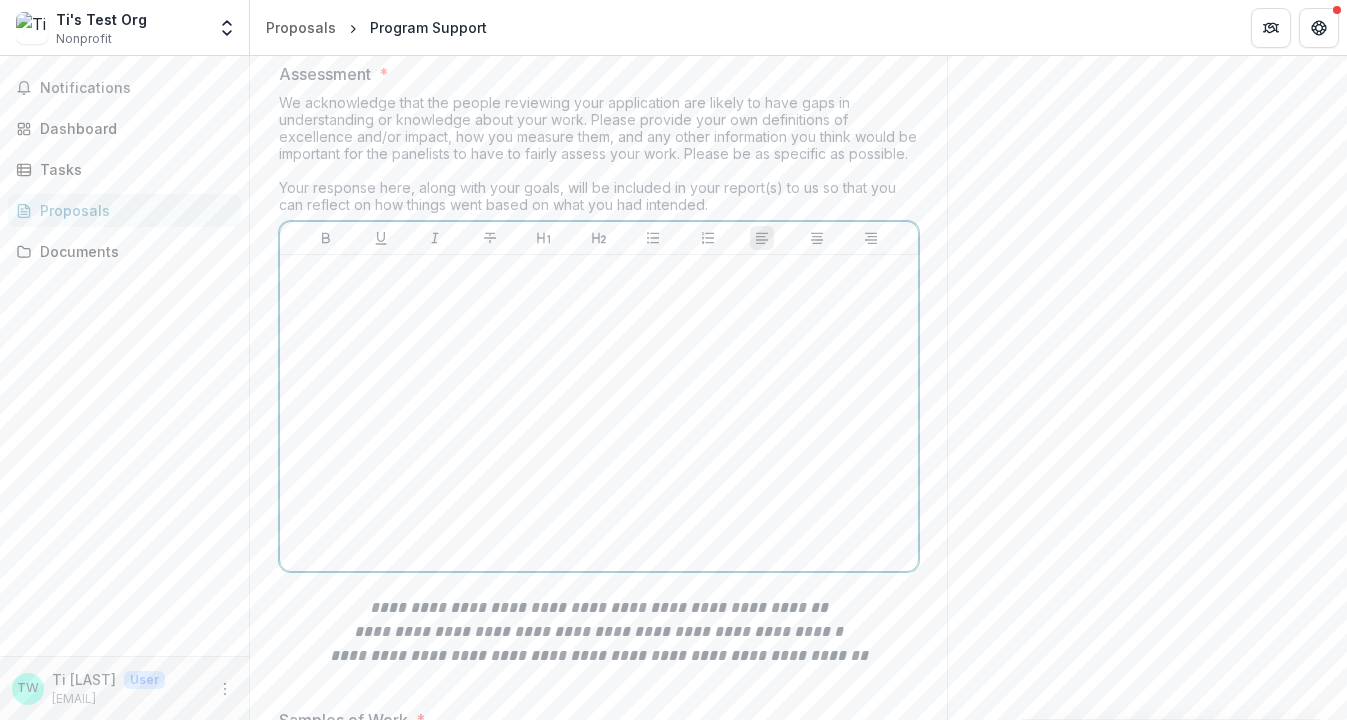 click at bounding box center [599, 413] 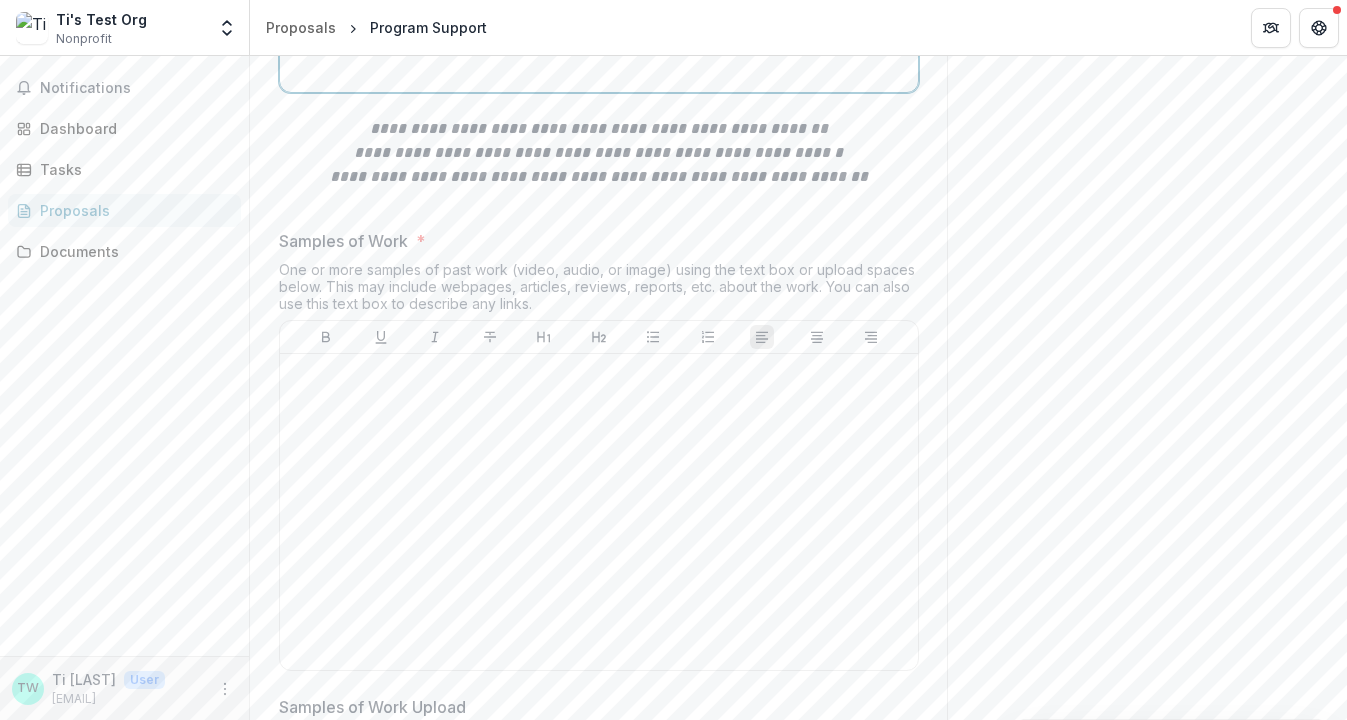 scroll, scrollTop: 4670, scrollLeft: 0, axis: vertical 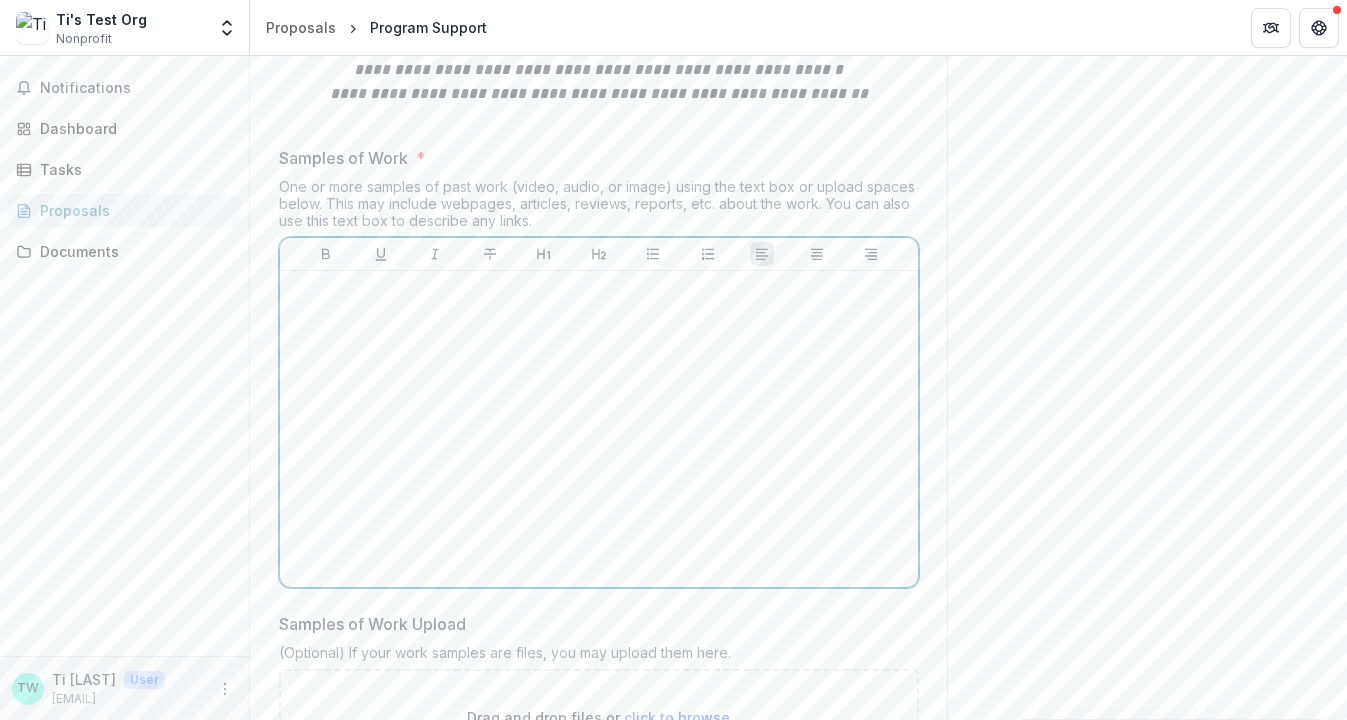 click at bounding box center [599, 429] 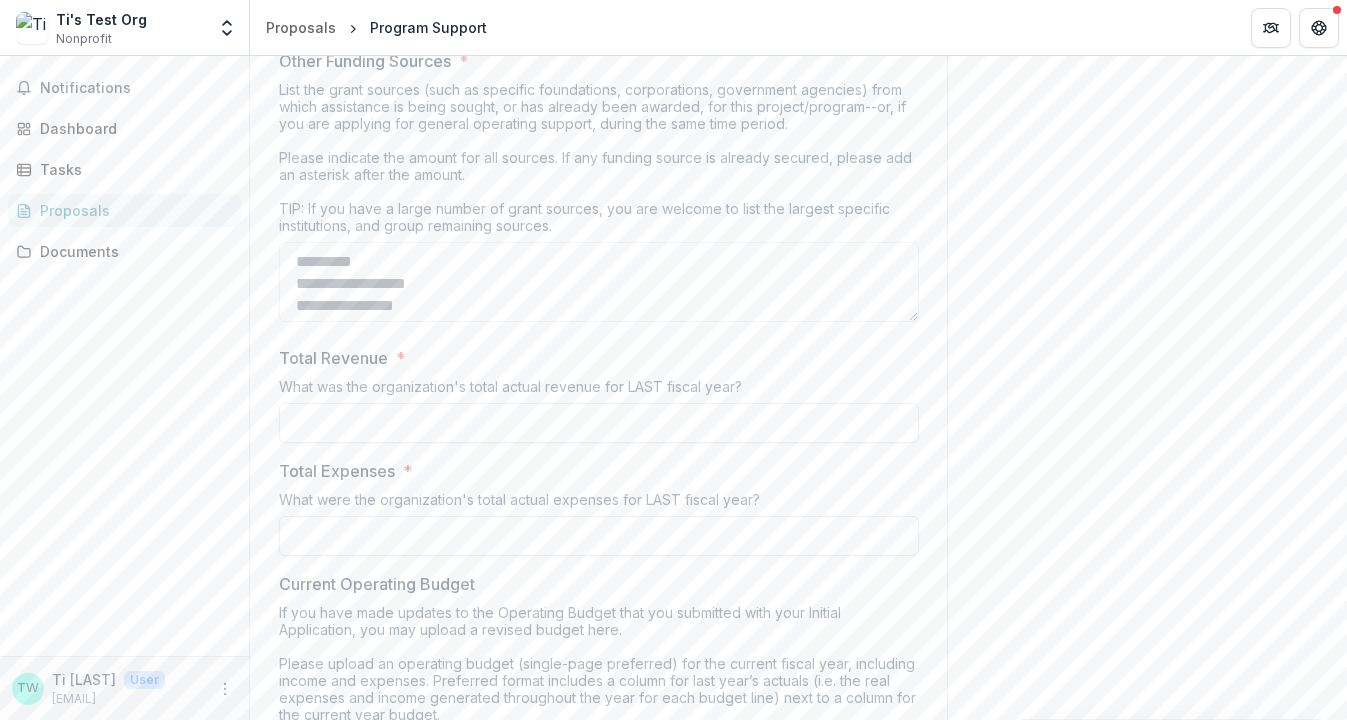 scroll, scrollTop: 5583, scrollLeft: 0, axis: vertical 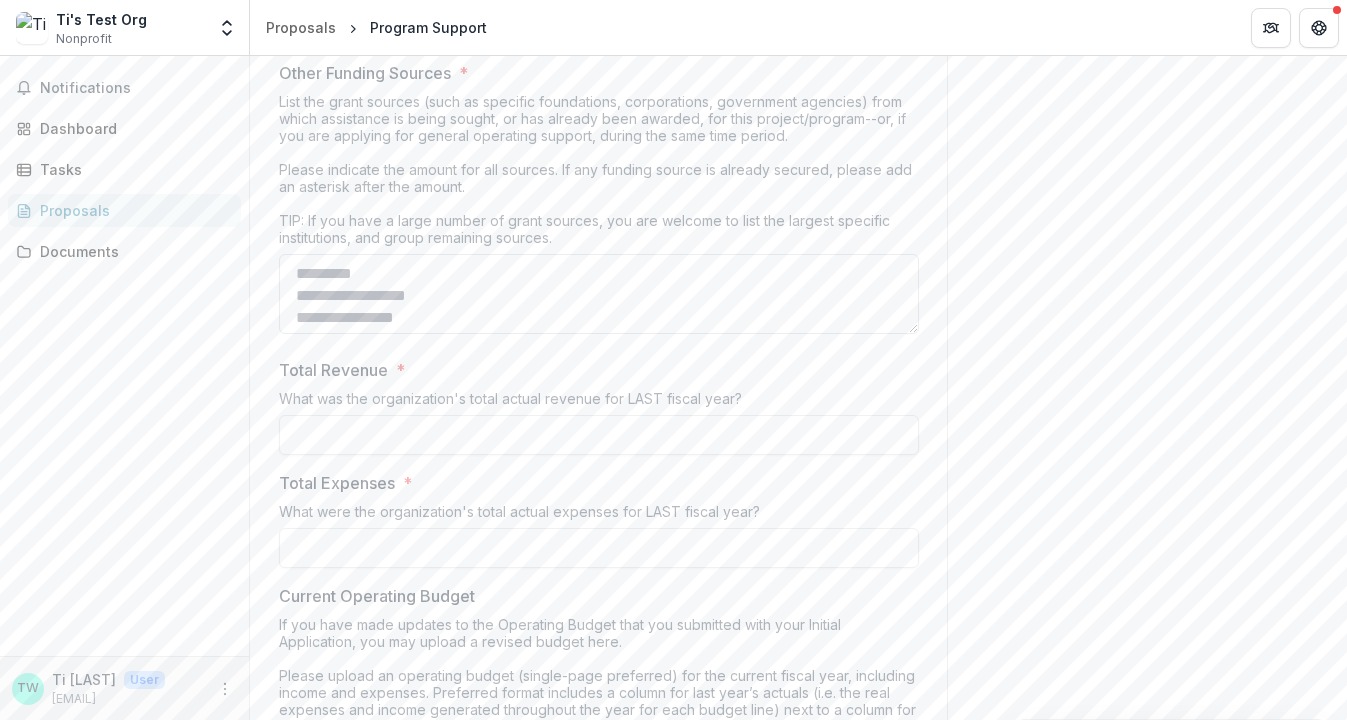 click on "Other Funding Sources *" at bounding box center [599, 294] 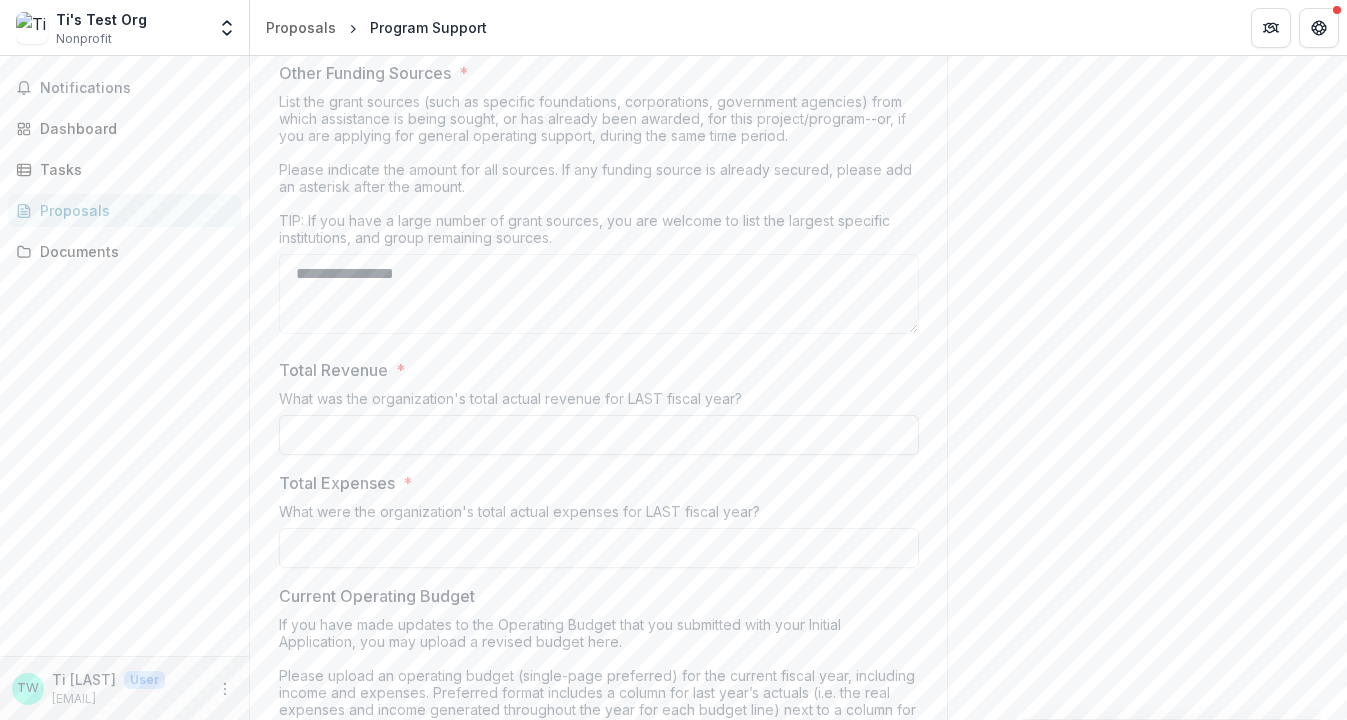 type on "**********" 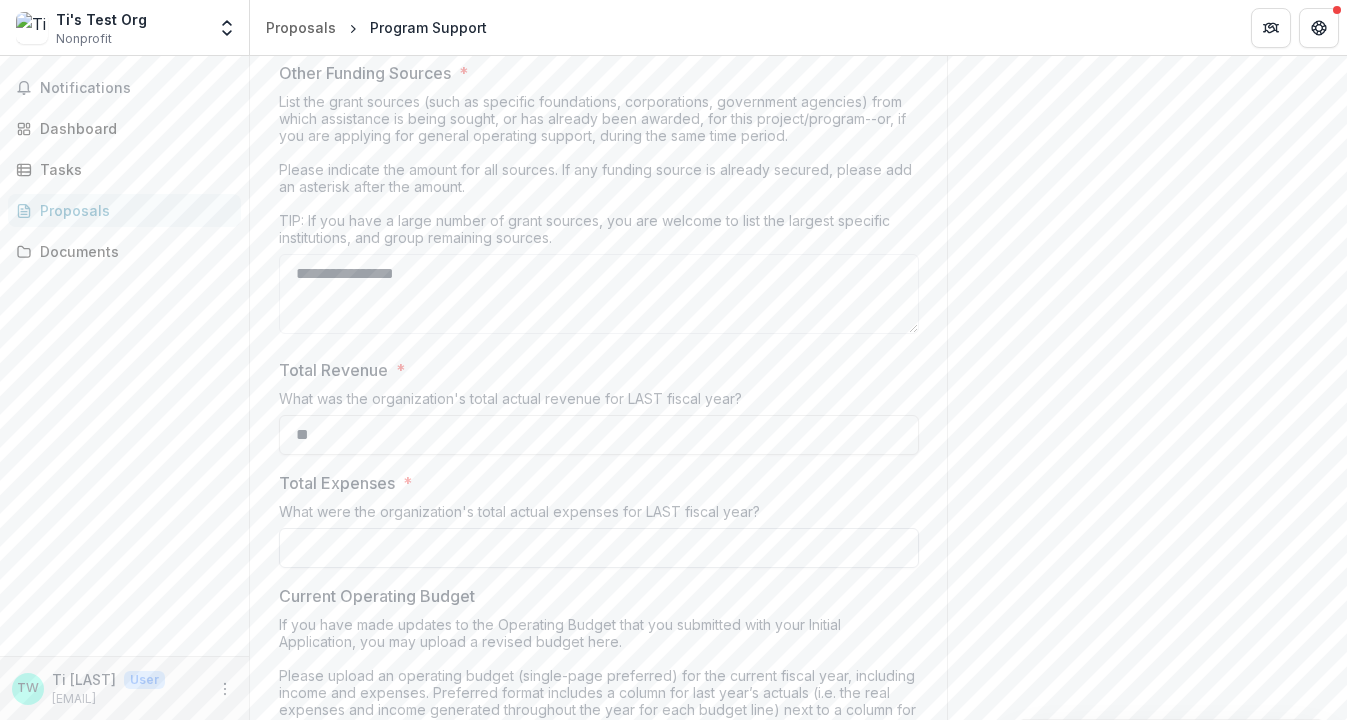 click on "Total Expenses *" at bounding box center (599, 548) 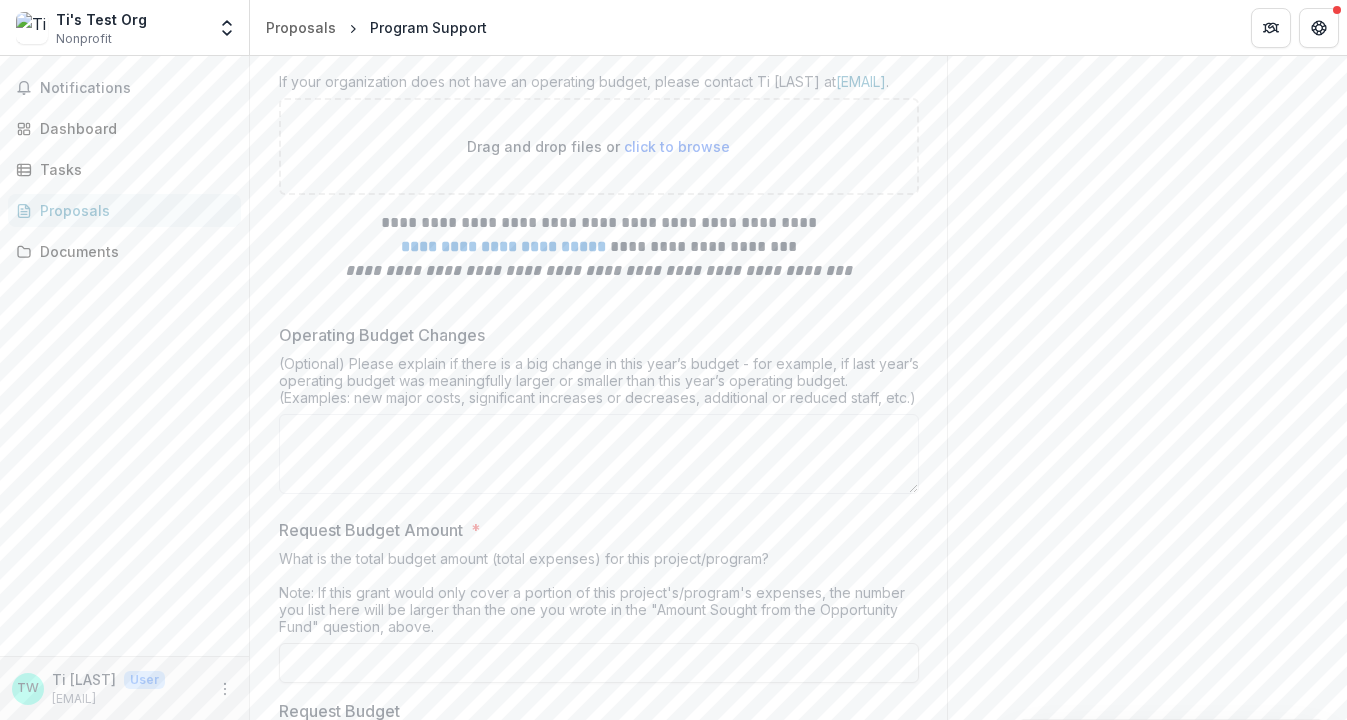 scroll, scrollTop: 6300, scrollLeft: 0, axis: vertical 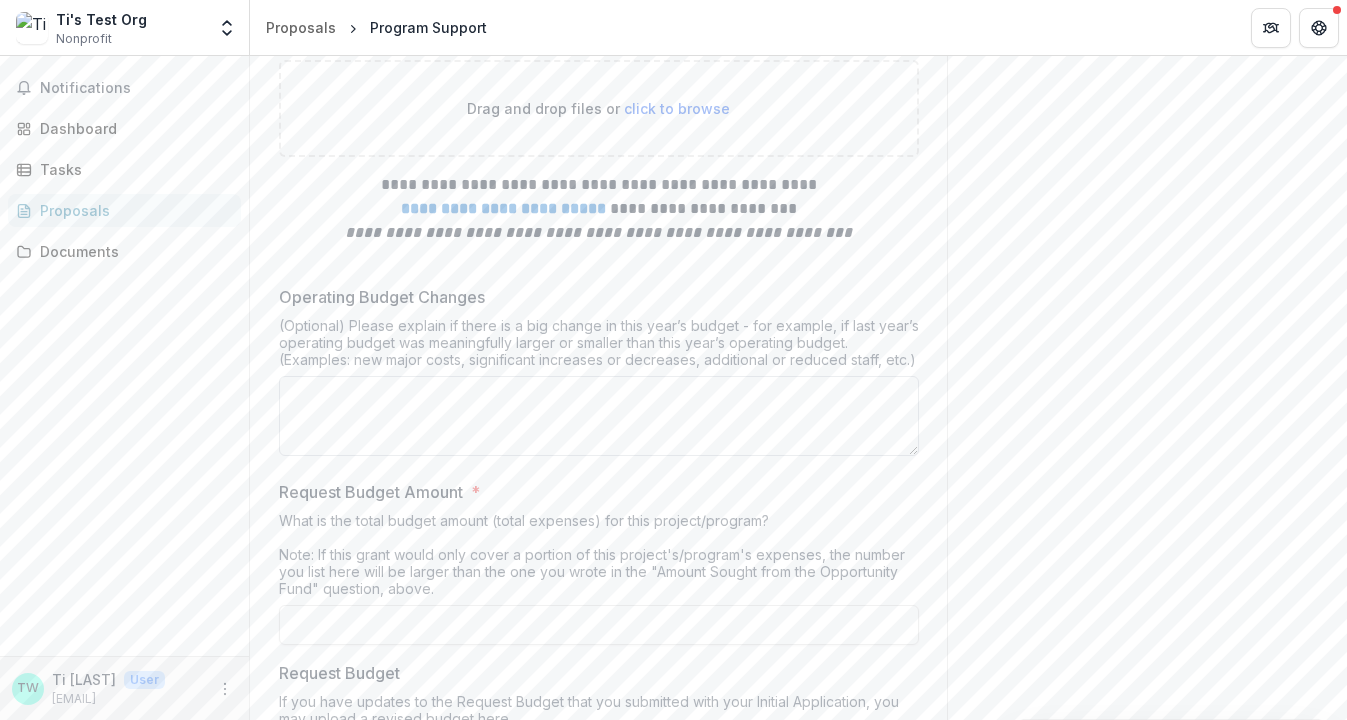 click on "Operating Budget Changes" at bounding box center (599, 416) 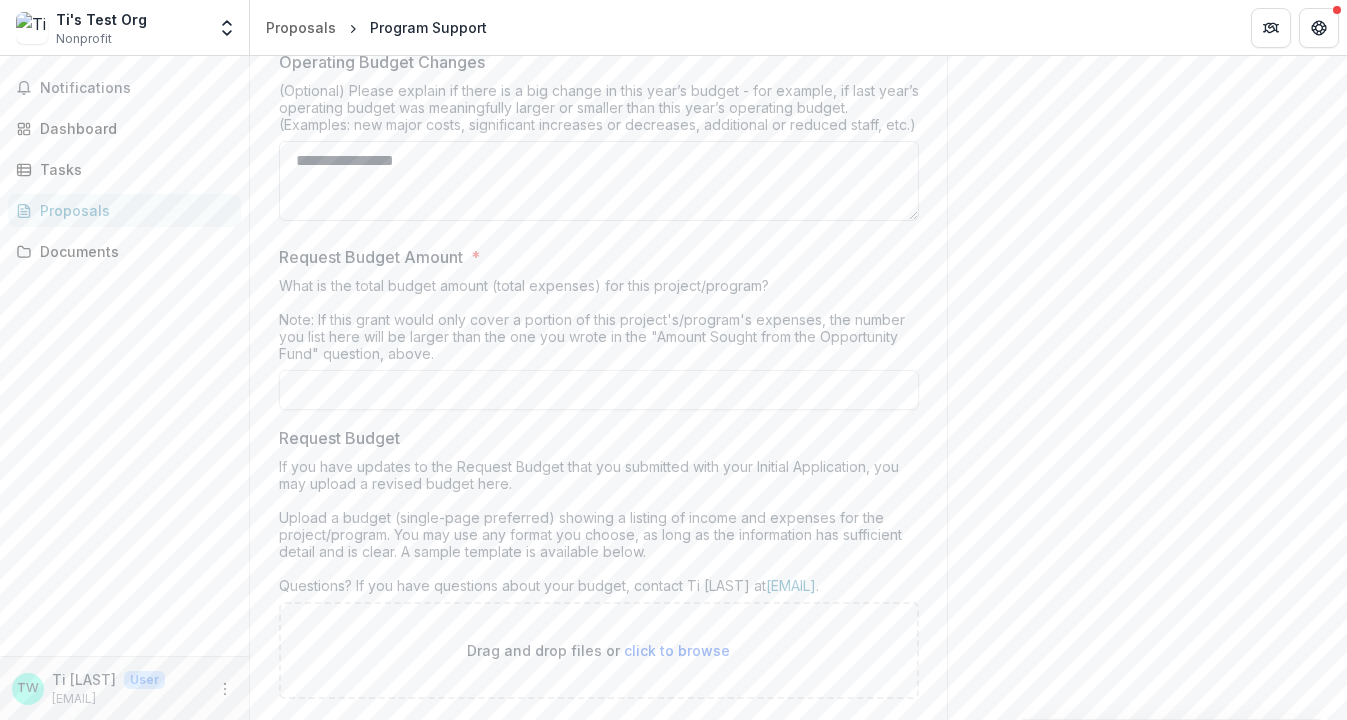 scroll, scrollTop: 6537, scrollLeft: 0, axis: vertical 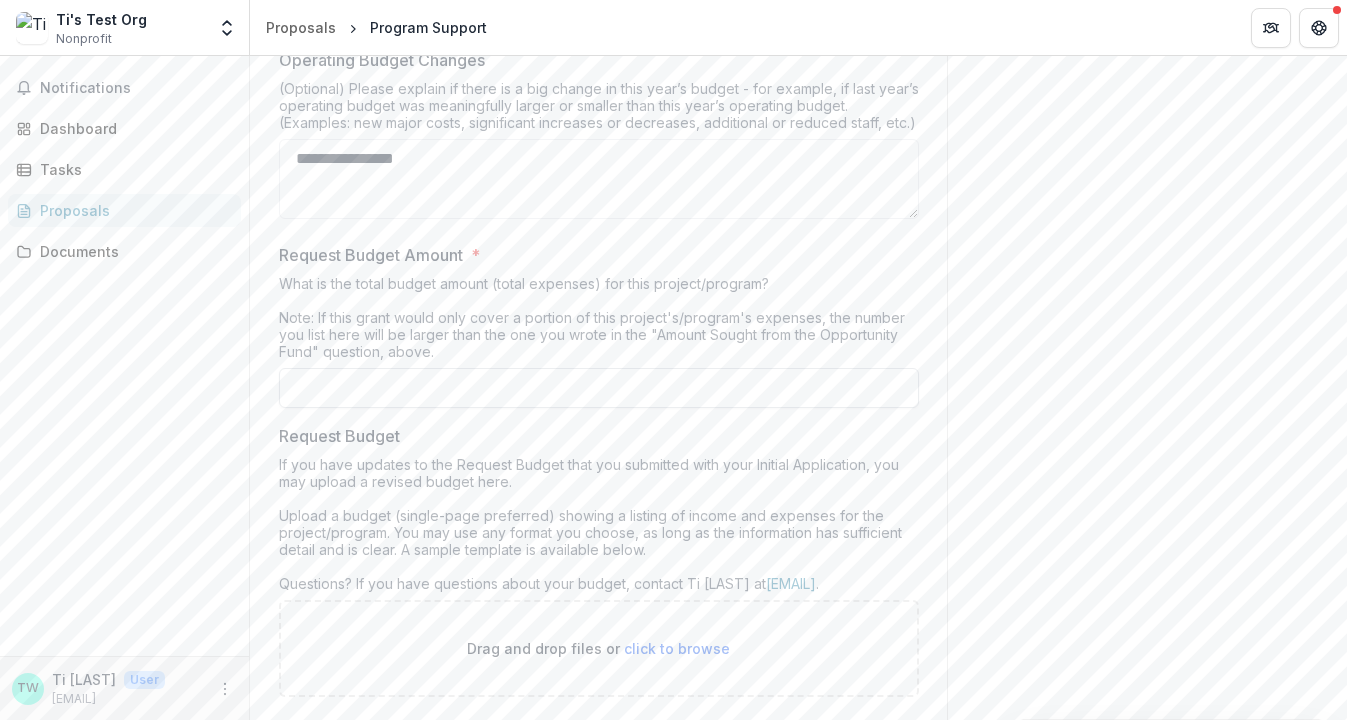 type on "**********" 